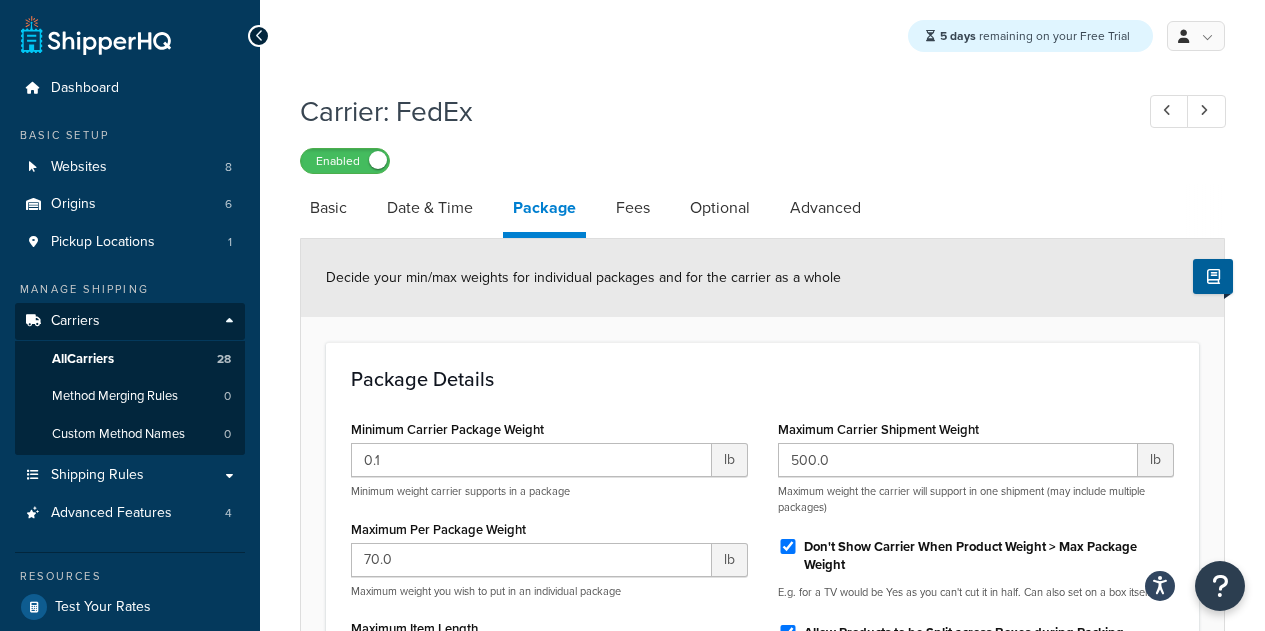 scroll, scrollTop: 104, scrollLeft: 0, axis: vertical 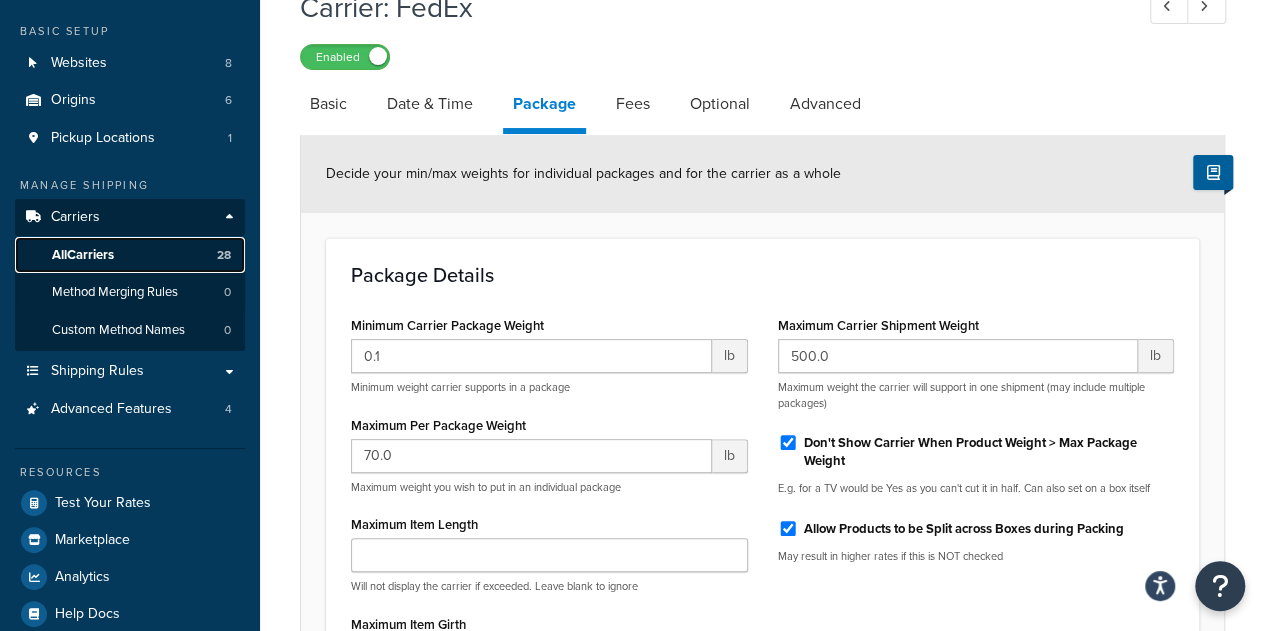 click on "All  Carriers" at bounding box center [83, 255] 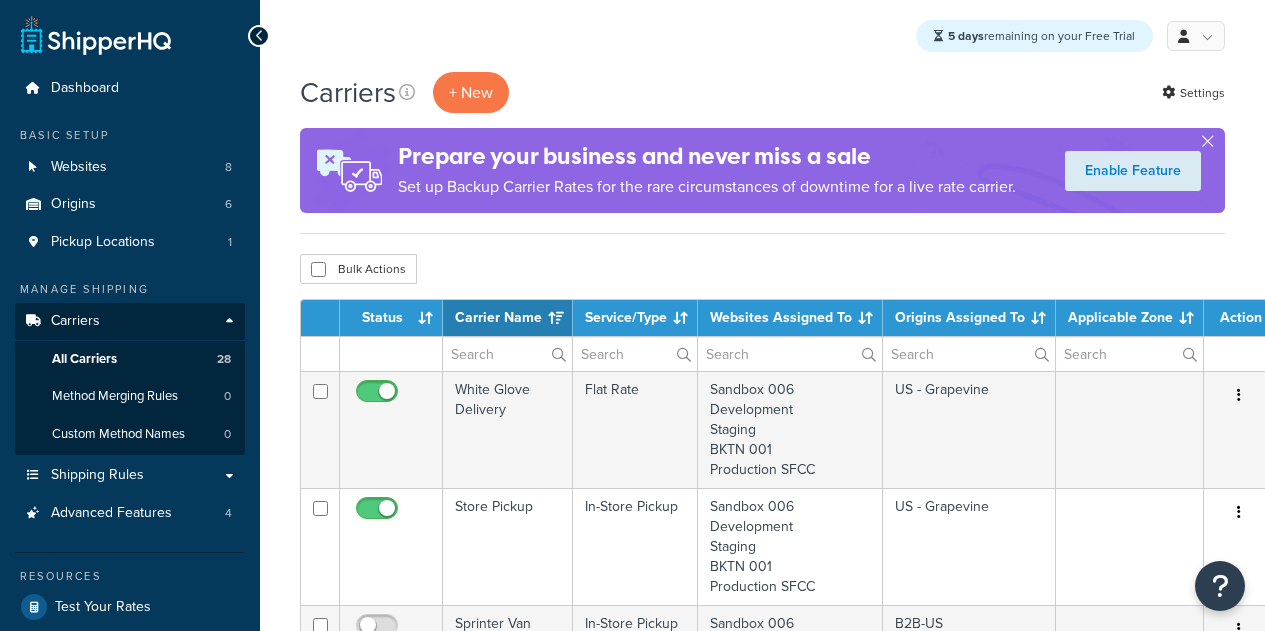 select on "15" 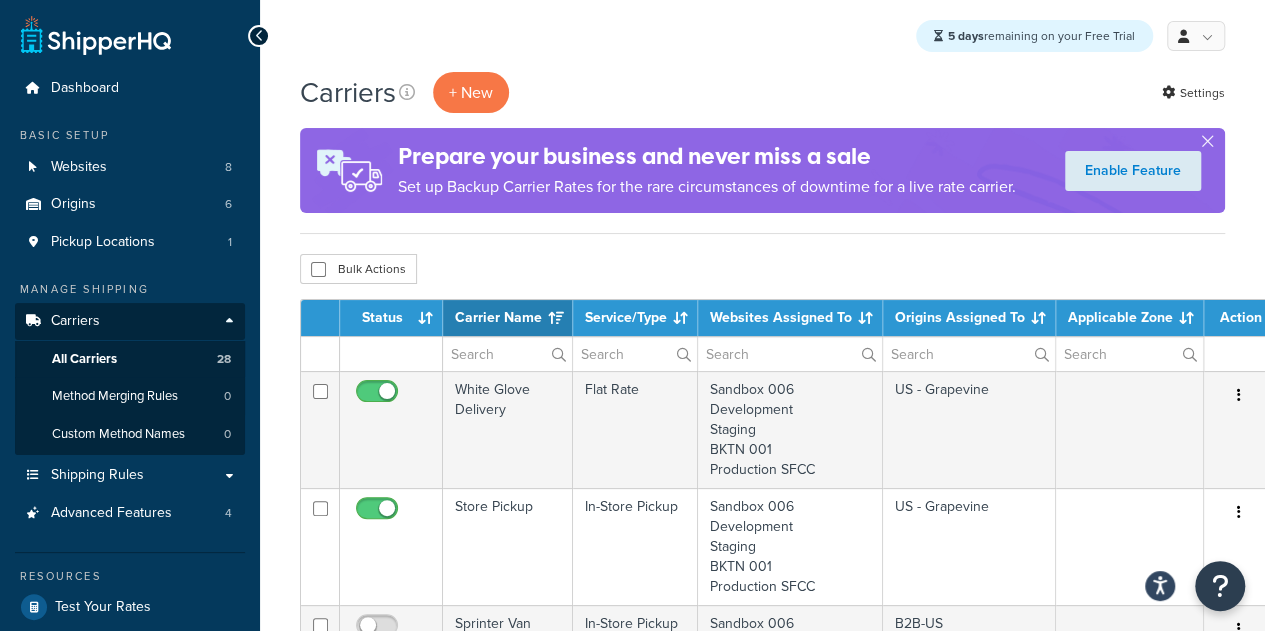 scroll, scrollTop: 0, scrollLeft: 0, axis: both 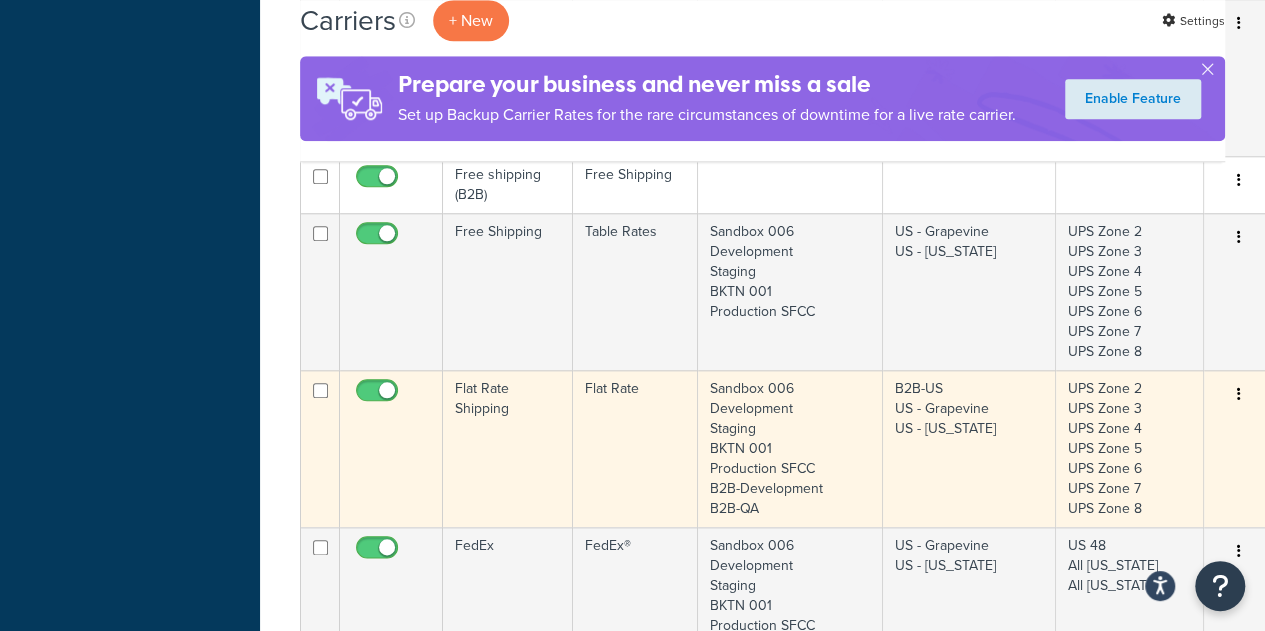 click on "Flat Rate Shipping" at bounding box center (508, 448) 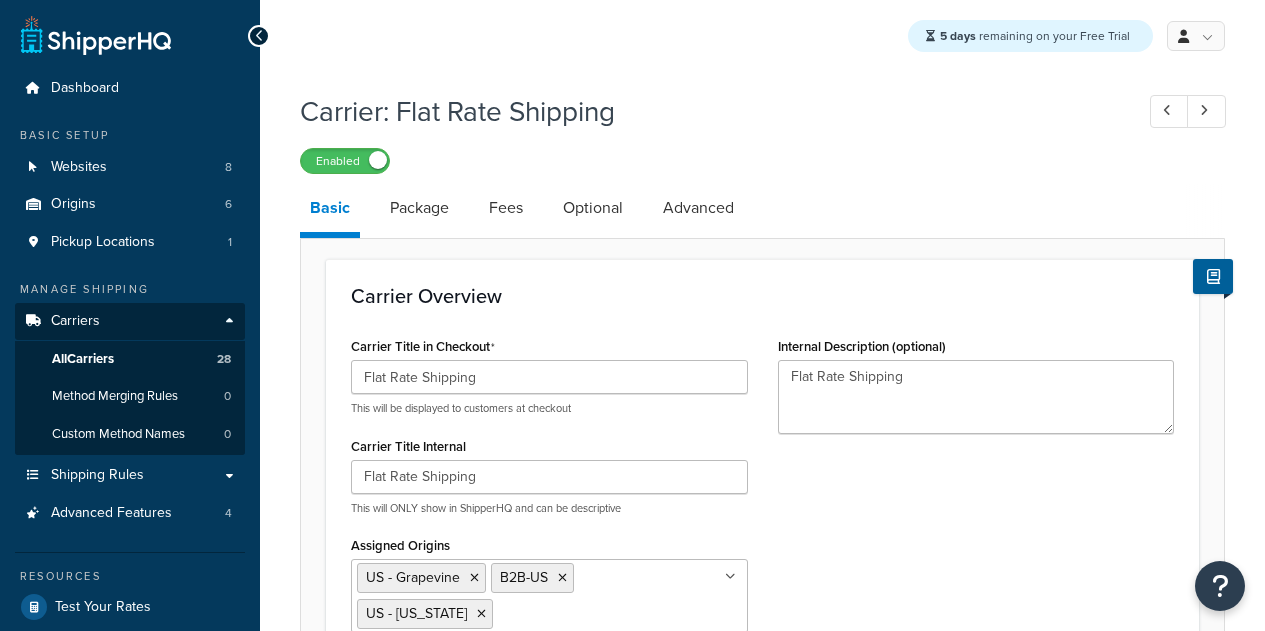 select on "flat" 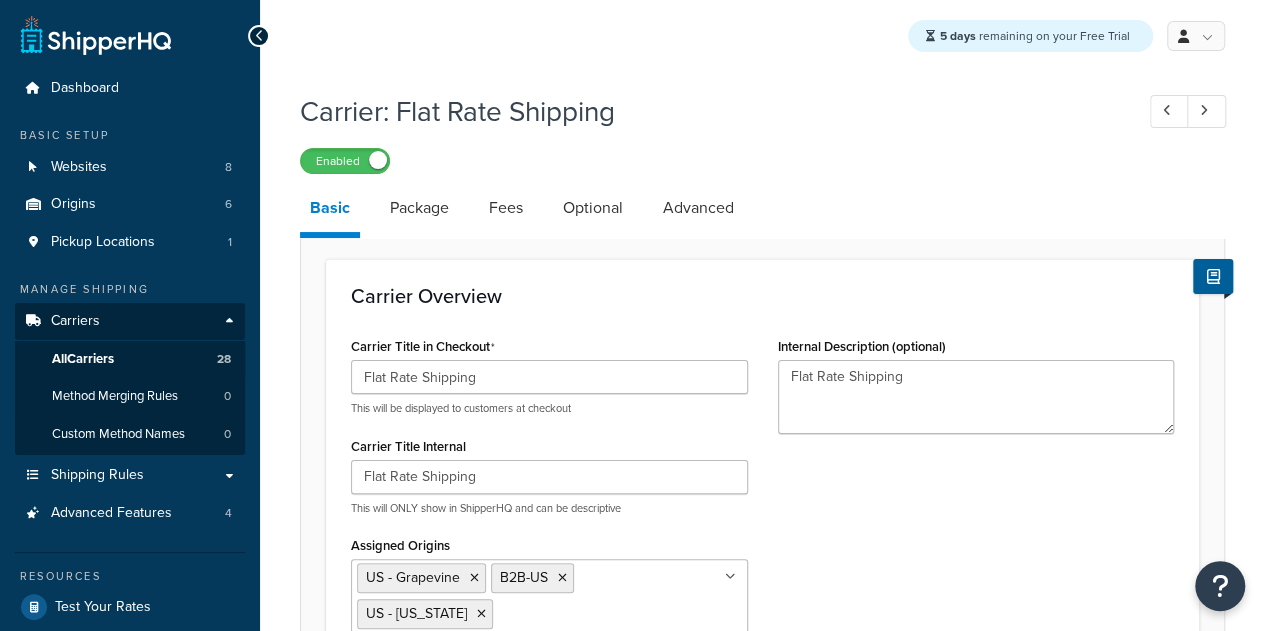 scroll, scrollTop: 0, scrollLeft: 0, axis: both 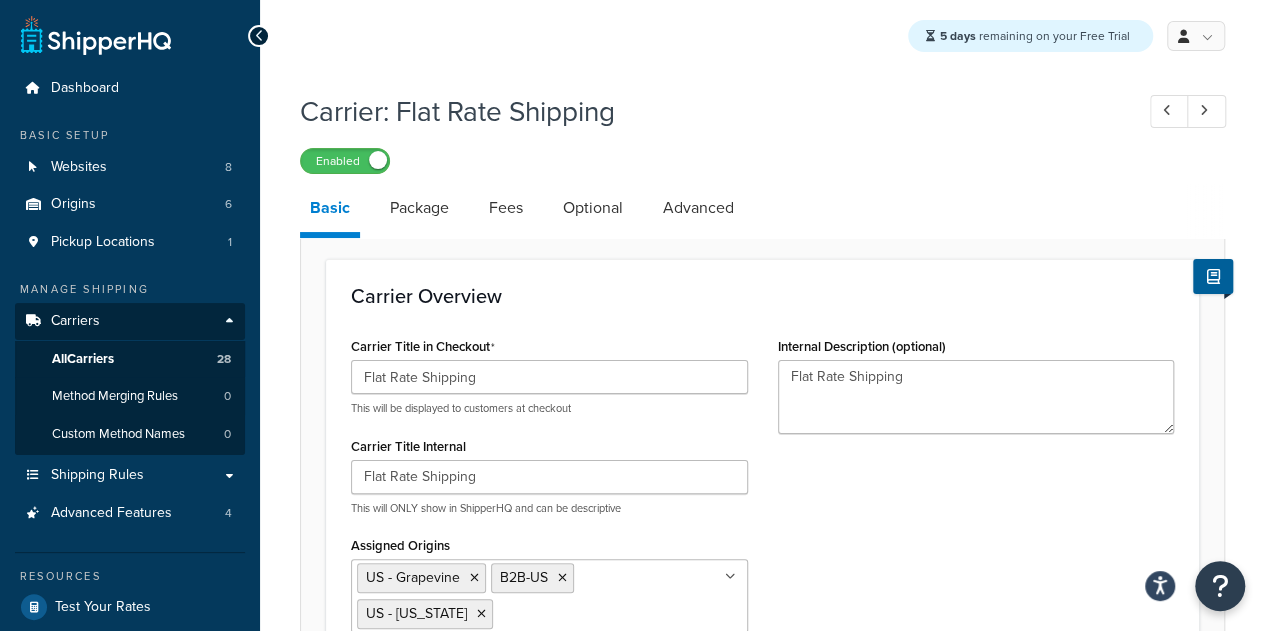 click on "Carrier Overview Carrier Title in Checkout   Flat Rate Shipping This will be displayed to customers at checkout Carrier Title Internal   Flat Rate Shipping This will ONLY show in ShipperHQ and can be descriptive Assigned Origins   US - Grapevine   B2B-US   US - Pennsylvania   All Origins EU Australia 3PL Canada Shipping Origins this carrier gives rates for Custom Rate Carrier Type   Table Rates  Flat Rate  Free Shipping  In-Store Pickup  Same Day Delivery  Customer Account  UPS®  UPS Access Point® Shipping  UPS Ground Saver®  ABF  GLS-US (Formerly GSO)  DHL Express®  DHL eCommerce® V1  DHL eCommerce®  DHL Express® via ILS  Experian  Loqate  FedEx®  FedEx® Hold at Location  FedEx SameDay® City  FedEx Ground Economy  Pitney Bowes International  USPS  Australia Post Retail  Australia Post Contract eParcel  Fastway Couriers  Aramex (Formerly Fastway Couriers)  StarTrack  Canada Post  GlobalTranz Freight - Rater  Keystone Dedicated Logistics  Custom Co Freight  XPO  XPO   DSV Freight  Echo  Estes  R&L" at bounding box center (762, 527) 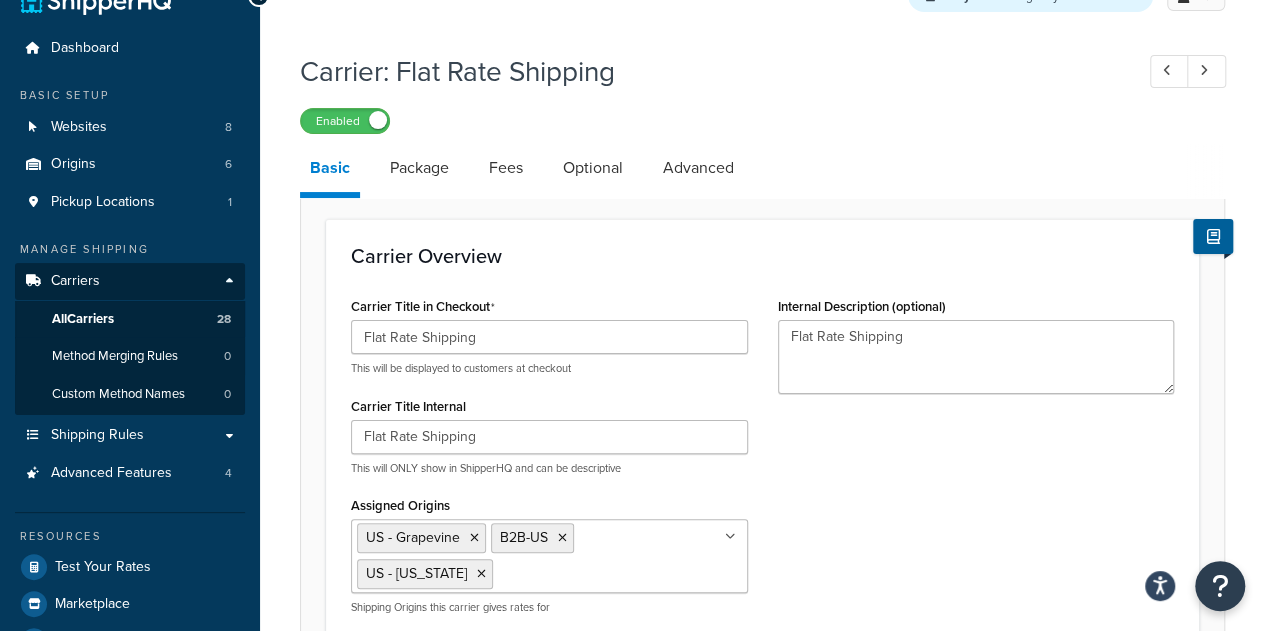 scroll, scrollTop: 0, scrollLeft: 0, axis: both 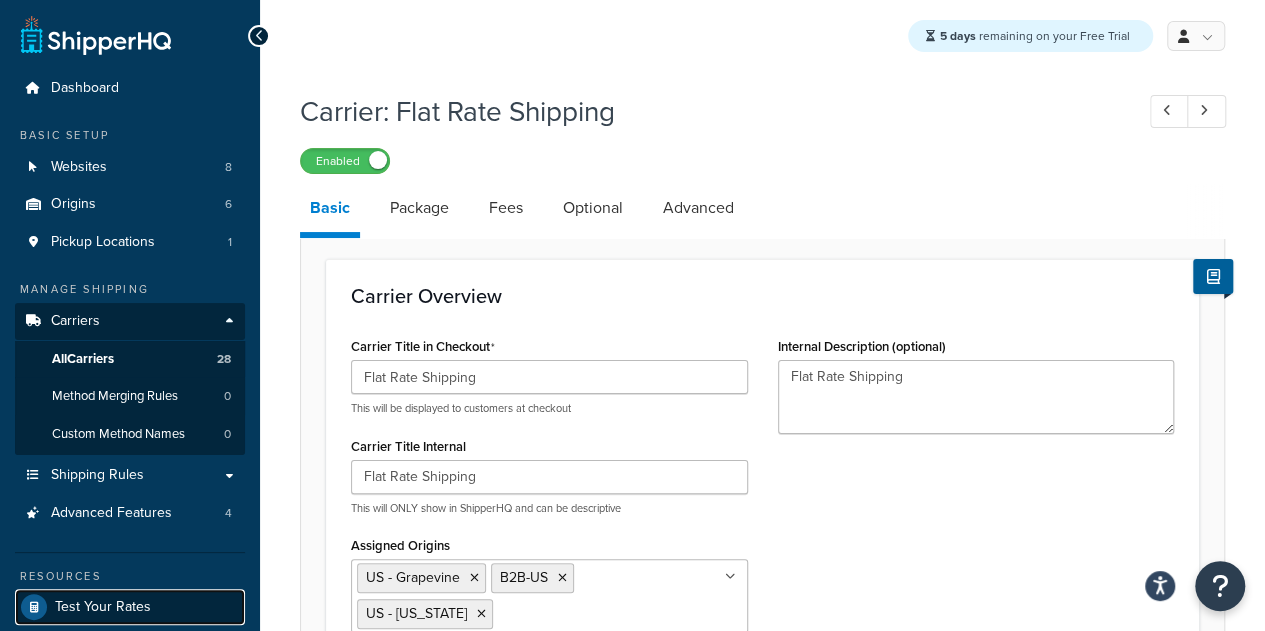 click on "Test Your Rates" at bounding box center (103, 607) 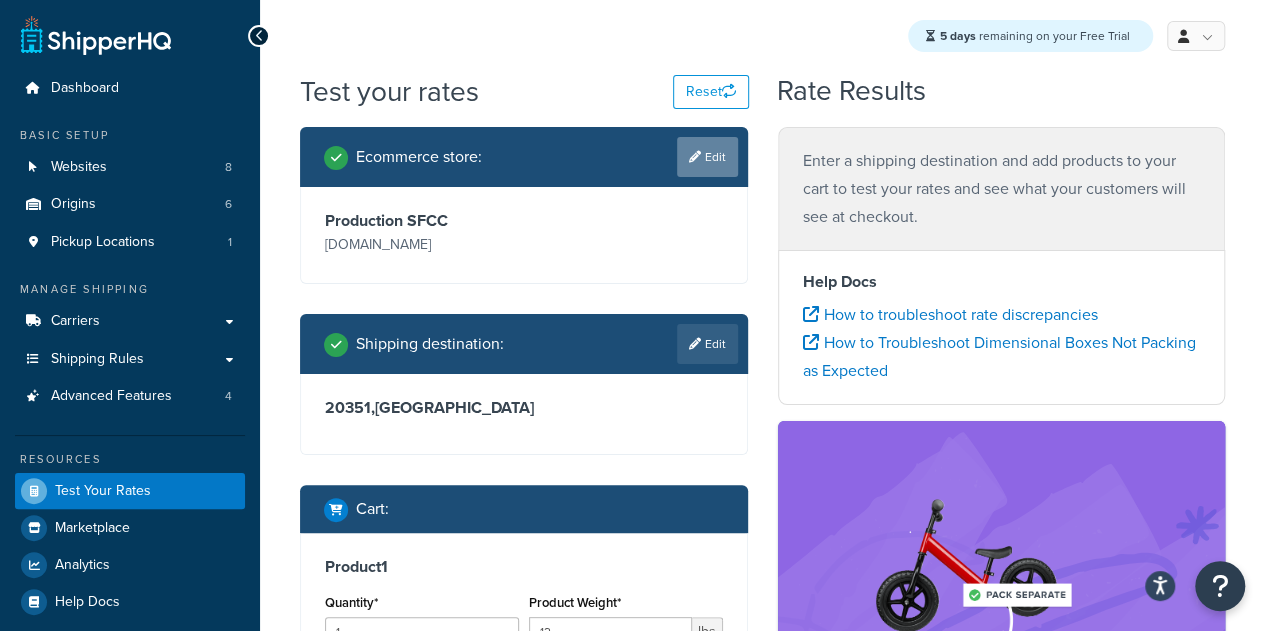 click on "Edit" at bounding box center (707, 157) 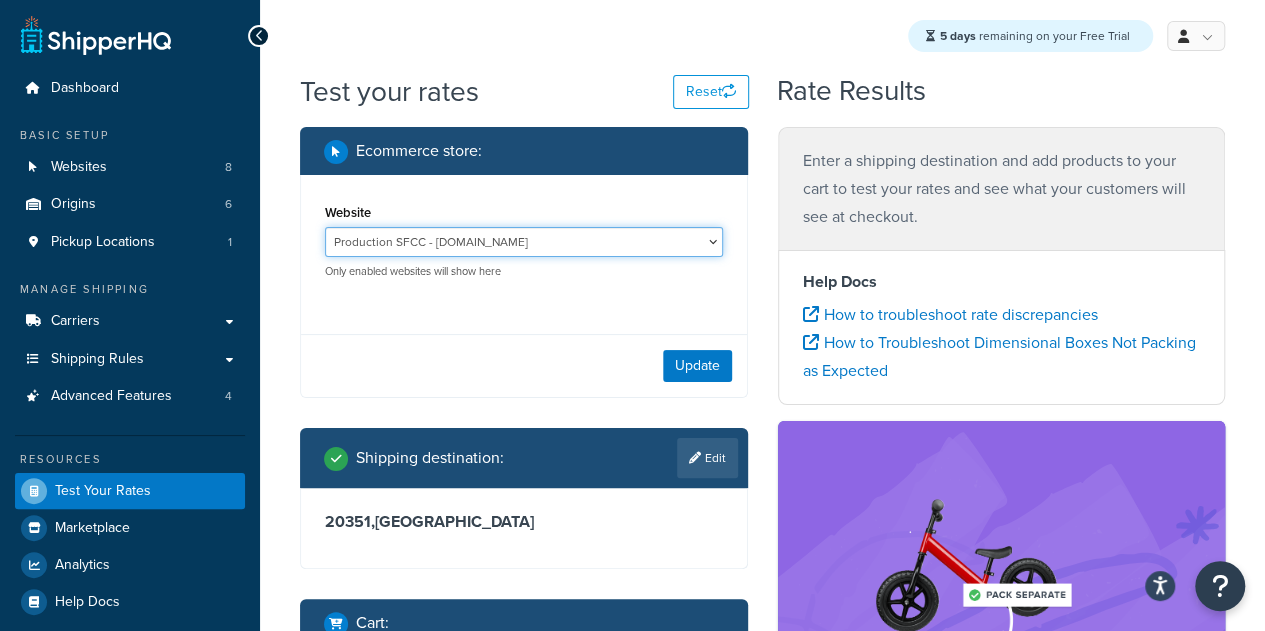 click on "B2B-Development - https://solobrands--dev1.sandbox.my.salesforce.com/ B2B-QA - https://solobrands--qa.sandbox.my.salesforce.com/ BKTN 001 - http://bktn-001.dx.commercecloud.salesforce.com Development - development-na01-solobrands.demandware.net Production SFCC - production-na01-solobrands.demandware.net Sandbox 006 - bktn-006.dx.commercecloud.salesforce.com Staging - staging-na01-solobrands.demandware.net" at bounding box center [524, 242] 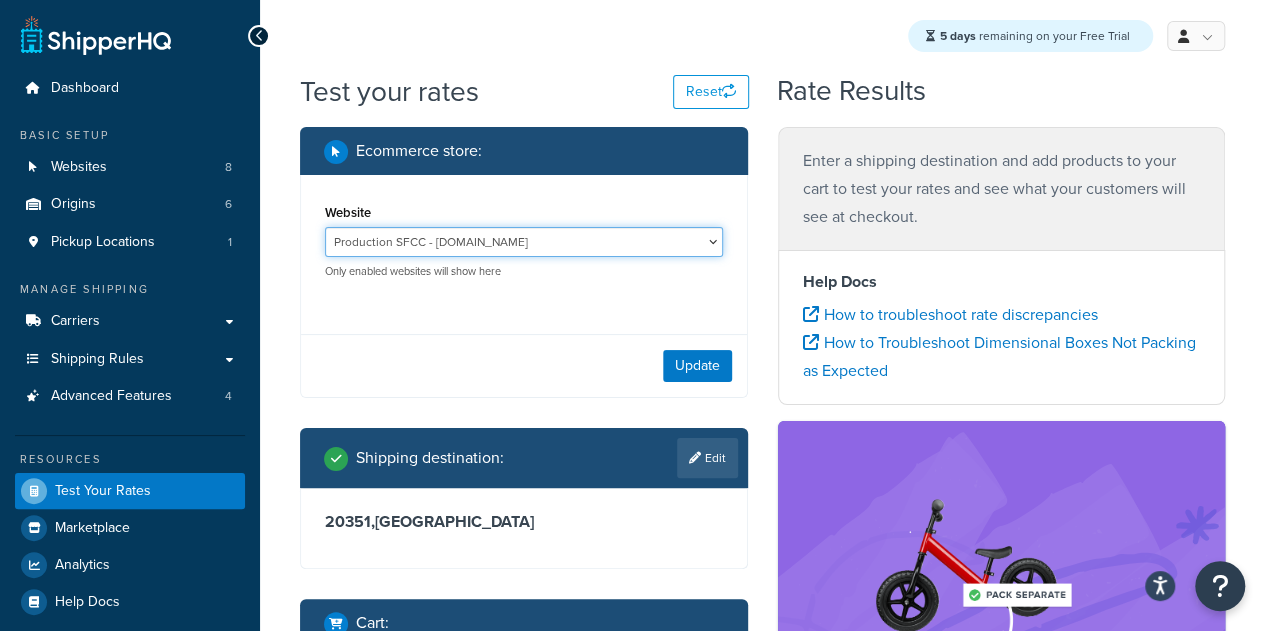 select on "089296fdde8b1e17cae683bfeecfdad3" 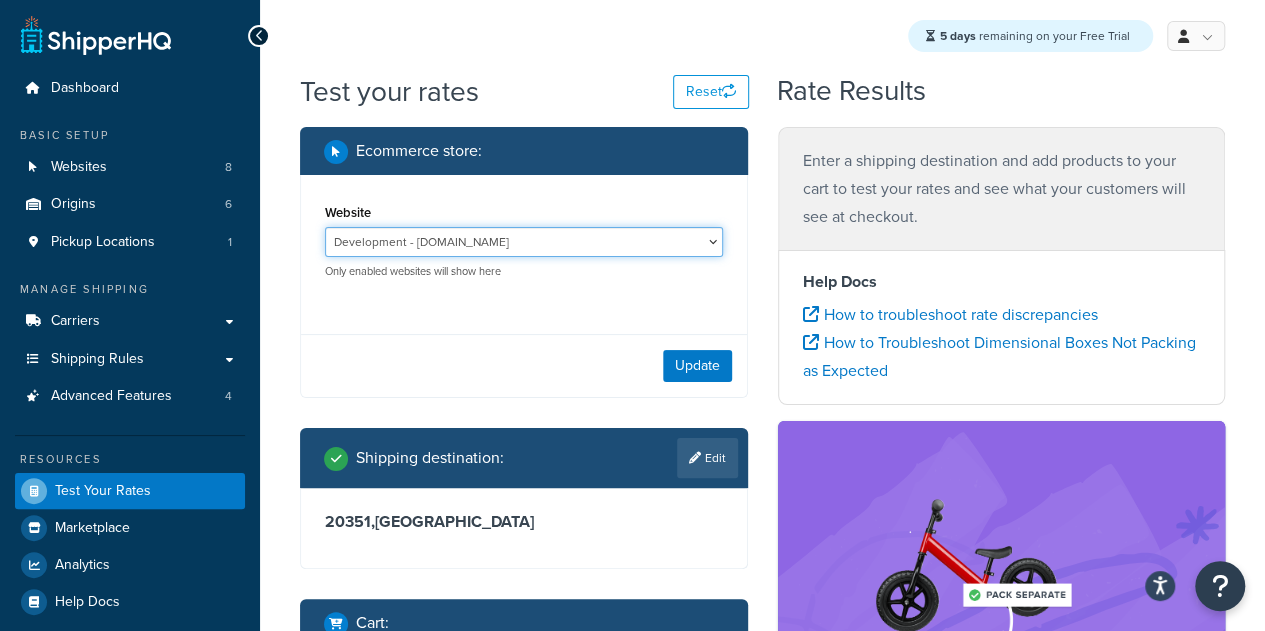 click on "B2B-Development - https://solobrands--dev1.sandbox.my.salesforce.com/ B2B-QA - https://solobrands--qa.sandbox.my.salesforce.com/ BKTN 001 - http://bktn-001.dx.commercecloud.salesforce.com Development - development-na01-solobrands.demandware.net Production SFCC - production-na01-solobrands.demandware.net Sandbox 006 - bktn-006.dx.commercecloud.salesforce.com Staging - staging-na01-solobrands.demandware.net" at bounding box center [524, 242] 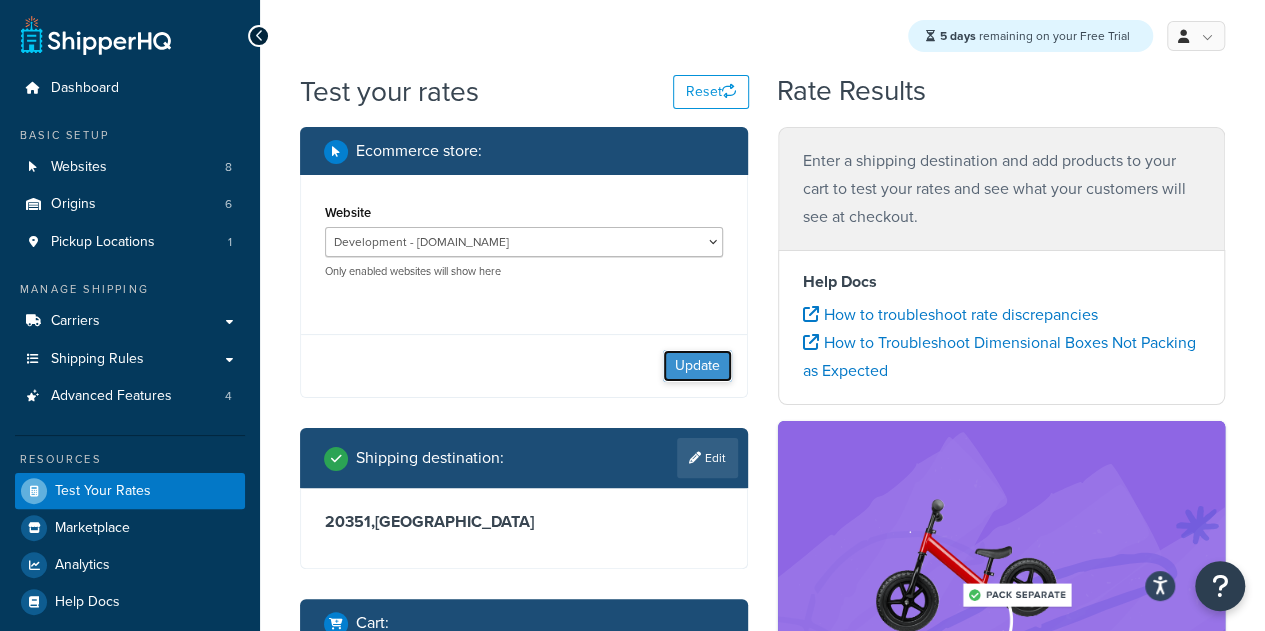 click on "Update" at bounding box center [697, 366] 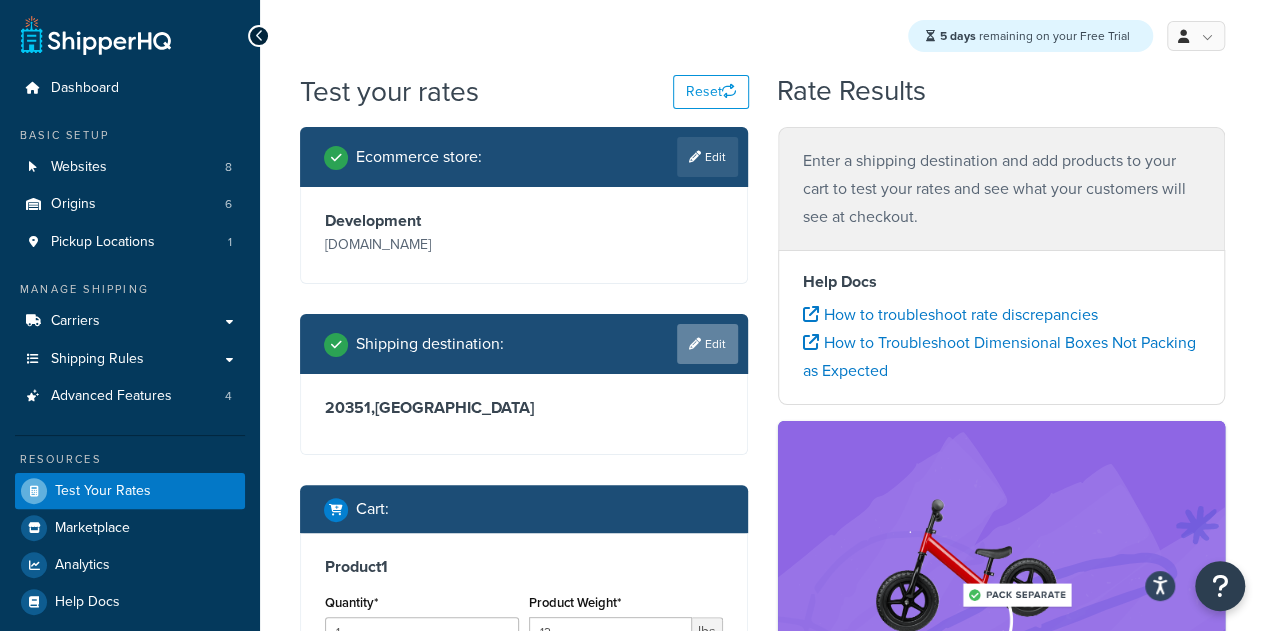 click on "Edit" at bounding box center (707, 344) 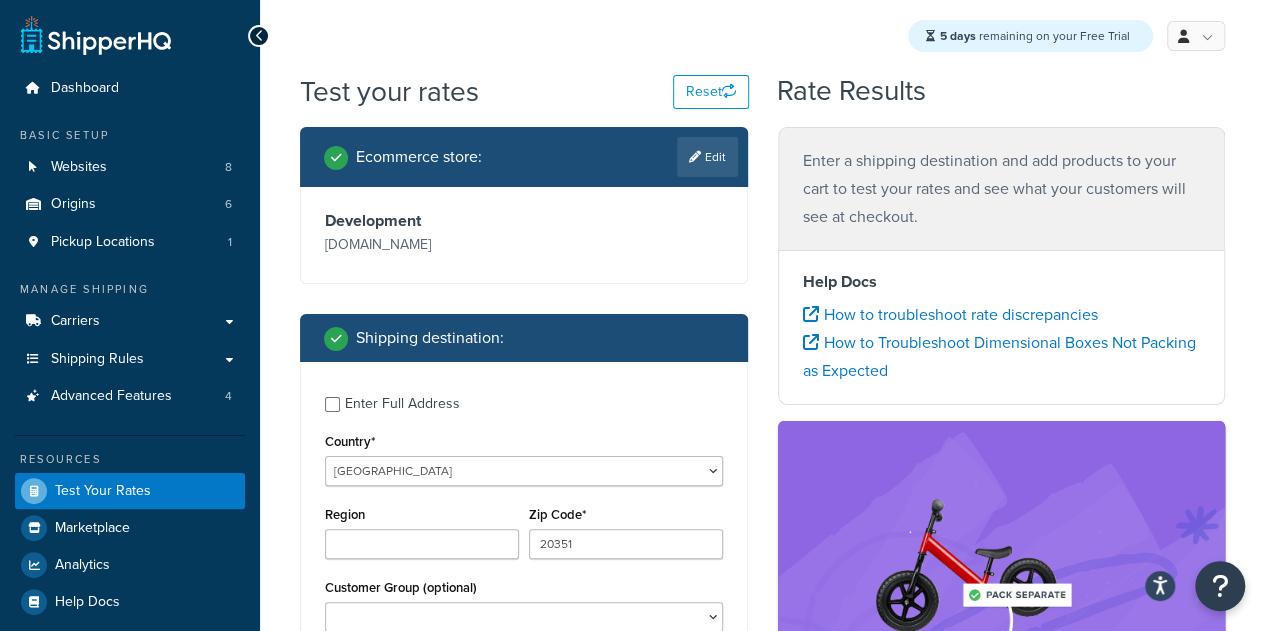 click on "Country*   United States  United Kingdom  Afghanistan  Åland Islands  Albania  Algeria  American Samoa  Andorra  Angola  Anguilla  Antarctica  Antigua and Barbuda  Argentina  Armenia  Aruba  Australia  Austria  Azerbaijan  Bahamas  Bahrain  Bangladesh  Barbados  Belarus  Belgium  Belize  Benin  Bermuda  Bhutan  Bolivia  Bonaire, Sint Eustatius and Saba  Bosnia and Herzegovina  Botswana  Bouvet Island  Brazil  British Indian Ocean Territory  Brunei Darussalam  Bulgaria  Burkina Faso  Burundi  Cambodia  Cameroon  Canada  Cape Verde  Cayman Islands  Central African Republic  Chad  Chile  China  Christmas Island  Cocos (Keeling) Islands  Colombia  Comoros  Congo  Congo, The Democratic Republic of the  Cook Islands  Costa Rica  Côte d'Ivoire  Croatia  Cuba  Curacao  Cyprus  Czech Republic  Denmark  Djibouti  Dominica  Dominican Republic  Ecuador  Egypt  El Salvador  Equatorial Guinea  Eritrea  Estonia  Ethiopia  Falkland Islands (Malvinas)  Faroe Islands  Fiji  Finland  France  French Guiana  French Polynesia" at bounding box center [524, 457] 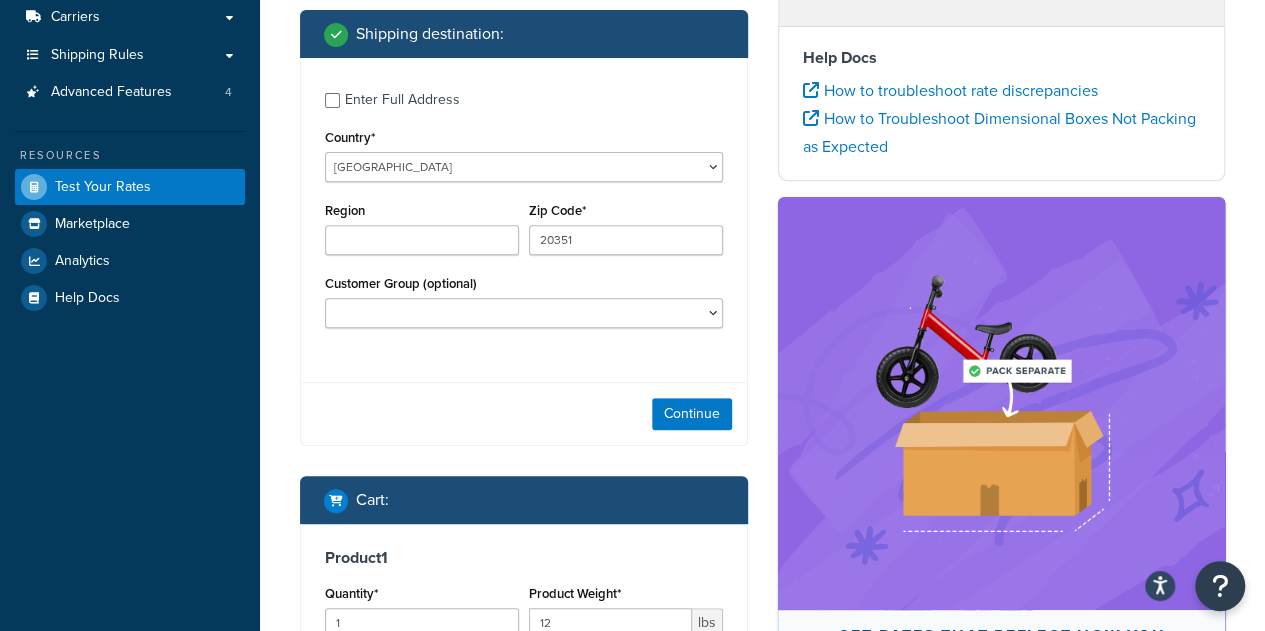 scroll, scrollTop: 320, scrollLeft: 0, axis: vertical 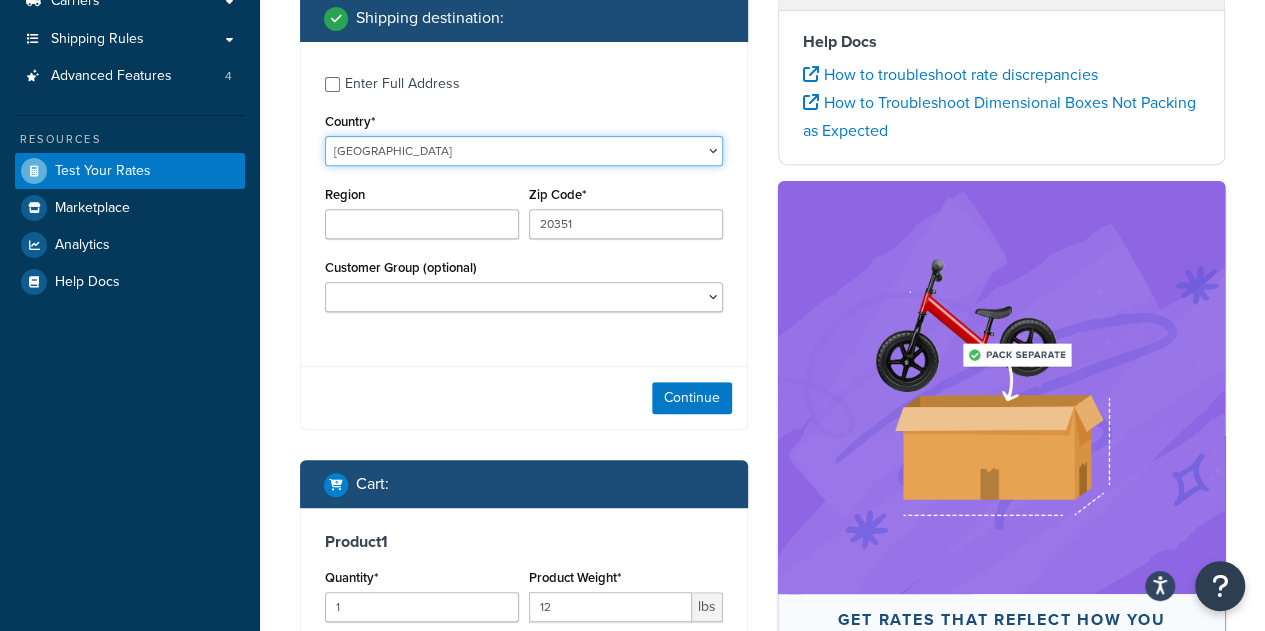 click on "United States  United Kingdom  Afghanistan  Åland Islands  Albania  Algeria  American Samoa  Andorra  Angola  Anguilla  Antarctica  Antigua and Barbuda  Argentina  Armenia  Aruba  Australia  Austria  Azerbaijan  Bahamas  Bahrain  Bangladesh  Barbados  Belarus  Belgium  Belize  Benin  Bermuda  Bhutan  Bolivia  Bonaire, Sint Eustatius and Saba  Bosnia and Herzegovina  Botswana  Bouvet Island  Brazil  British Indian Ocean Territory  Brunei Darussalam  Bulgaria  Burkina Faso  Burundi  Cambodia  Cameroon  Canada  Cape Verde  Cayman Islands  Central African Republic  Chad  Chile  China  Christmas Island  Cocos (Keeling) Islands  Colombia  Comoros  Congo  Congo, The Democratic Republic of the  Cook Islands  Costa Rica  Côte d'Ivoire  Croatia  Cuba  Curacao  Cyprus  Czech Republic  Denmark  Djibouti  Dominica  Dominican Republic  Ecuador  Egypt  El Salvador  Equatorial Guinea  Eritrea  Estonia  Ethiopia  Falkland Islands (Malvinas)  Faroe Islands  Fiji  Finland  France  French Guiana  French Polynesia  Gabon  Guam" at bounding box center [524, 151] 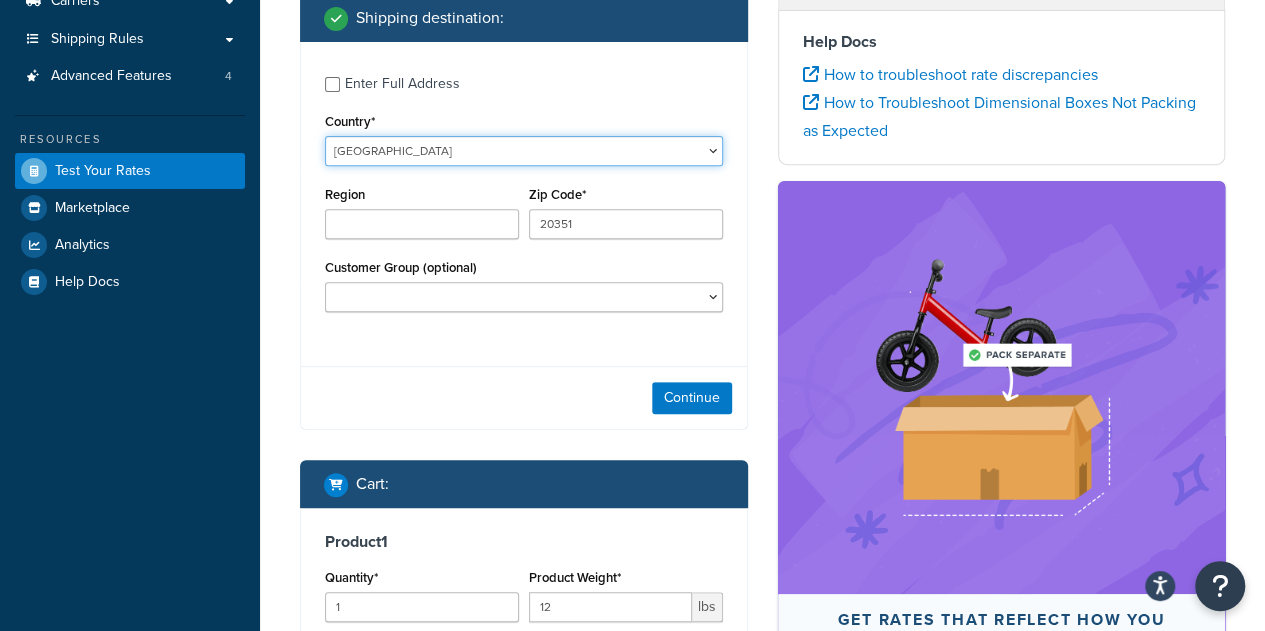 select on "US" 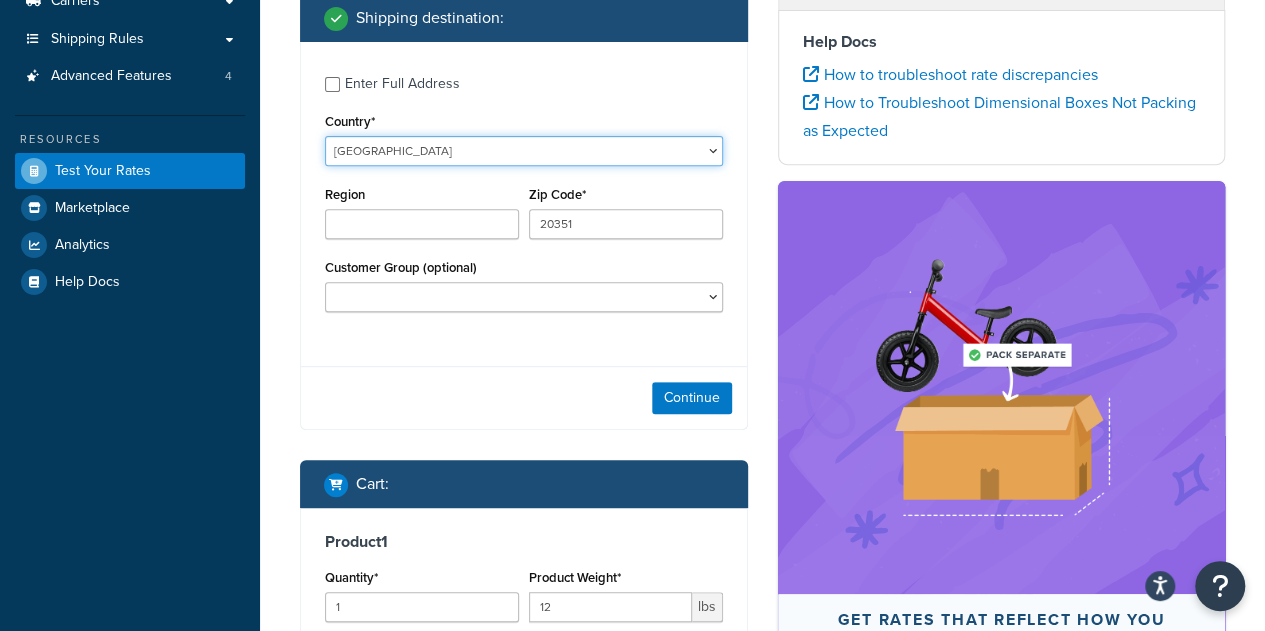 click on "United States  United Kingdom  Afghanistan  Åland Islands  Albania  Algeria  American Samoa  Andorra  Angola  Anguilla  Antarctica  Antigua and Barbuda  Argentina  Armenia  Aruba  Australia  Austria  Azerbaijan  Bahamas  Bahrain  Bangladesh  Barbados  Belarus  Belgium  Belize  Benin  Bermuda  Bhutan  Bolivia  Bonaire, Sint Eustatius and Saba  Bosnia and Herzegovina  Botswana  Bouvet Island  Brazil  British Indian Ocean Territory  Brunei Darussalam  Bulgaria  Burkina Faso  Burundi  Cambodia  Cameroon  Canada  Cape Verde  Cayman Islands  Central African Republic  Chad  Chile  China  Christmas Island  Cocos (Keeling) Islands  Colombia  Comoros  Congo  Congo, The Democratic Republic of the  Cook Islands  Costa Rica  Côte d'Ivoire  Croatia  Cuba  Curacao  Cyprus  Czech Republic  Denmark  Djibouti  Dominica  Dominican Republic  Ecuador  Egypt  El Salvador  Equatorial Guinea  Eritrea  Estonia  Ethiopia  Falkland Islands (Malvinas)  Faroe Islands  Fiji  Finland  France  French Guiana  French Polynesia  Gabon  Guam" at bounding box center (524, 151) 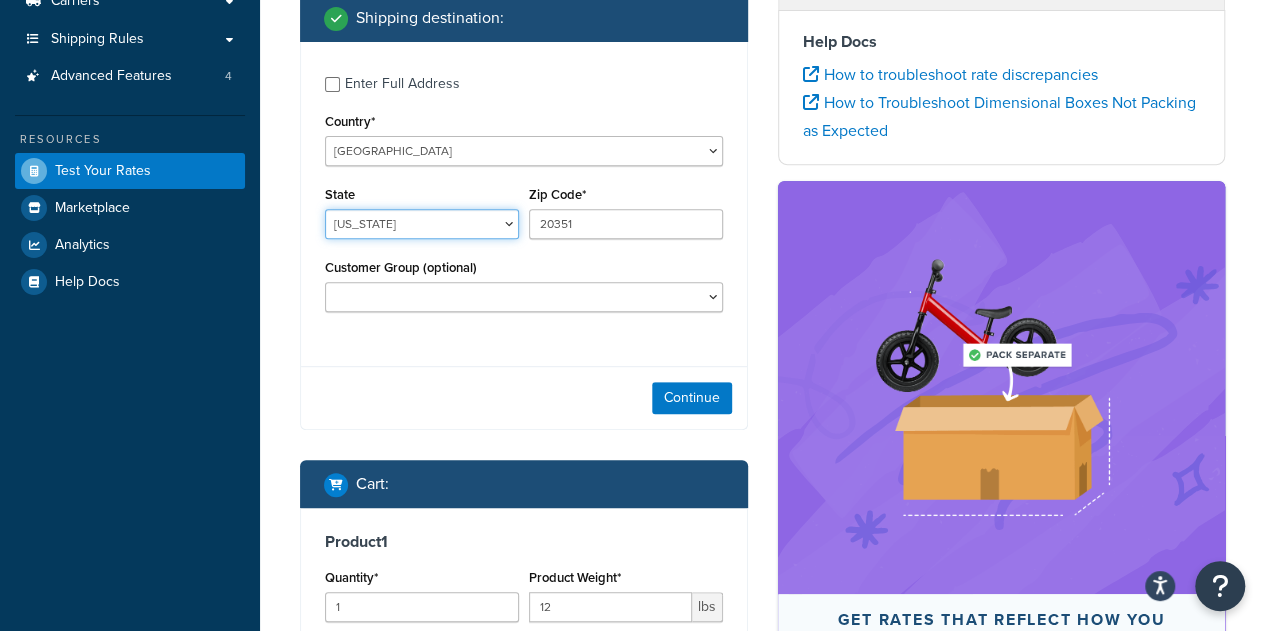click on "Alabama  Alaska  American Samoa  Arizona  Arkansas  Armed Forces Americas  Armed Forces Europe, Middle East, Africa, Canada  Armed Forces Pacific  California  Colorado  Connecticut  Delaware  District of Columbia  Federated States of Micronesia  Florida  Georgia  Guam  Hawaii  Idaho  Illinois  Indiana  Iowa  Kansas  Kentucky  Louisiana  Maine  Marshall Islands  Maryland  Massachusetts  Michigan  Minnesota  Mississippi  Missouri  Montana  Nebraska  Nevada  New Hampshire  New Jersey  New Mexico  New York  North Carolina  North Dakota  Northern Mariana Islands  Ohio  Oklahoma  Oregon  Palau  Pennsylvania  Puerto Rico  Rhode Island  South Carolina  South Dakota  Tennessee  Texas  United States Minor Outlying Islands  Utah  Vermont  Virgin Islands  Virginia  Washington  West Virginia  Wisconsin  Wyoming" at bounding box center [422, 224] 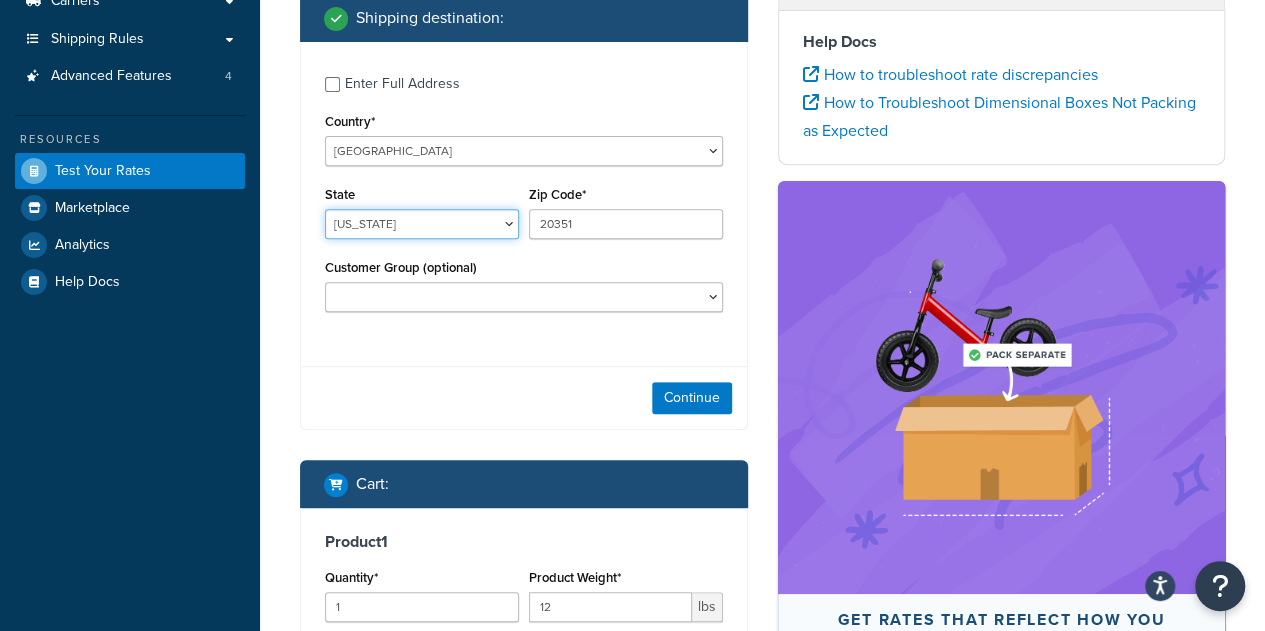 select on "FL" 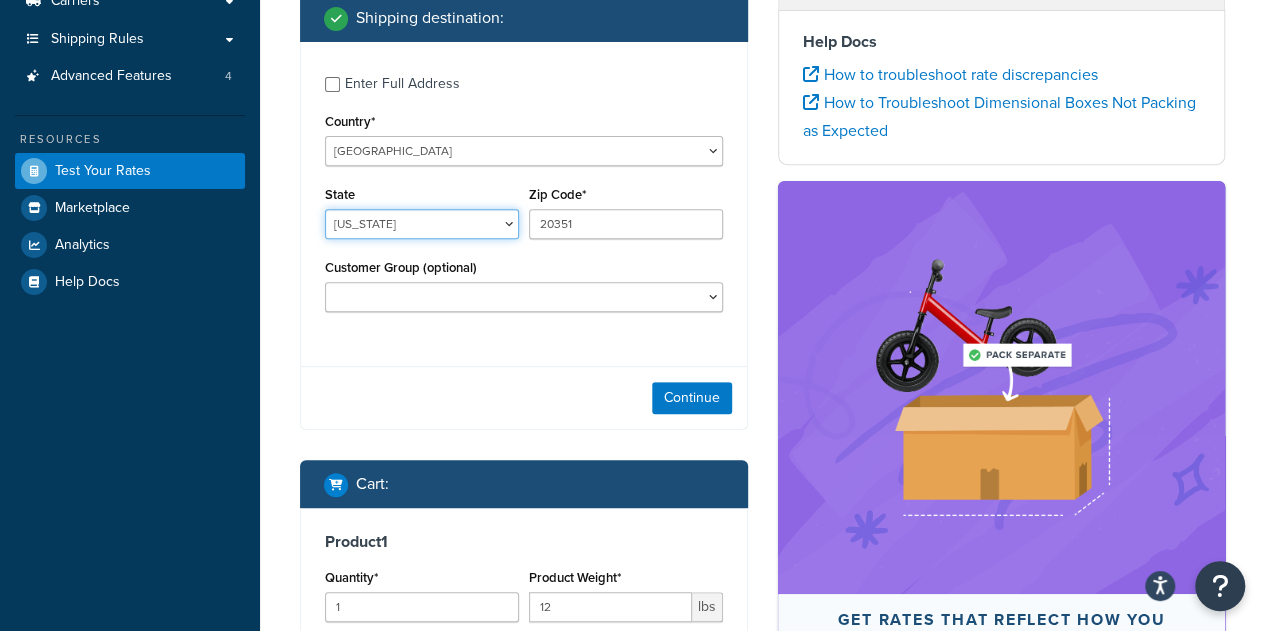 click on "Alabama  Alaska  American Samoa  Arizona  Arkansas  Armed Forces Americas  Armed Forces Europe, Middle East, Africa, Canada  Armed Forces Pacific  California  Colorado  Connecticut  Delaware  District of Columbia  Federated States of Micronesia  Florida  Georgia  Guam  Hawaii  Idaho  Illinois  Indiana  Iowa  Kansas  Kentucky  Louisiana  Maine  Marshall Islands  Maryland  Massachusetts  Michigan  Minnesota  Mississippi  Missouri  Montana  Nebraska  Nevada  New Hampshire  New Jersey  New Mexico  New York  North Carolina  North Dakota  Northern Mariana Islands  Ohio  Oklahoma  Oregon  Palau  Pennsylvania  Puerto Rico  Rhode Island  South Carolina  South Dakota  Tennessee  Texas  United States Minor Outlying Islands  Utah  Vermont  Virgin Islands  Virginia  Washington  West Virginia  Wisconsin  Wyoming" at bounding box center (422, 224) 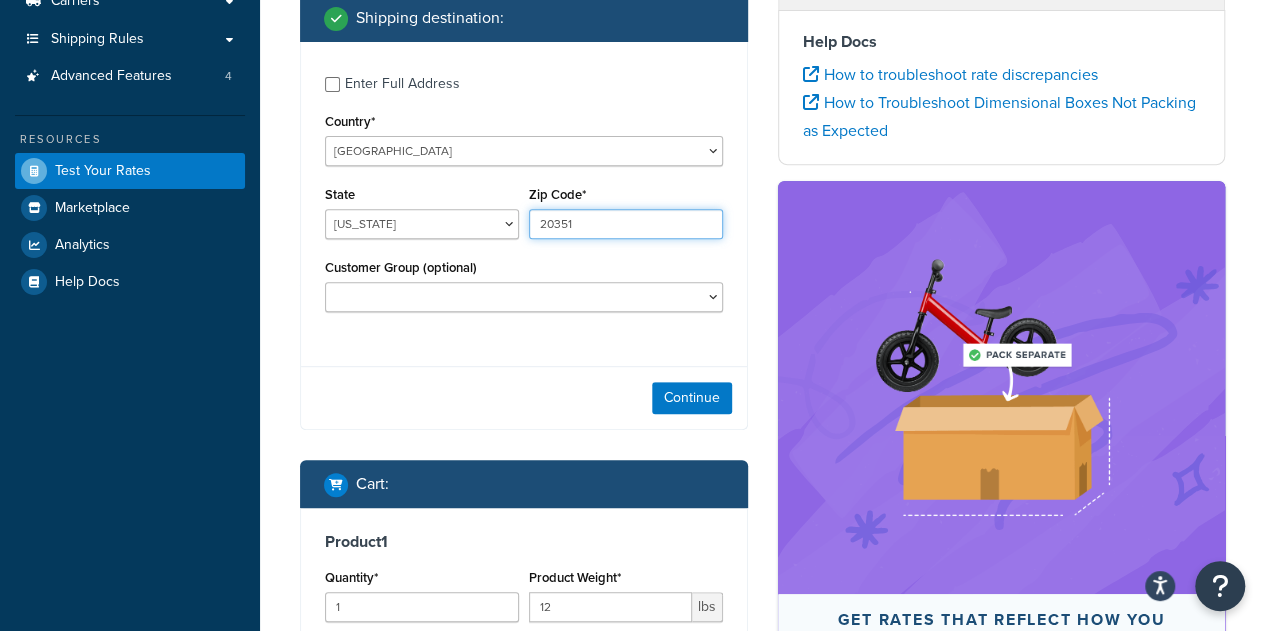 click on "20351" at bounding box center [626, 224] 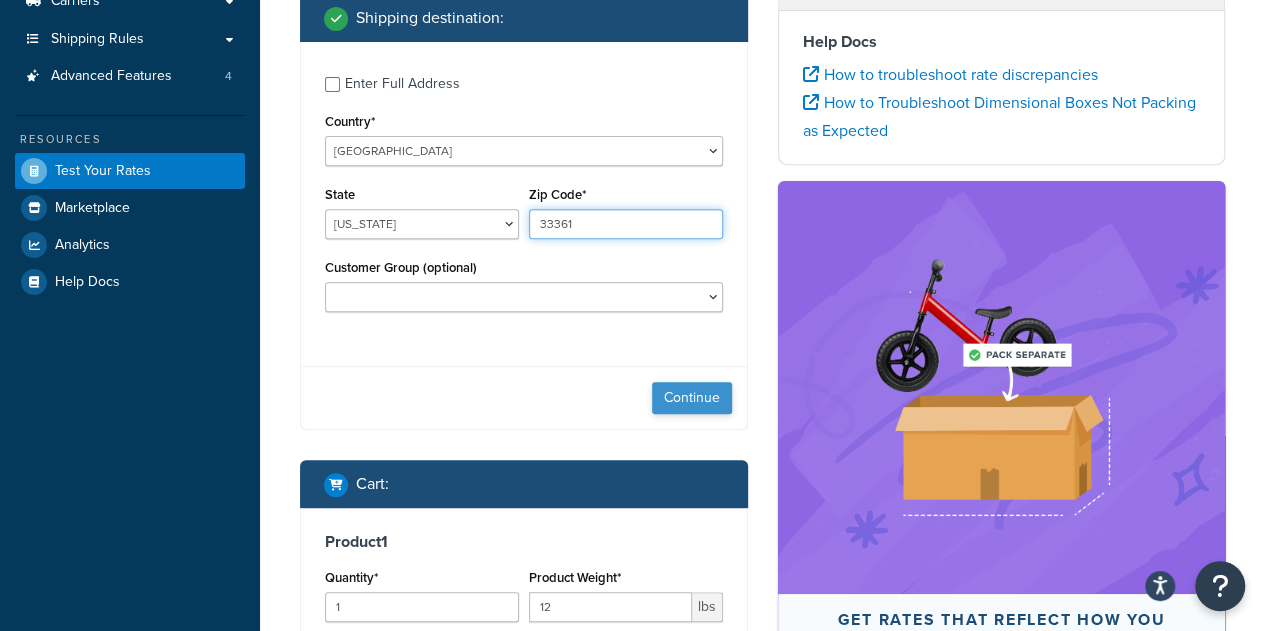 type on "33361" 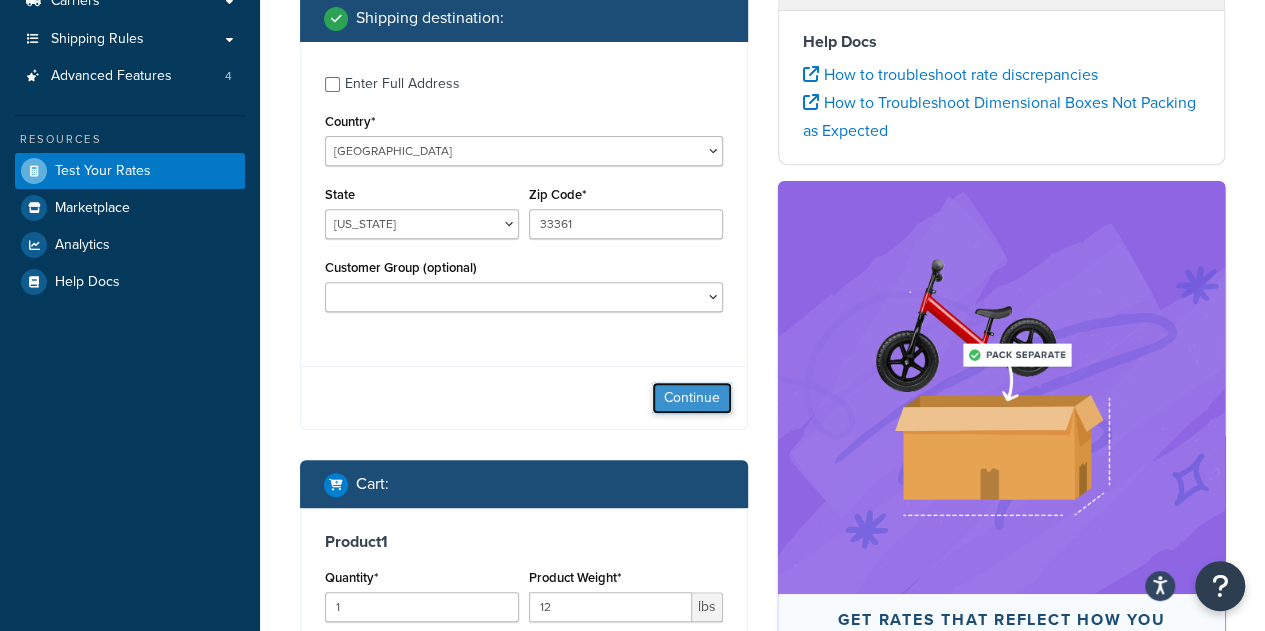 click on "Continue" at bounding box center (692, 398) 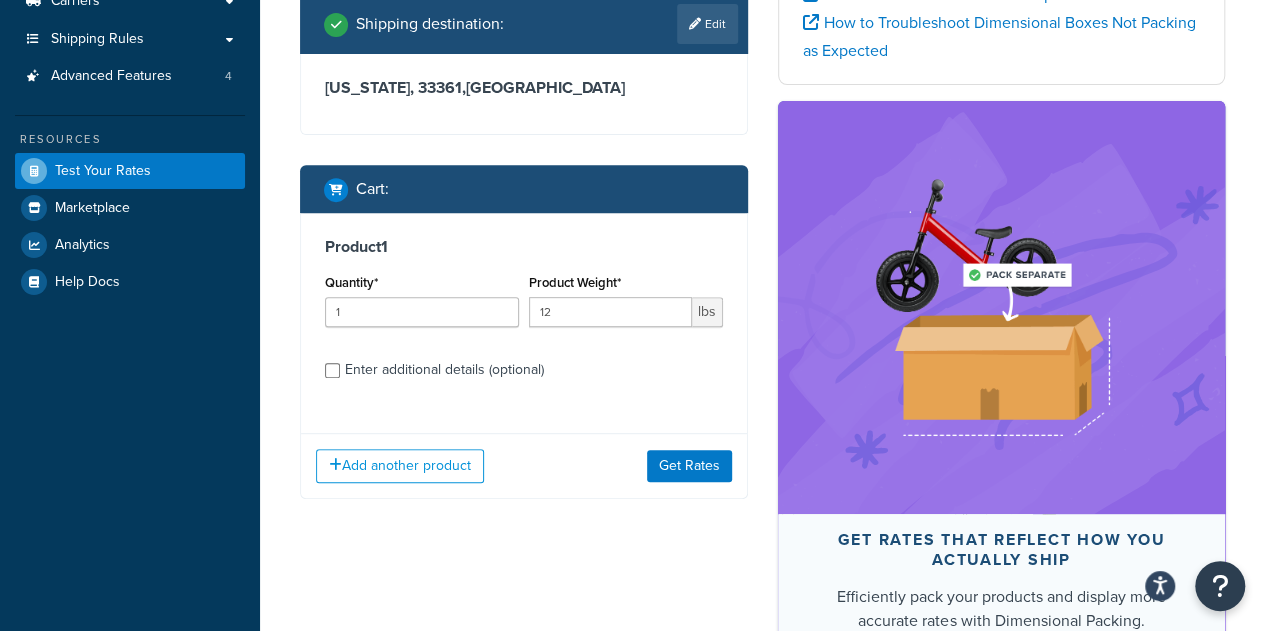 click on "Product  1 Quantity*   1 Product Weight*   12 lbs   Enter additional details (optional)" at bounding box center [524, 315] 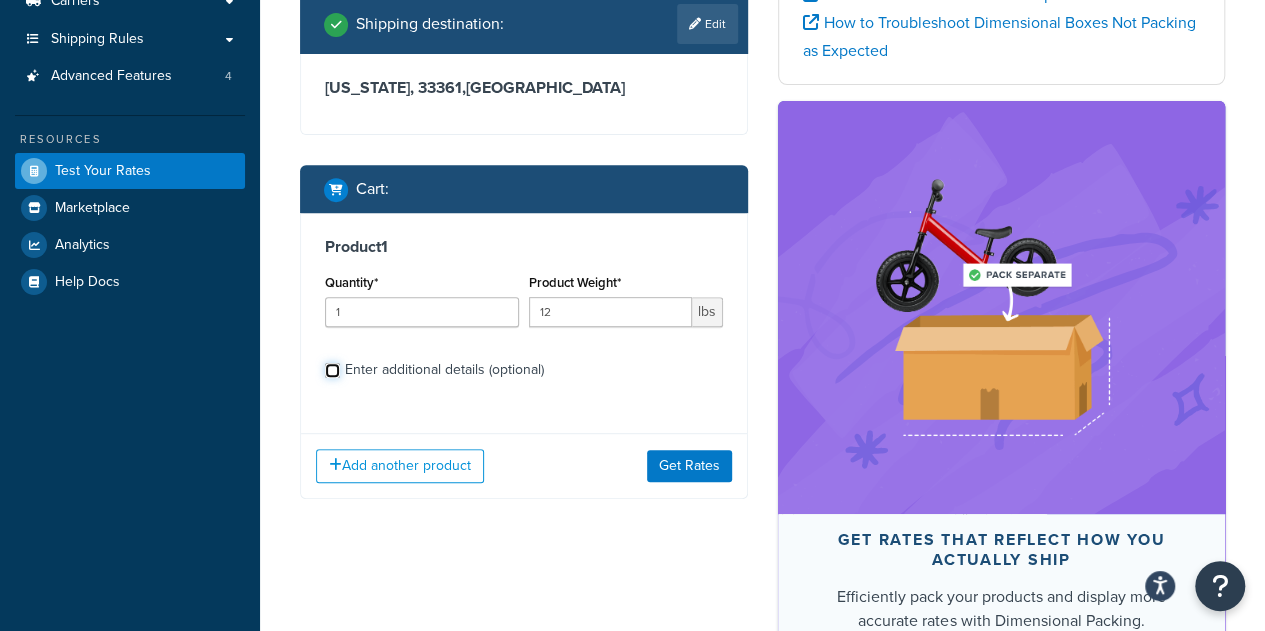 click on "Enter additional details (optional)" at bounding box center [332, 370] 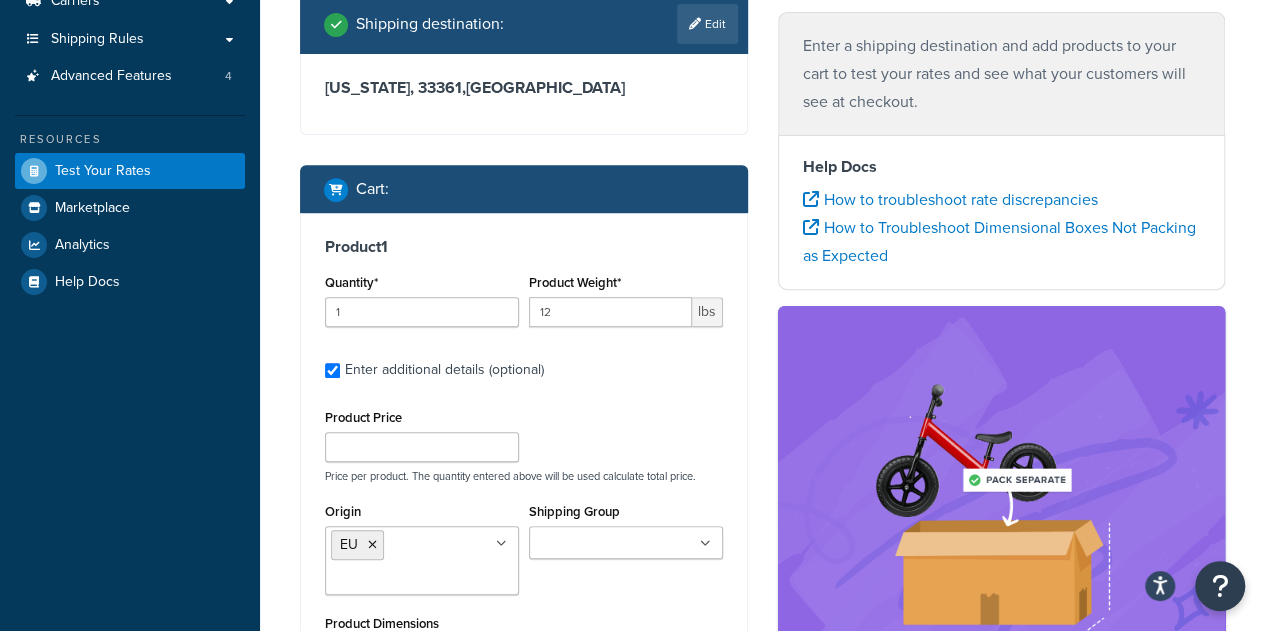 click on "Product  1 Quantity*   1 Product Weight*   12 lbs   Enter additional details (optional) Product Price   Price per product. The quantity entered above will be used calculate total price. Origin   EU   Australia 3PL B2B-US Canada US - Grapevine US - Pennsylvania Shipping Group   Concrete In Store Pickup Items Large Medium NOPOBOX PER_ITEM Products Season Oil Small Yukon Oversized Product Dimensions   L   W   H Dimensions per product. The quantity entered above will be used calculate total volume. Packing Rule     In order to use product dimensions, packing rules, and boxes for rating, the Dimensional Packing   feature must be activated" at bounding box center (524, 557) 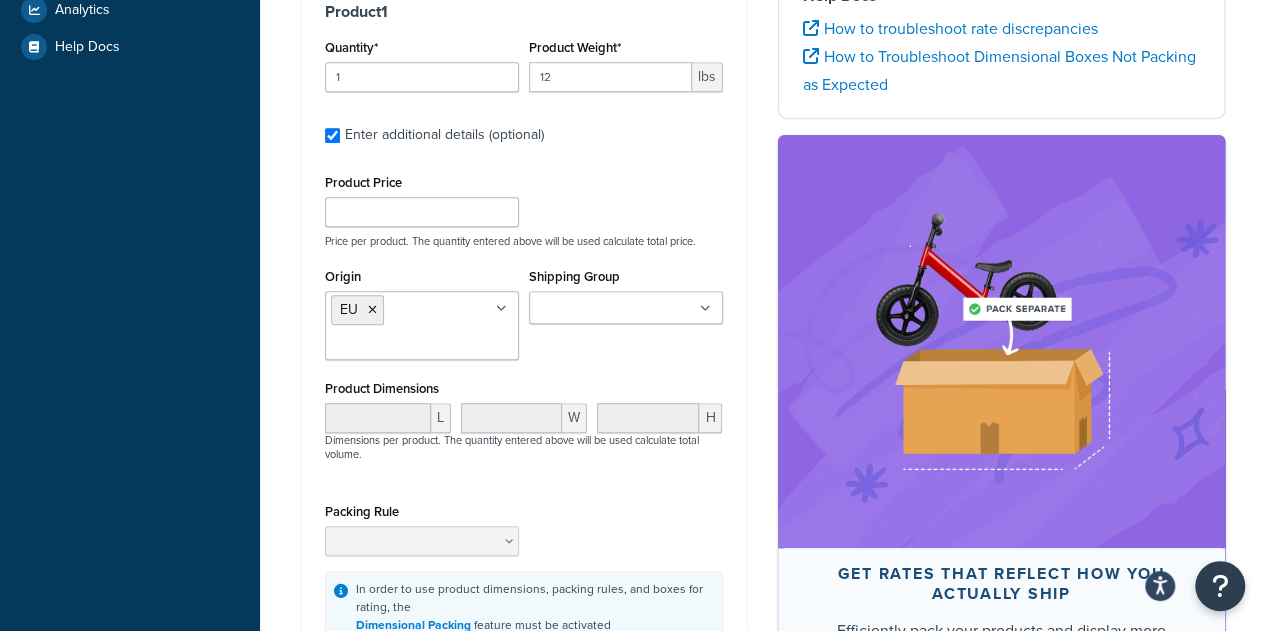 scroll, scrollTop: 600, scrollLeft: 0, axis: vertical 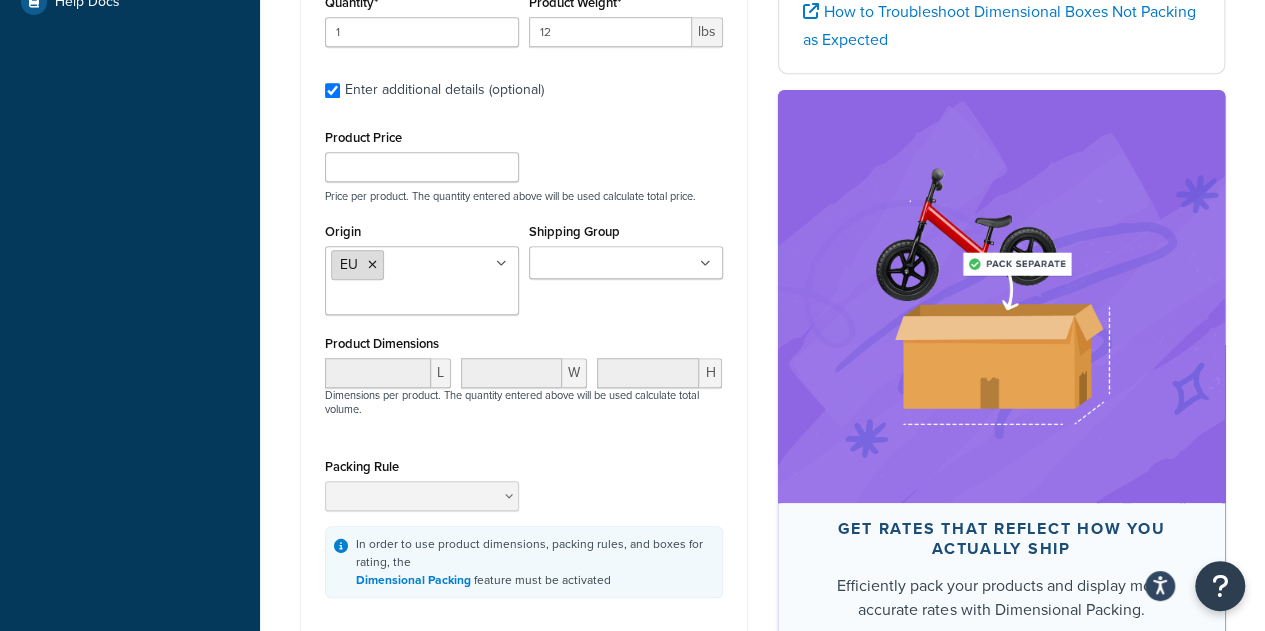 click on "EU" at bounding box center (357, 265) 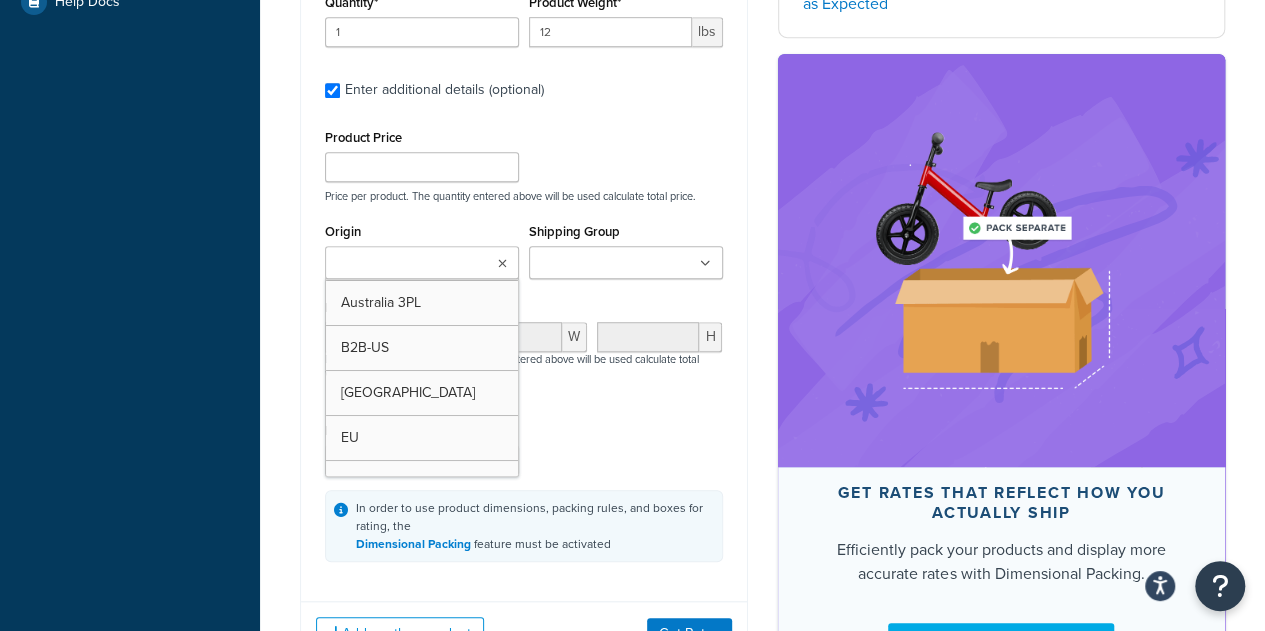 scroll, scrollTop: 0, scrollLeft: 0, axis: both 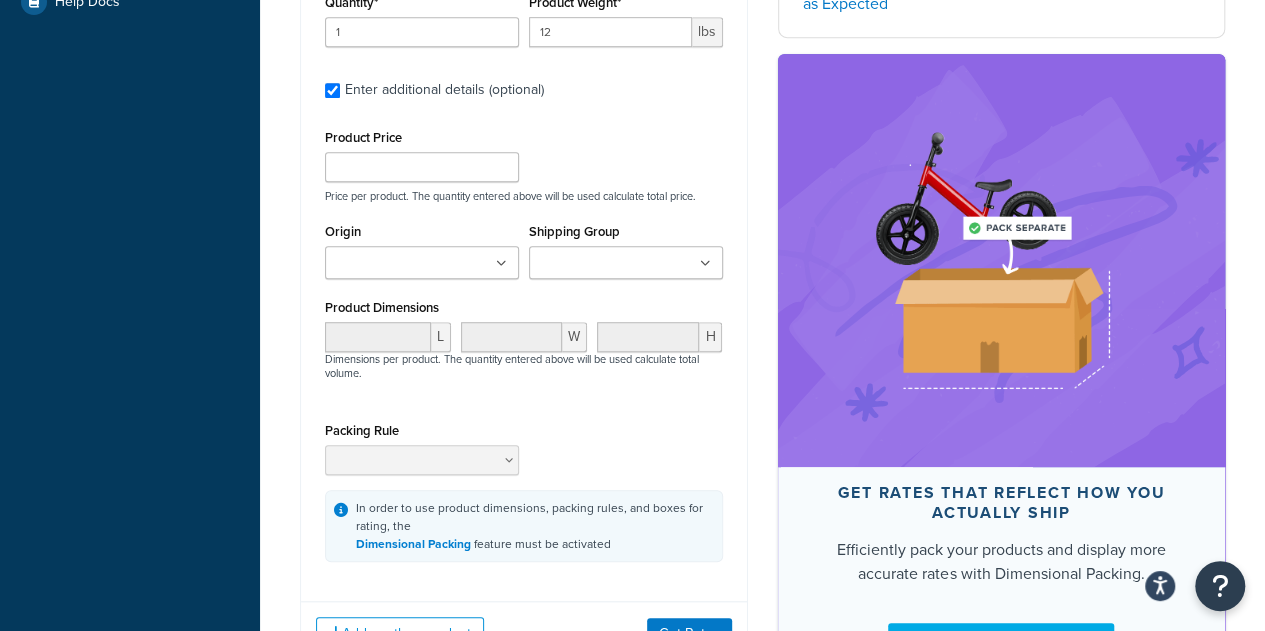 click on "L   W   H Dimensions per product. The quantity entered above will be used calculate total volume." at bounding box center [524, 362] 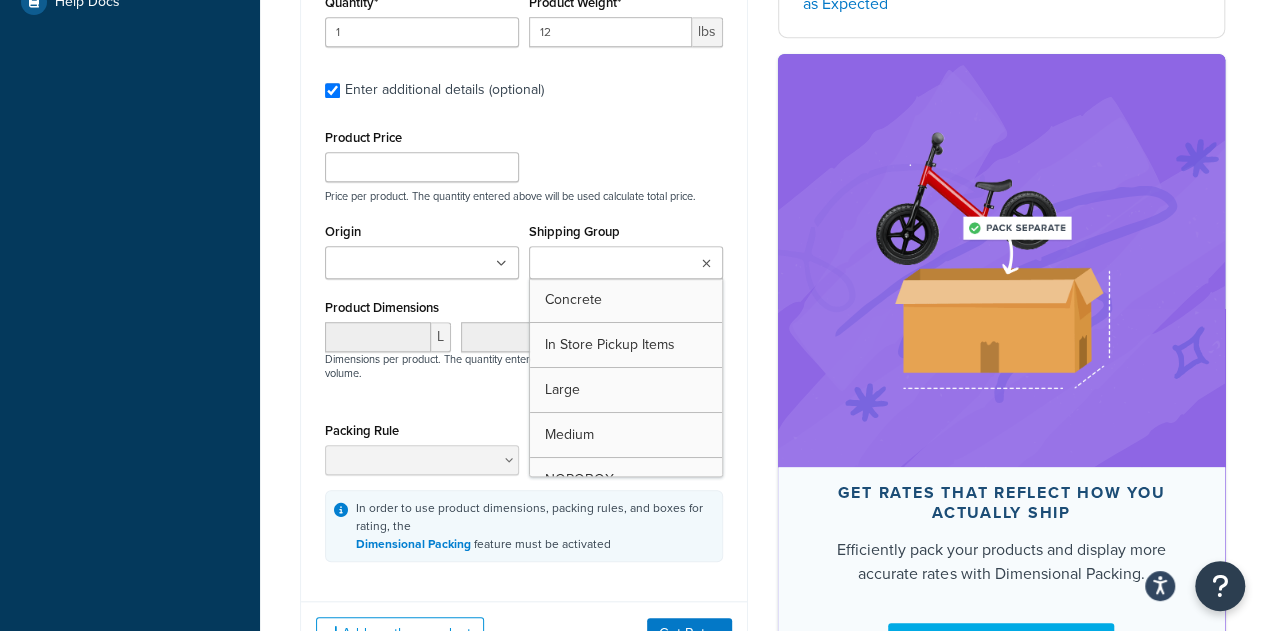 click on "Shipping Group" at bounding box center [623, 264] 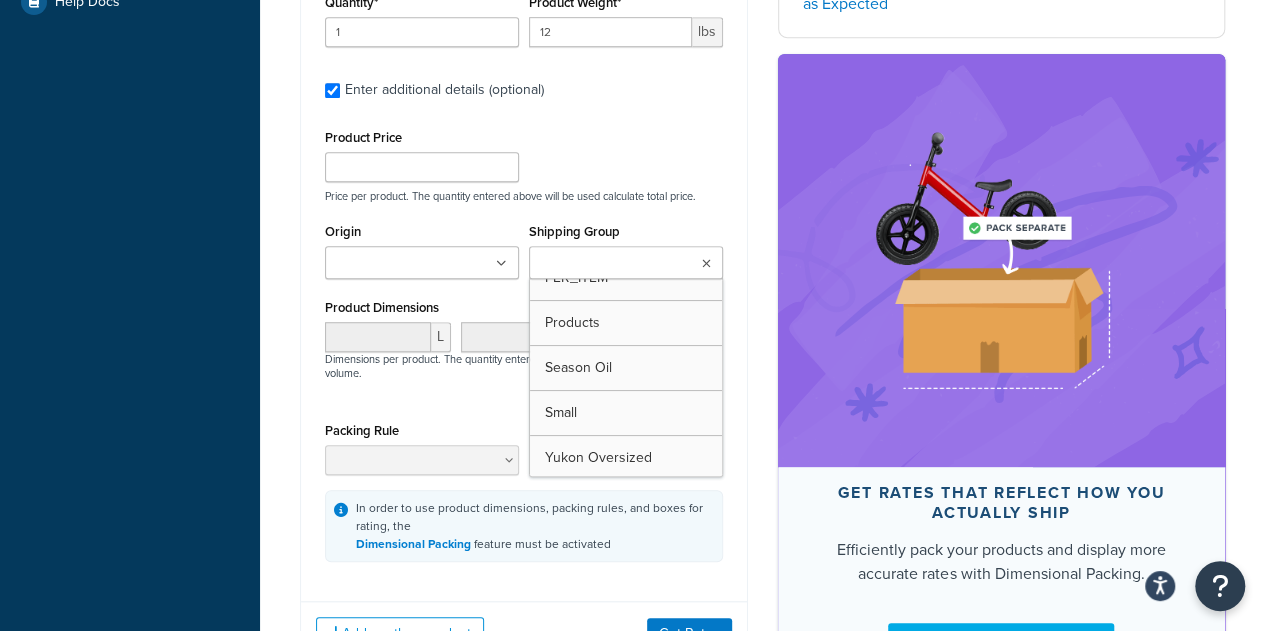 scroll, scrollTop: 0, scrollLeft: 0, axis: both 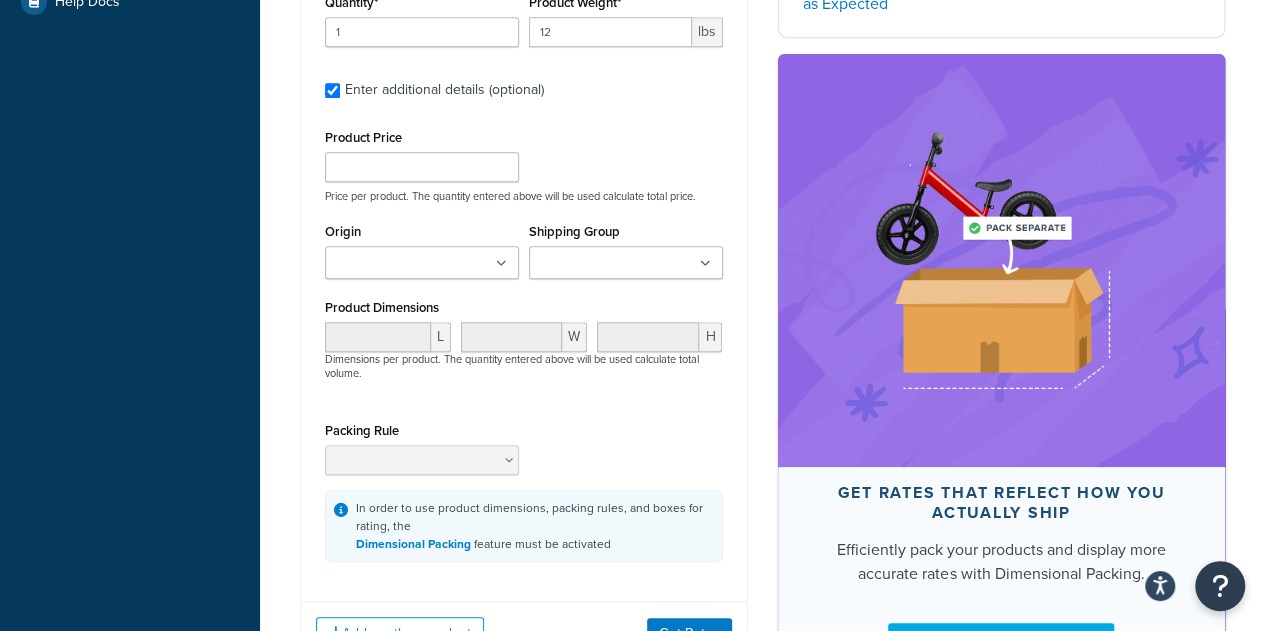click on "Enter additional details (optional)" at bounding box center [534, 88] 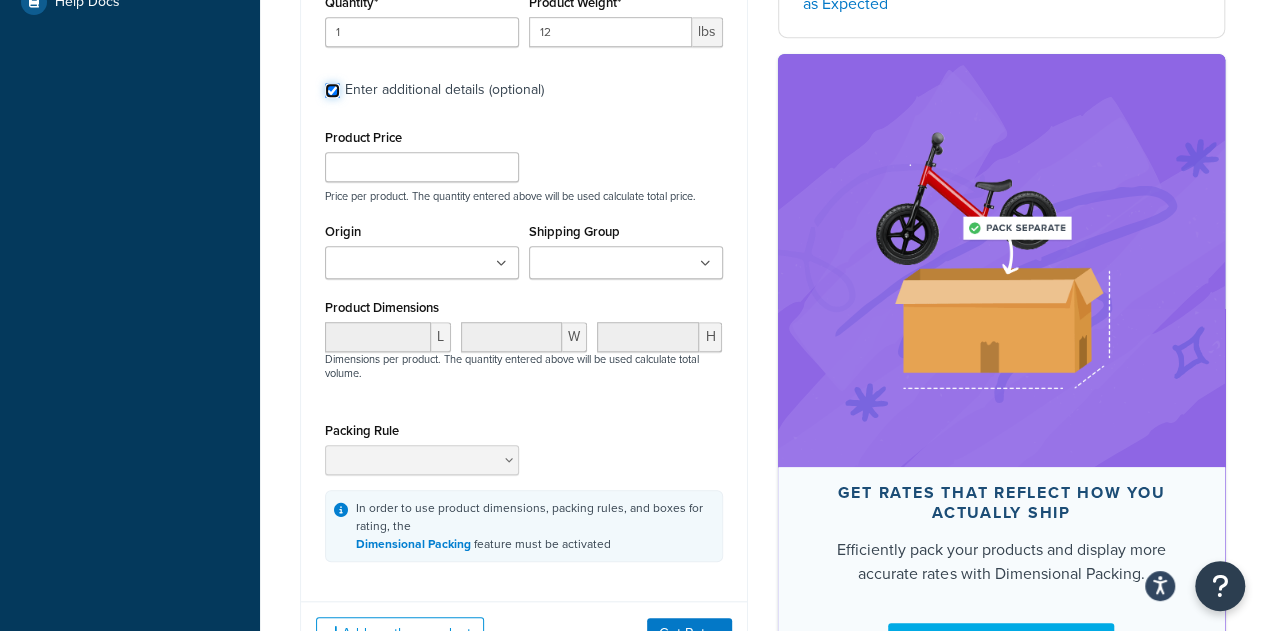 click on "Enter additional details (optional)" at bounding box center (332, 90) 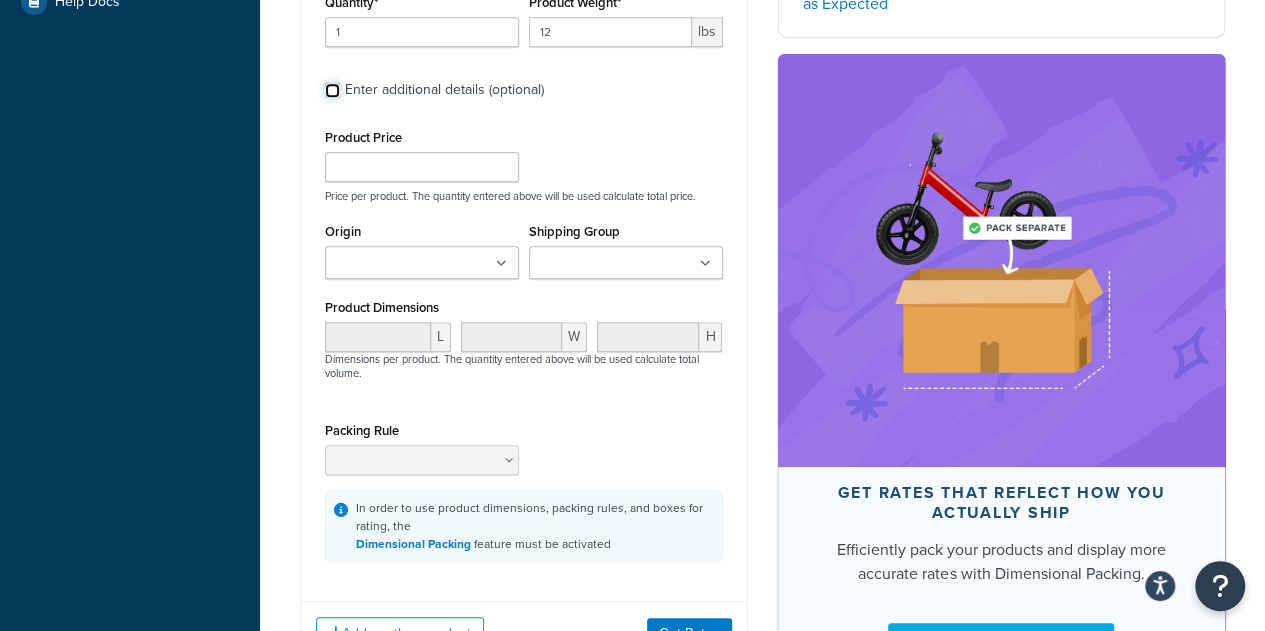 scroll, scrollTop: 532, scrollLeft: 0, axis: vertical 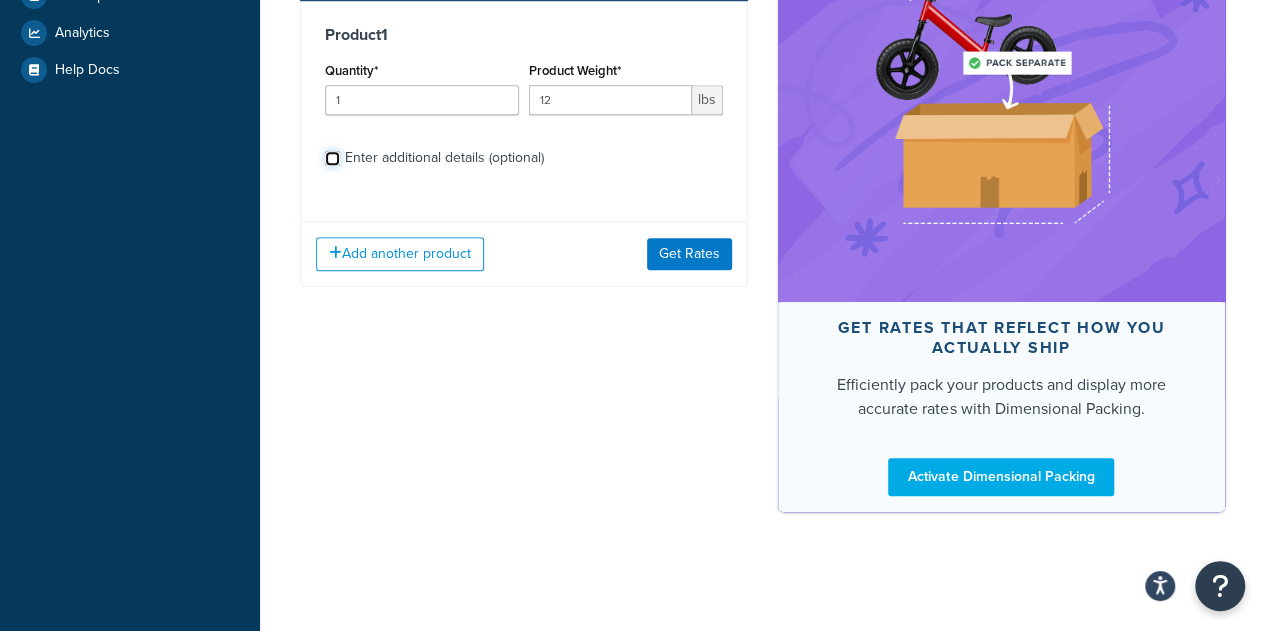 click on "Enter additional details (optional)" at bounding box center [332, 158] 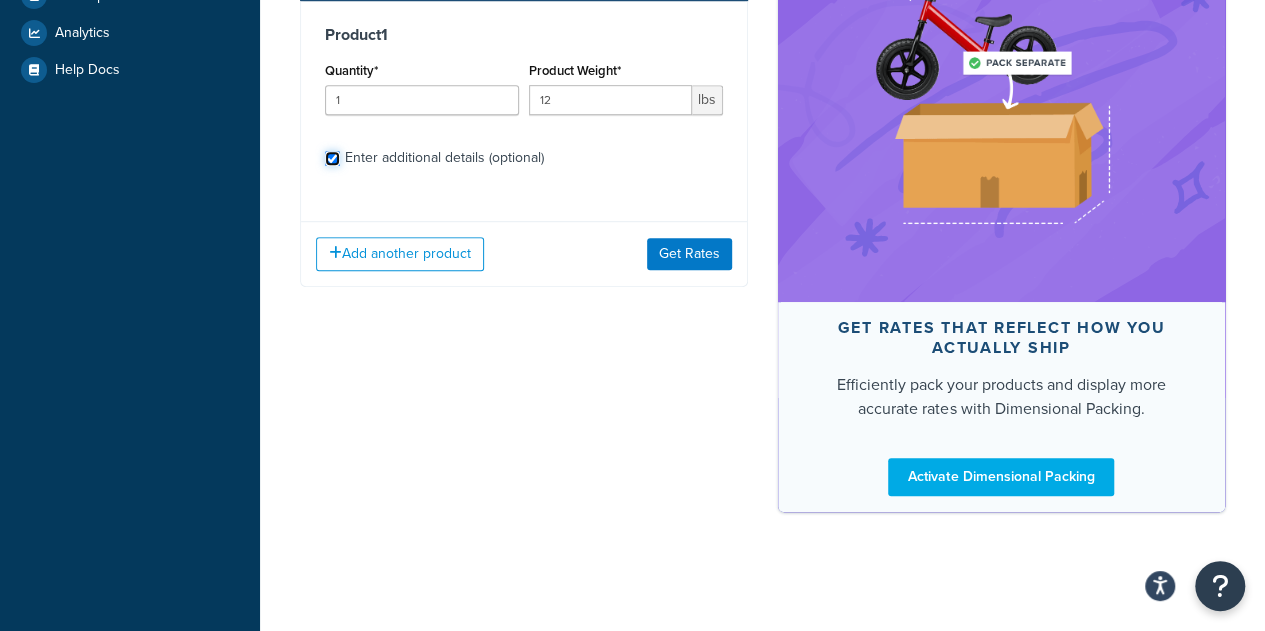 checkbox on "true" 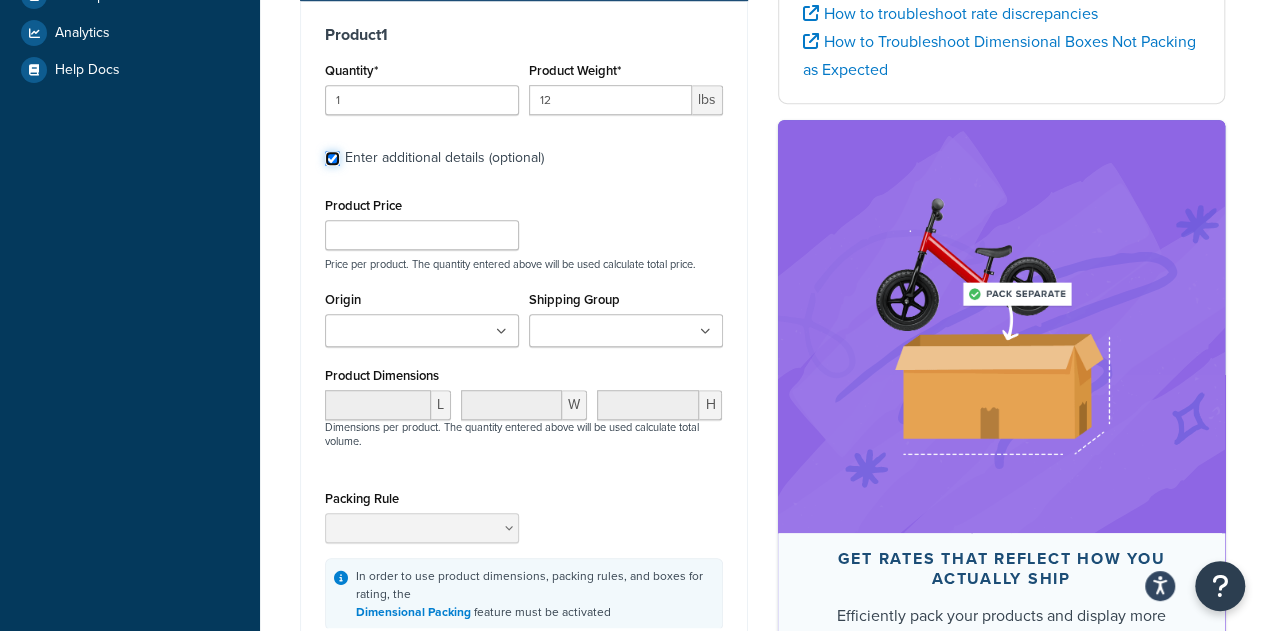 scroll, scrollTop: 600, scrollLeft: 0, axis: vertical 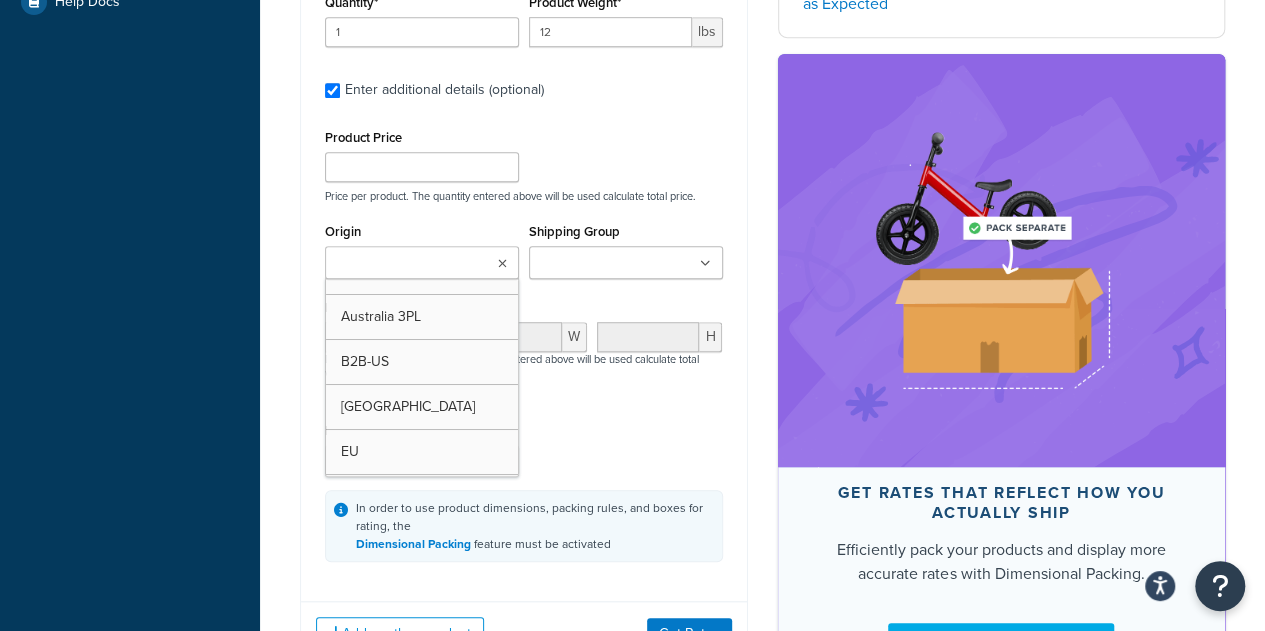 click on "Origin" at bounding box center [419, 264] 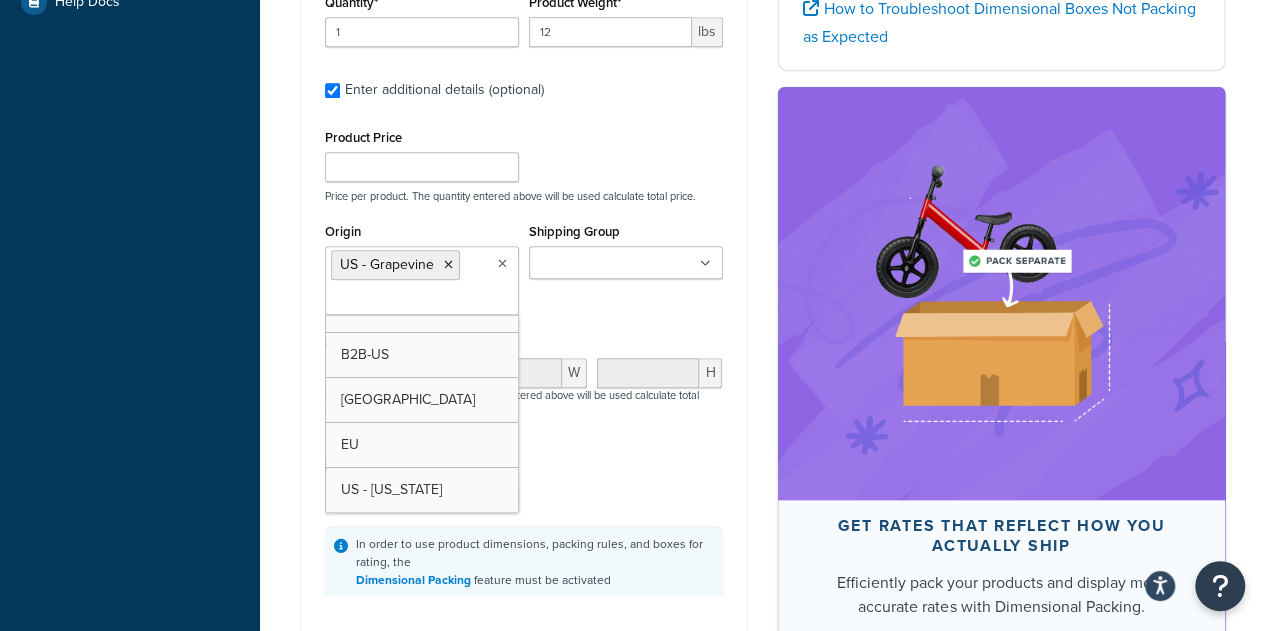 scroll, scrollTop: 24, scrollLeft: 0, axis: vertical 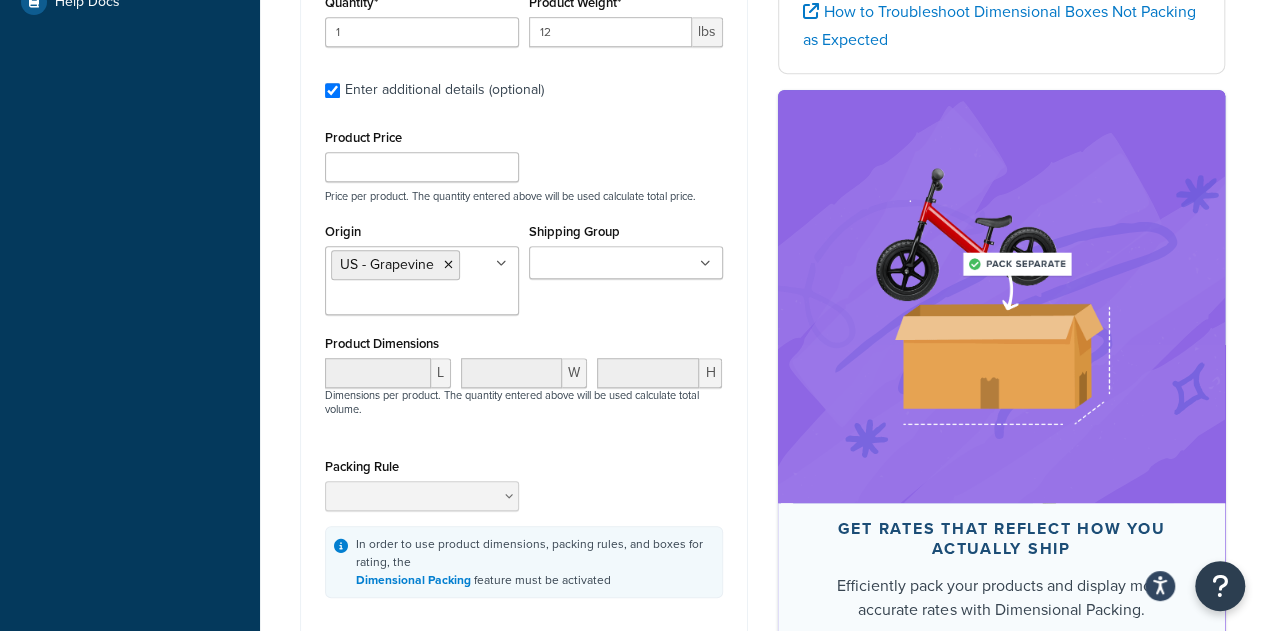 click on "Packing Rule" at bounding box center (524, 489) 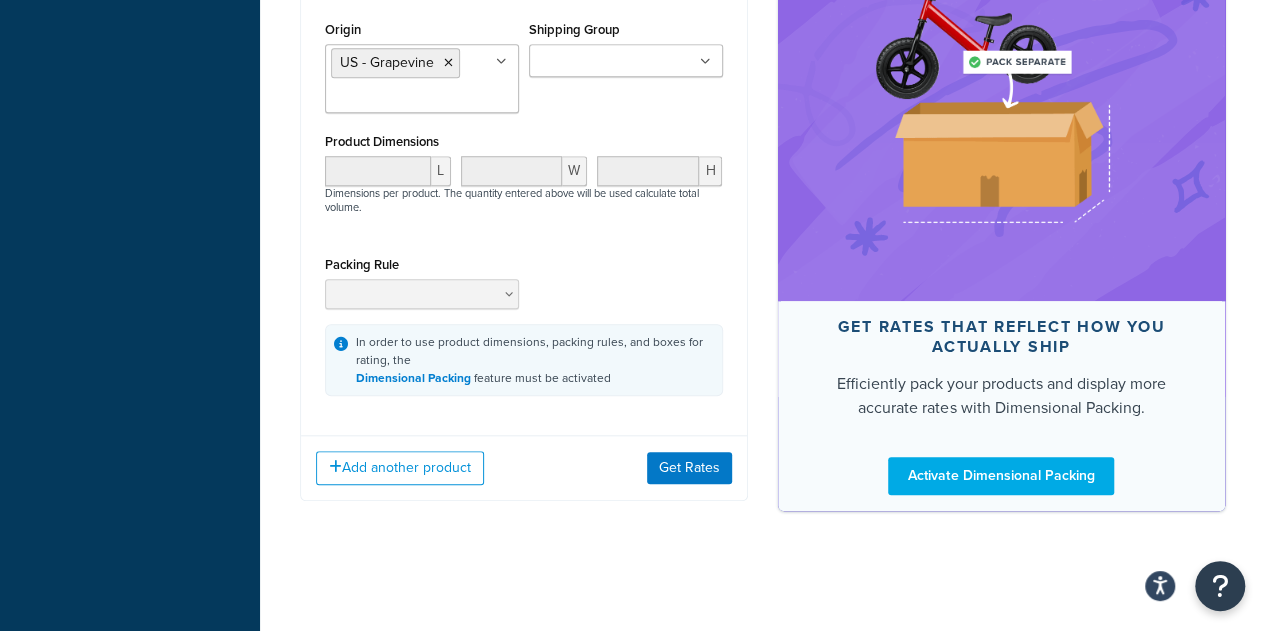 scroll, scrollTop: 826, scrollLeft: 0, axis: vertical 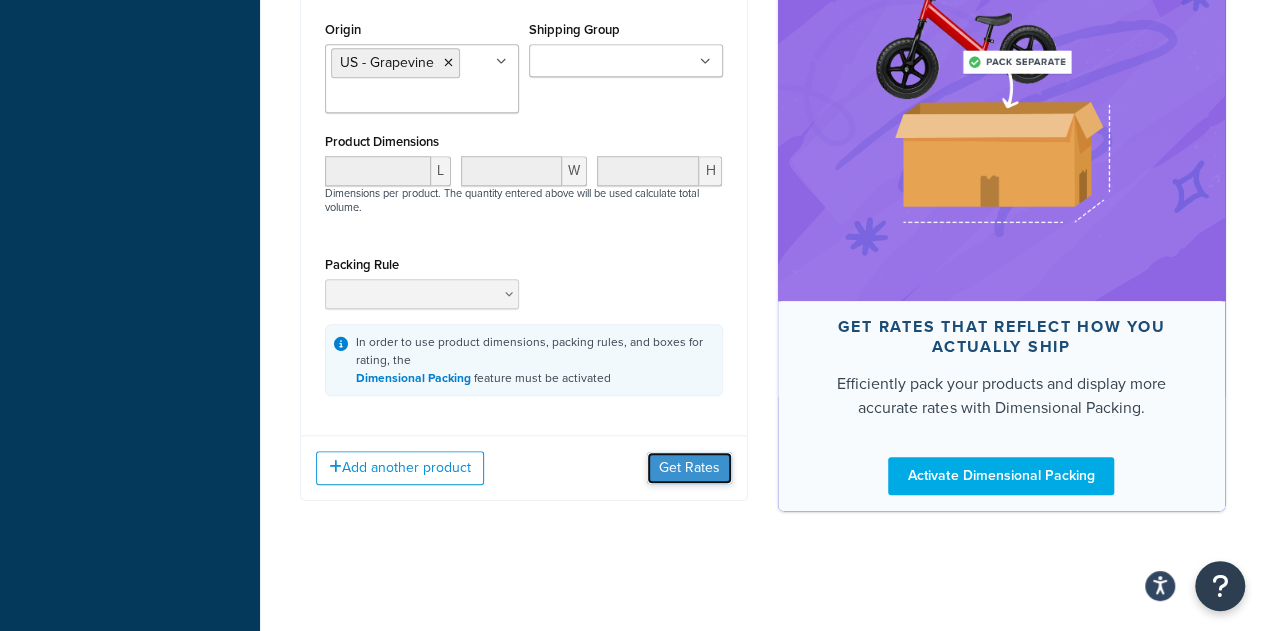 click on "Get Rates" at bounding box center (689, 468) 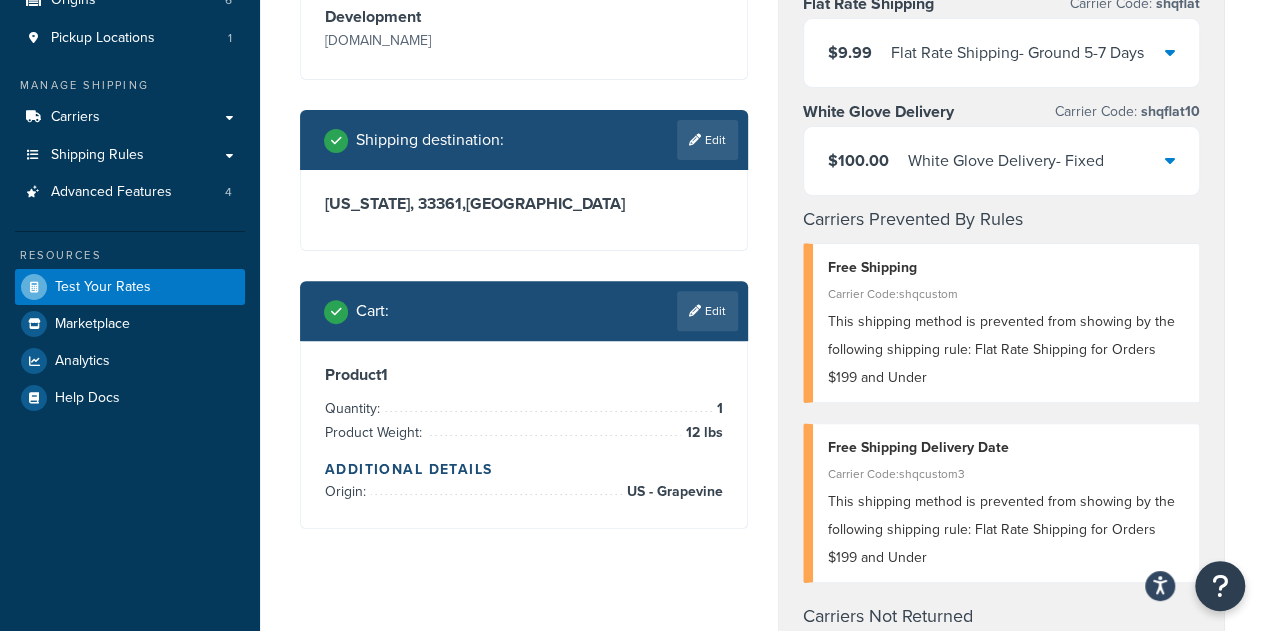 scroll, scrollTop: 214, scrollLeft: 0, axis: vertical 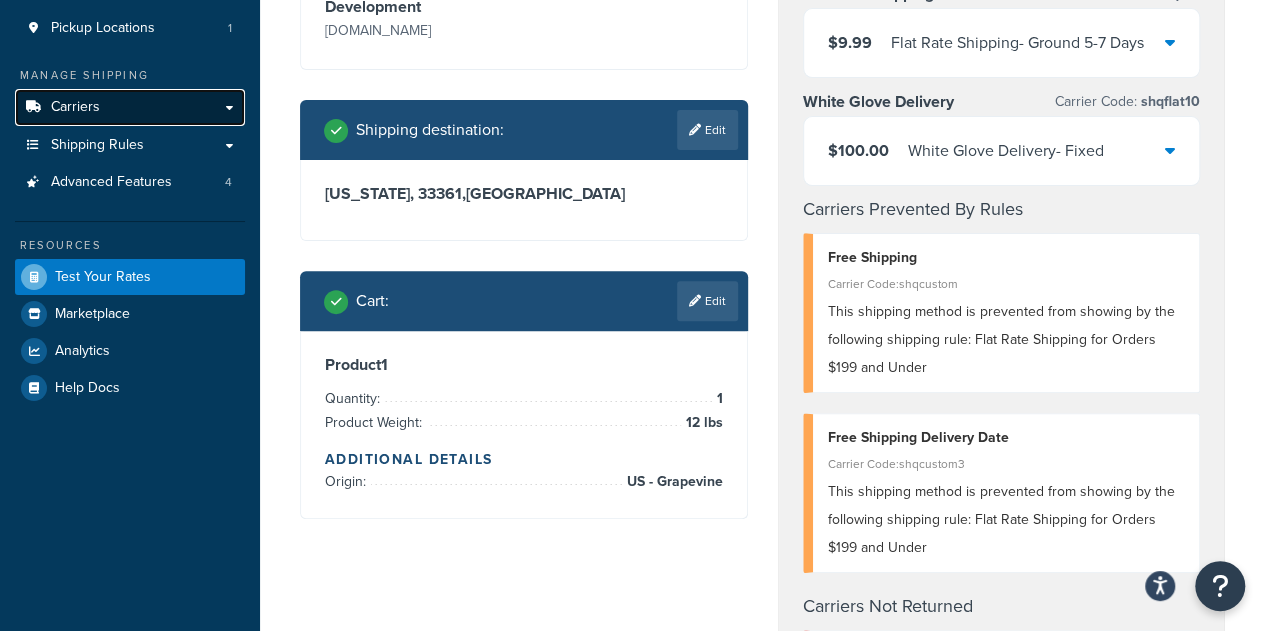 click on "Carriers" at bounding box center [75, 107] 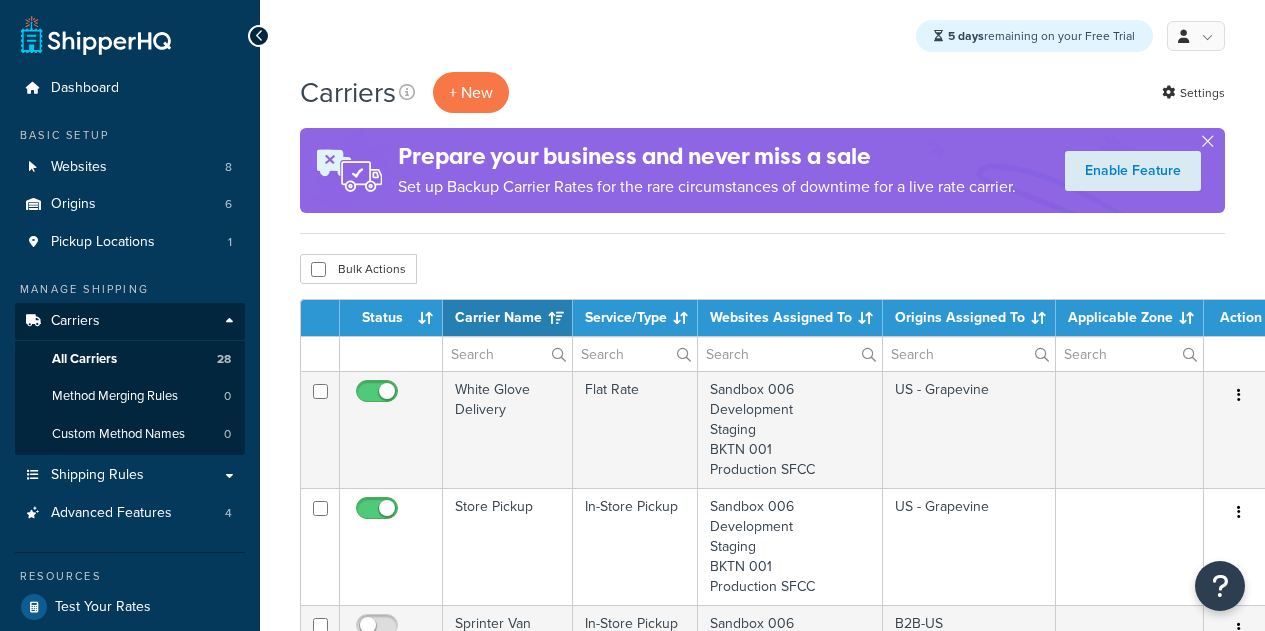 select on "15" 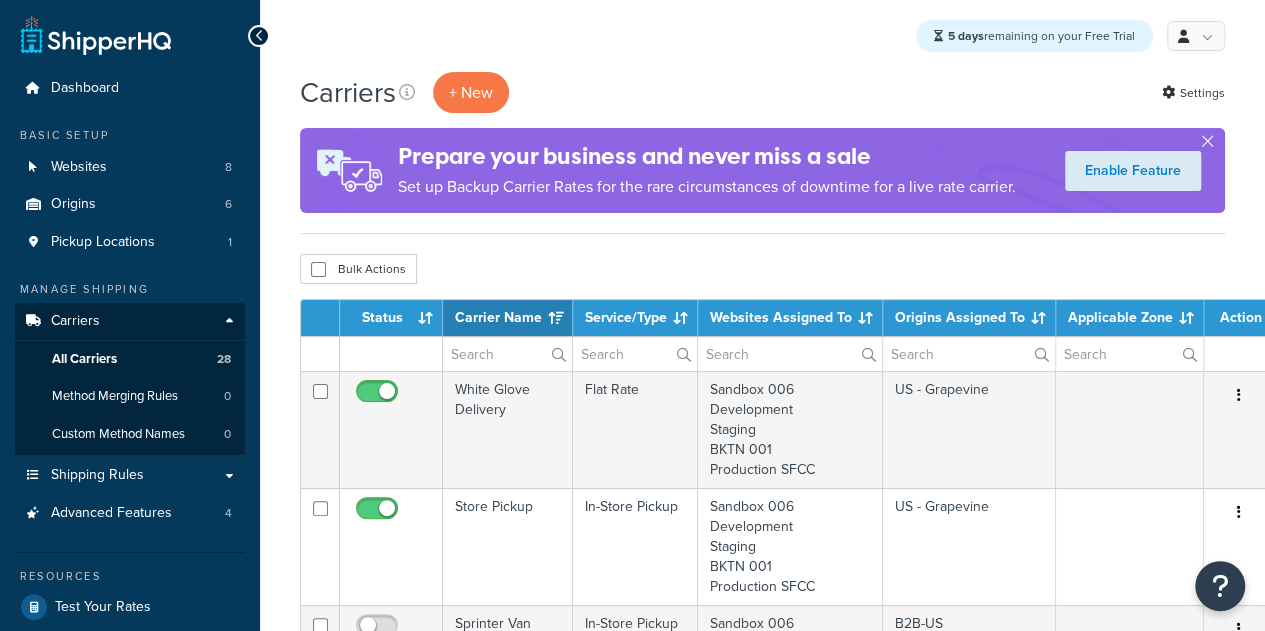 scroll, scrollTop: 0, scrollLeft: 0, axis: both 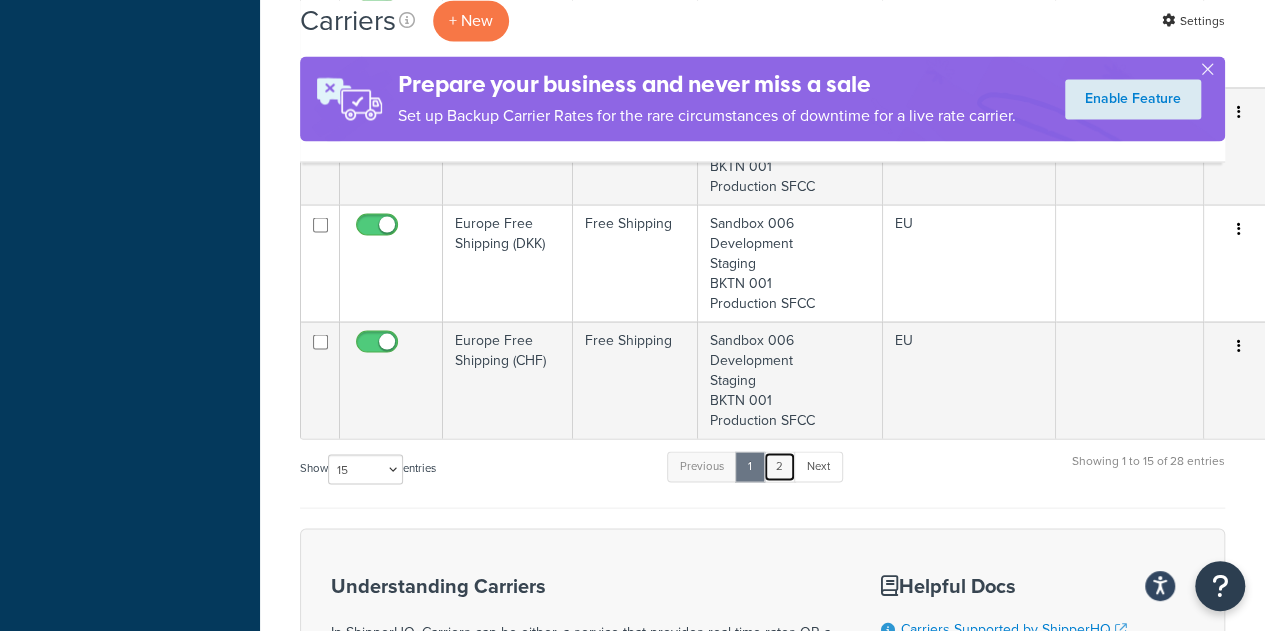 click on "2" at bounding box center (779, 466) 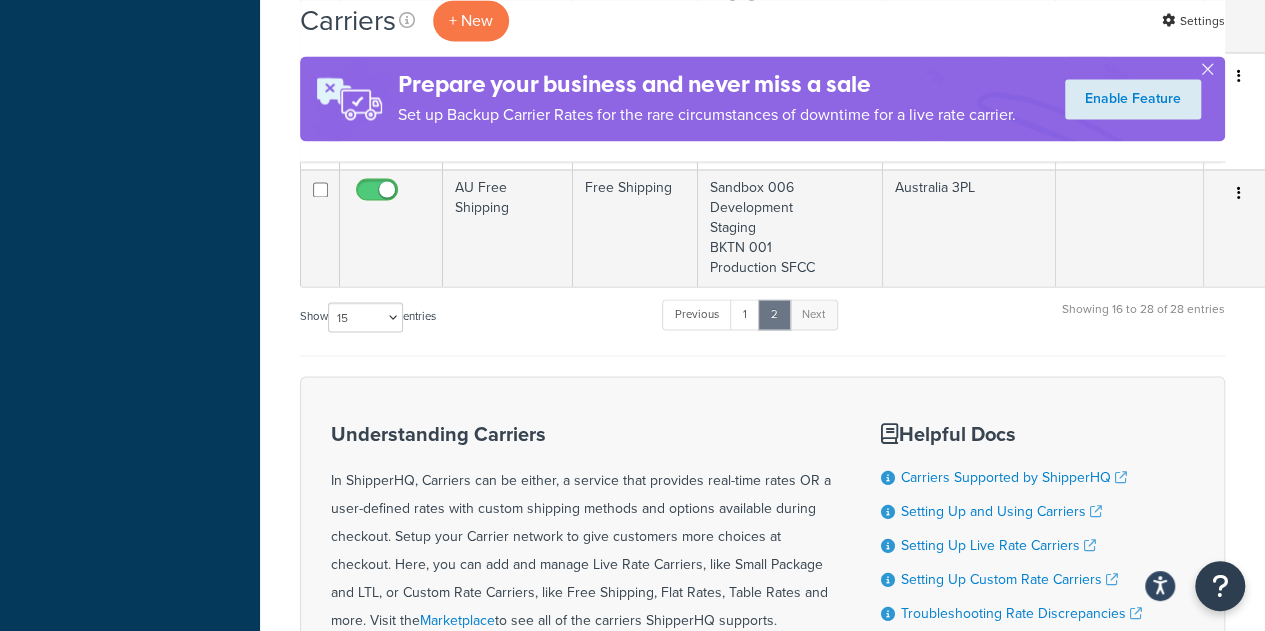 scroll, scrollTop: 1614, scrollLeft: 0, axis: vertical 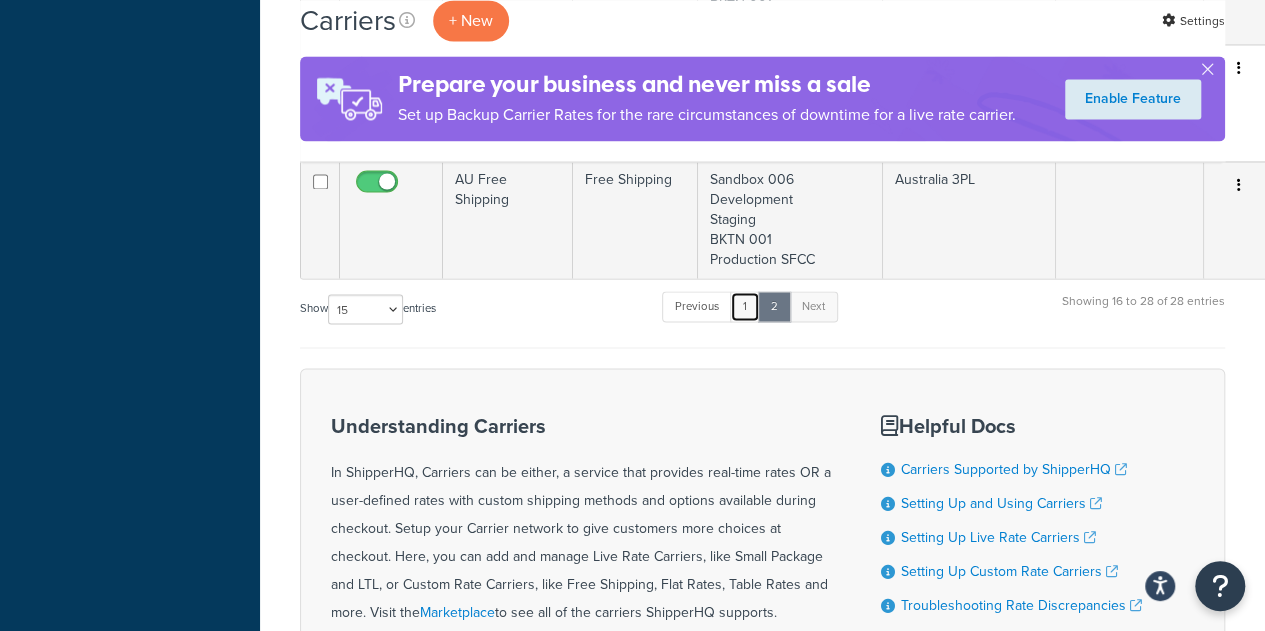 click on "1" at bounding box center (745, 306) 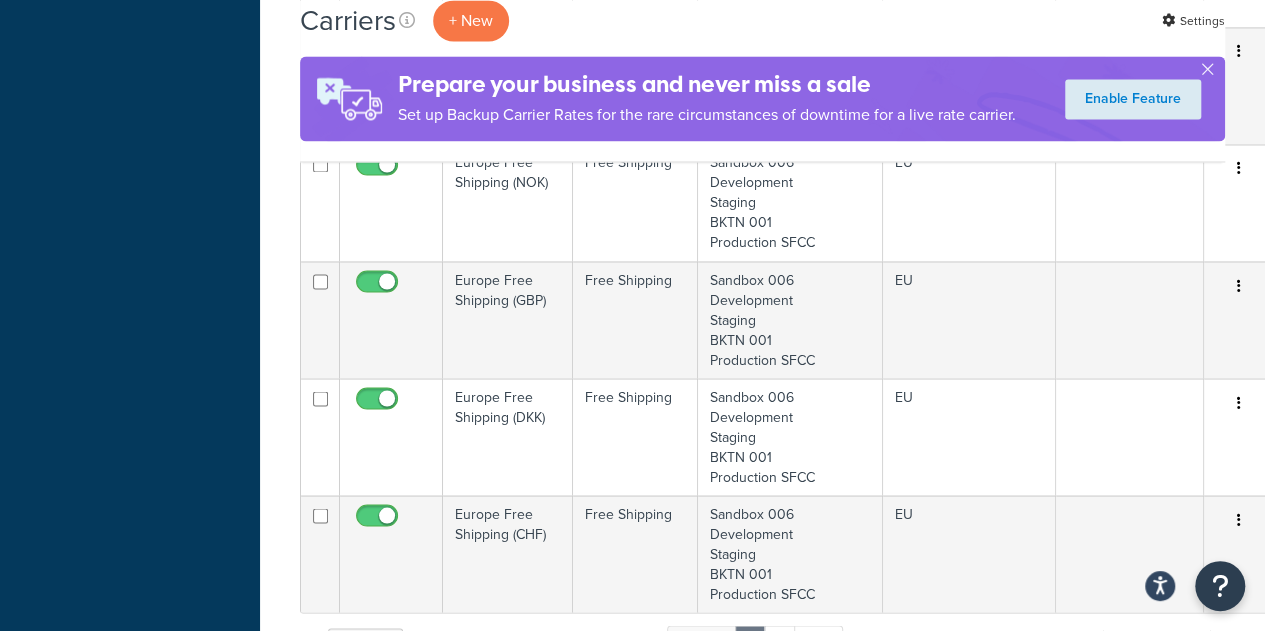 scroll, scrollTop: 1631, scrollLeft: 0, axis: vertical 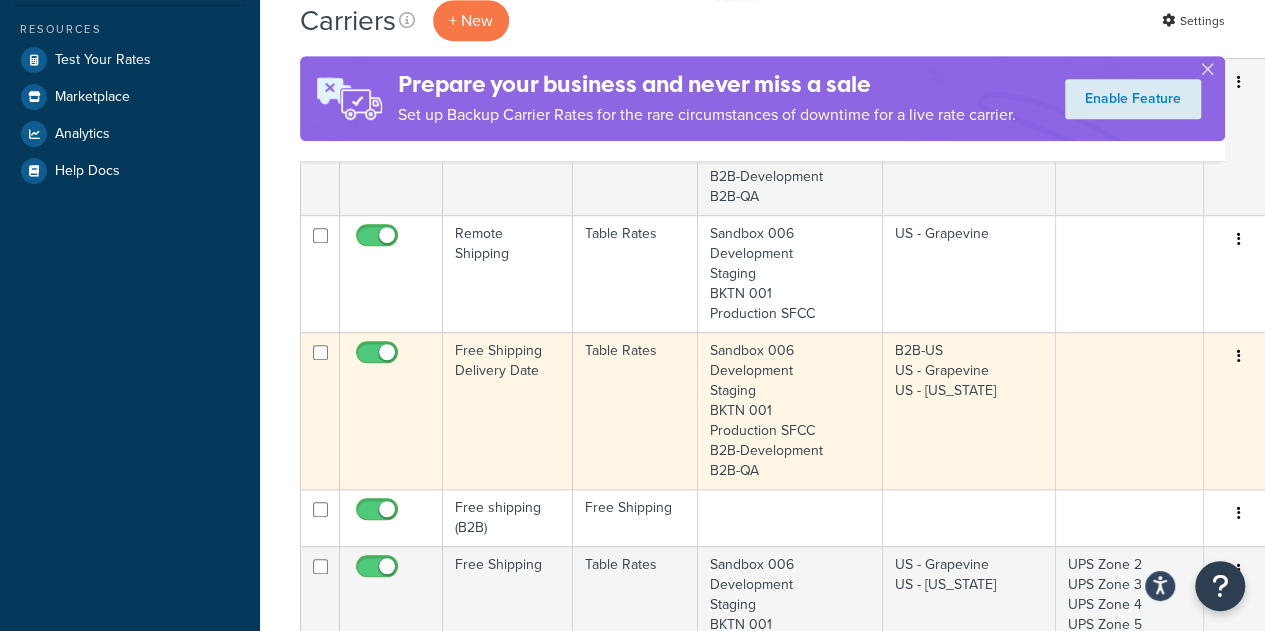 click on "Free Shipping Delivery Date" at bounding box center (508, 410) 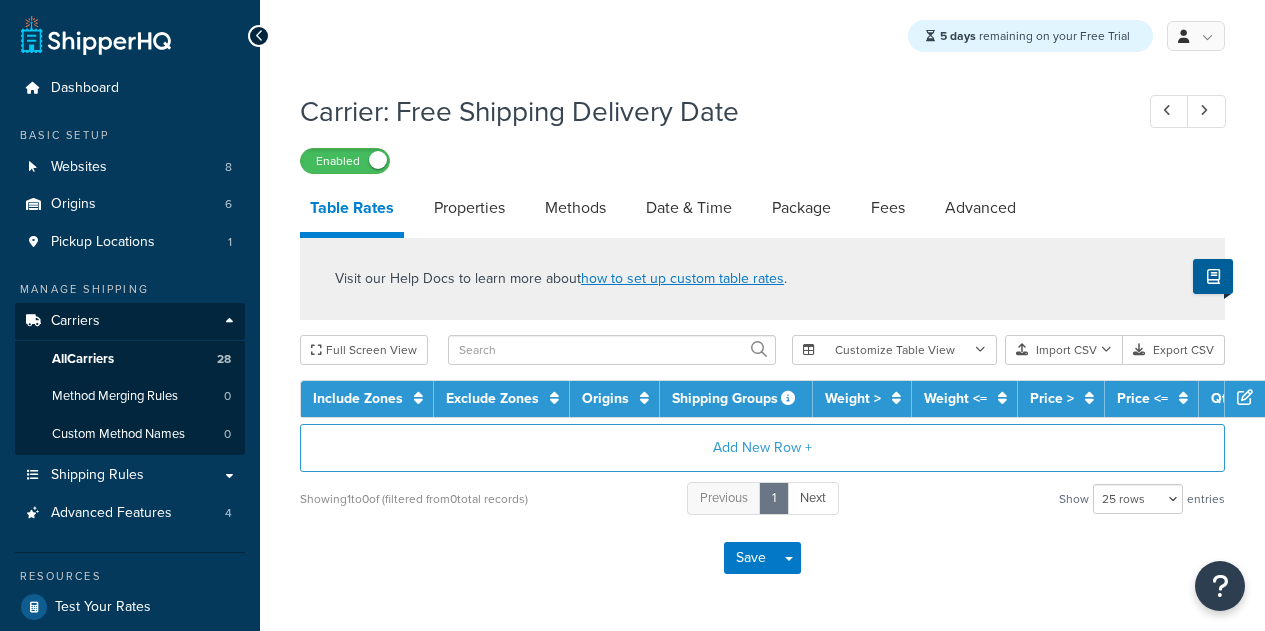 select on "25" 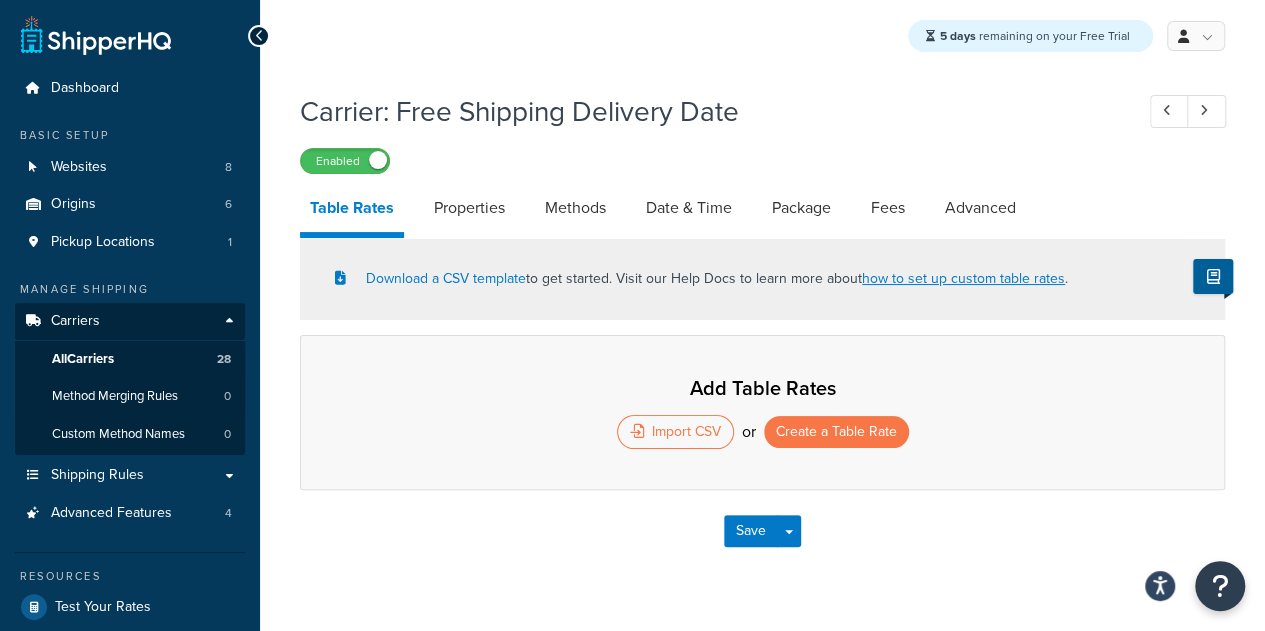 scroll, scrollTop: 0, scrollLeft: 0, axis: both 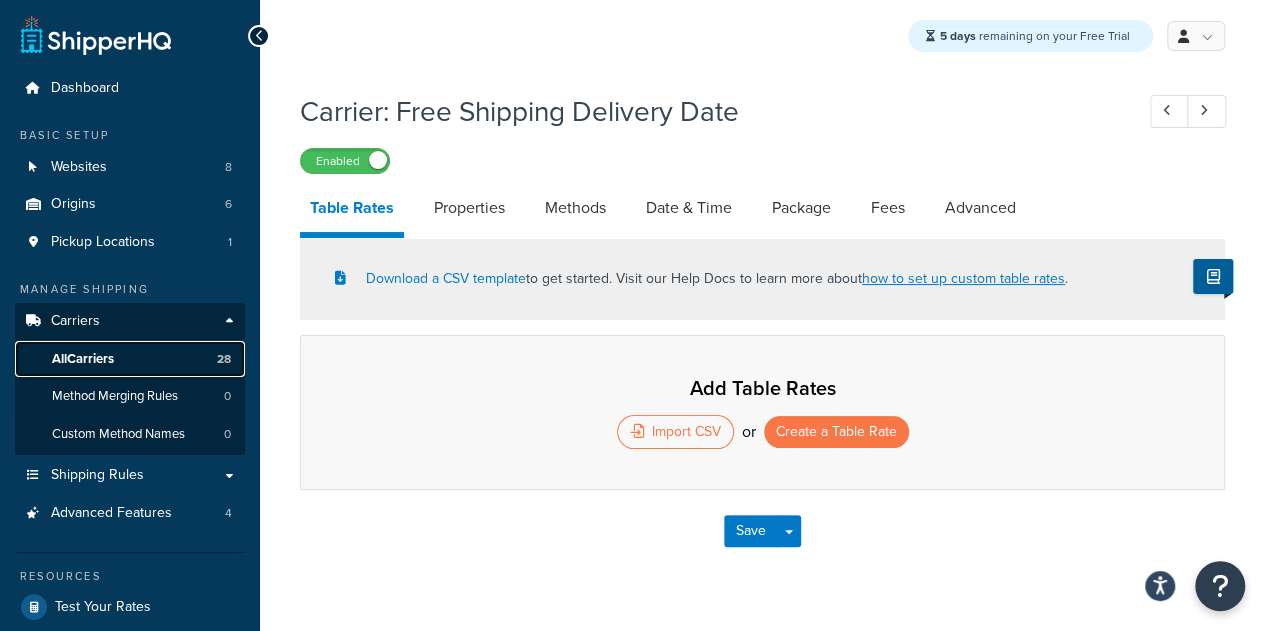click on "All  Carriers" at bounding box center [83, 359] 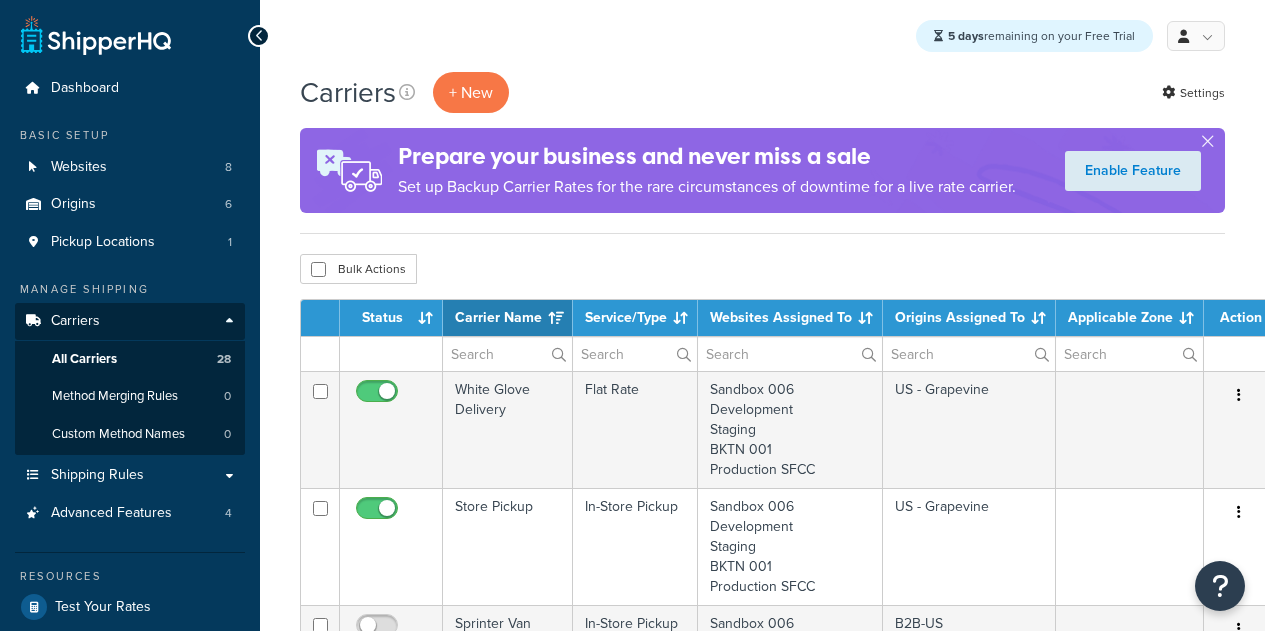 select on "15" 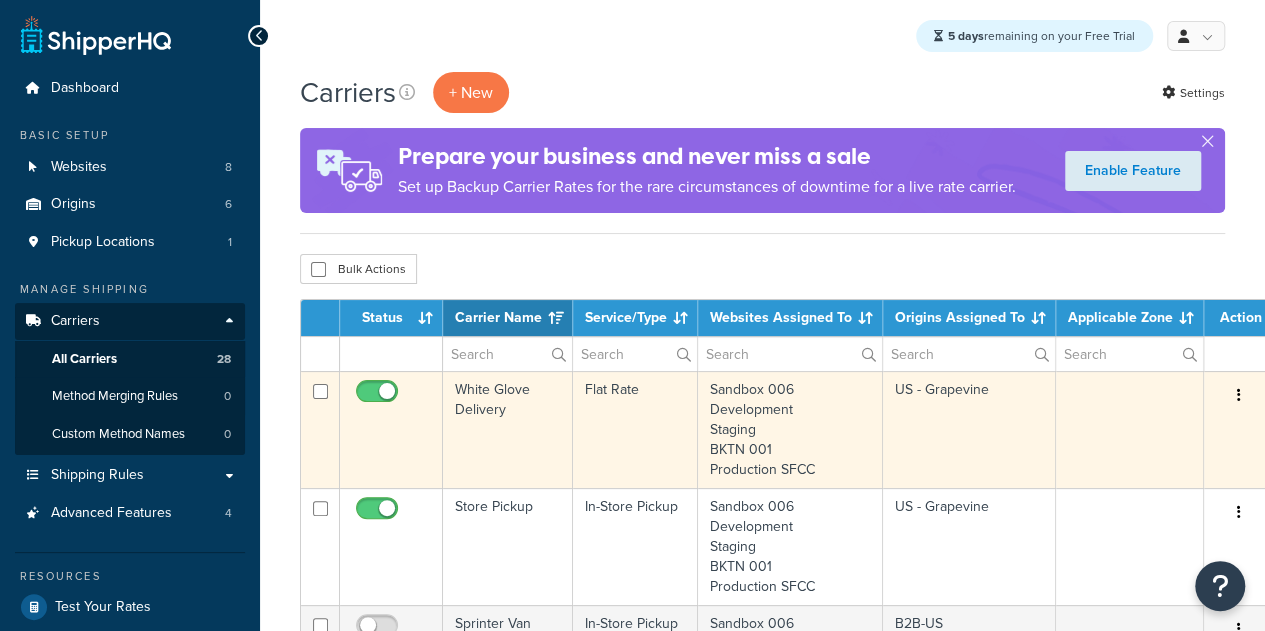 scroll, scrollTop: 0, scrollLeft: 0, axis: both 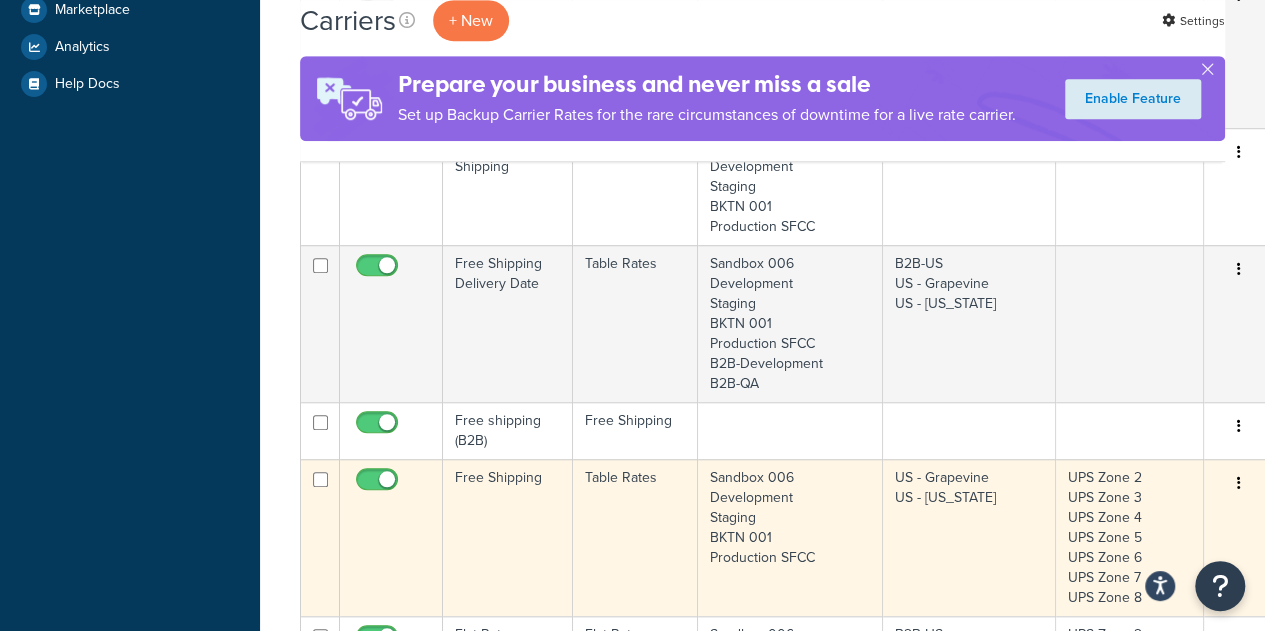 click on "Free Shipping" at bounding box center [508, 537] 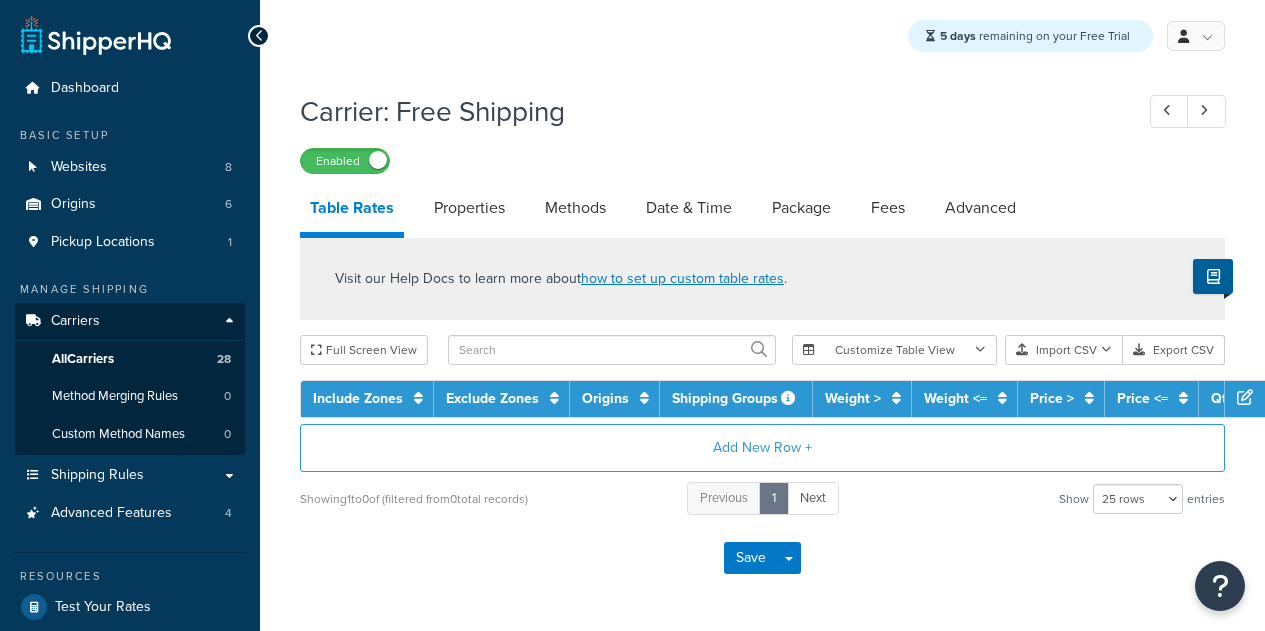 select on "25" 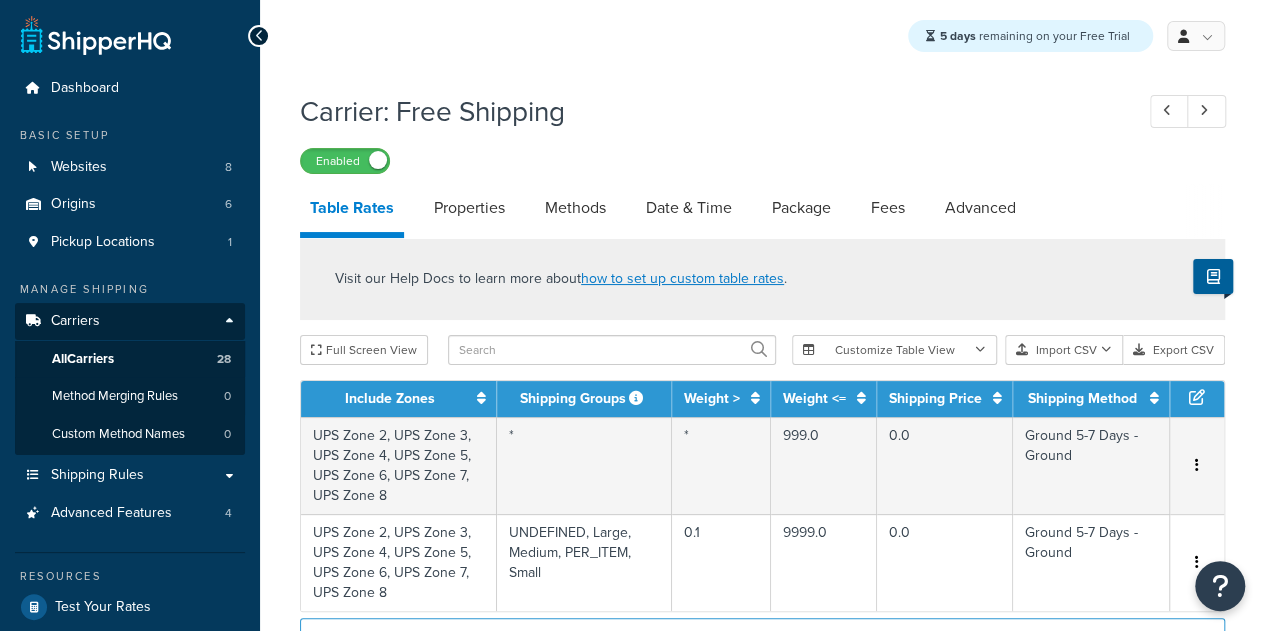 scroll, scrollTop: 0, scrollLeft: 0, axis: both 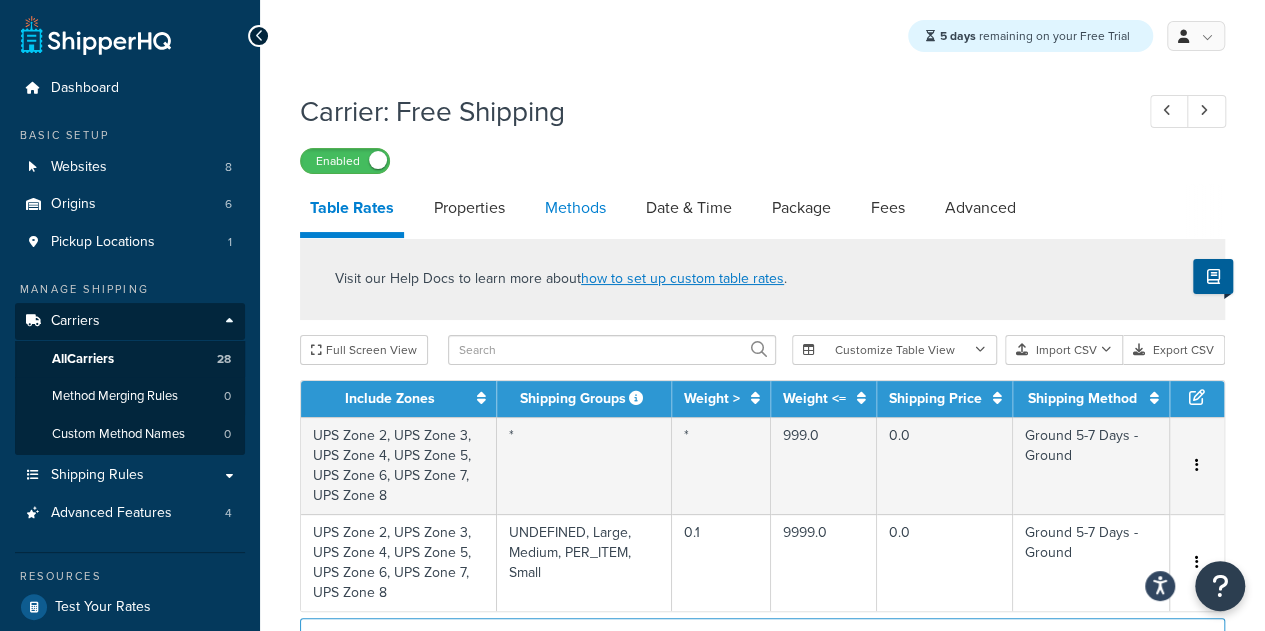 click on "Methods" at bounding box center [575, 208] 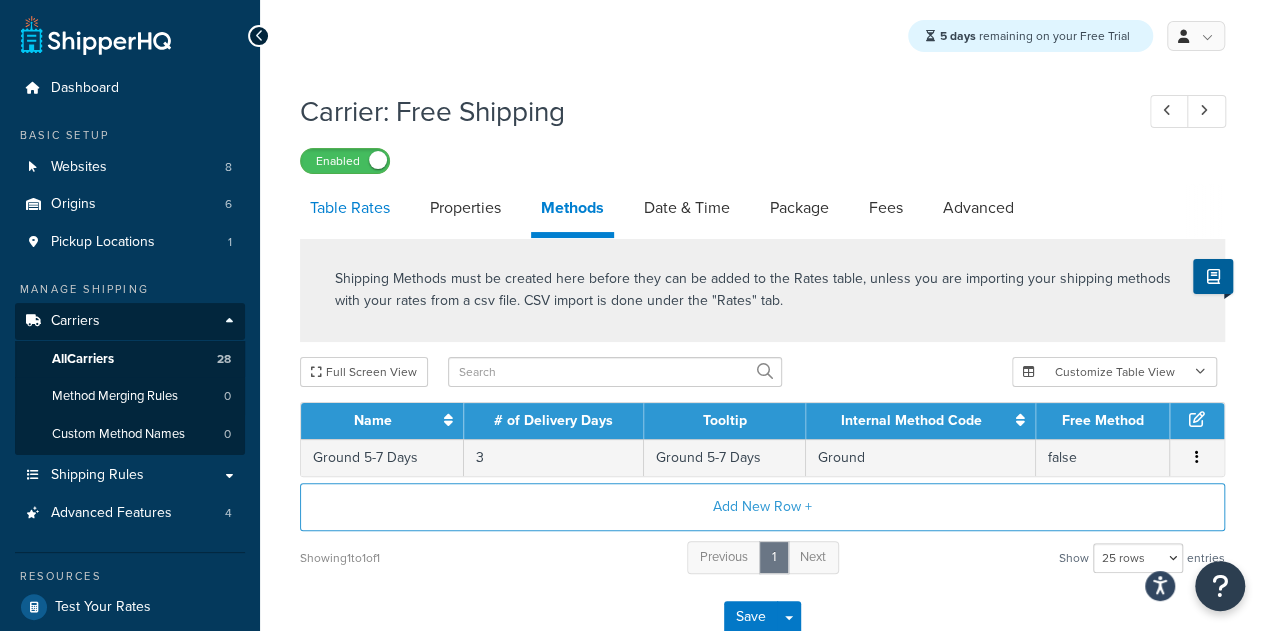 click on "Table Rates" at bounding box center [350, 208] 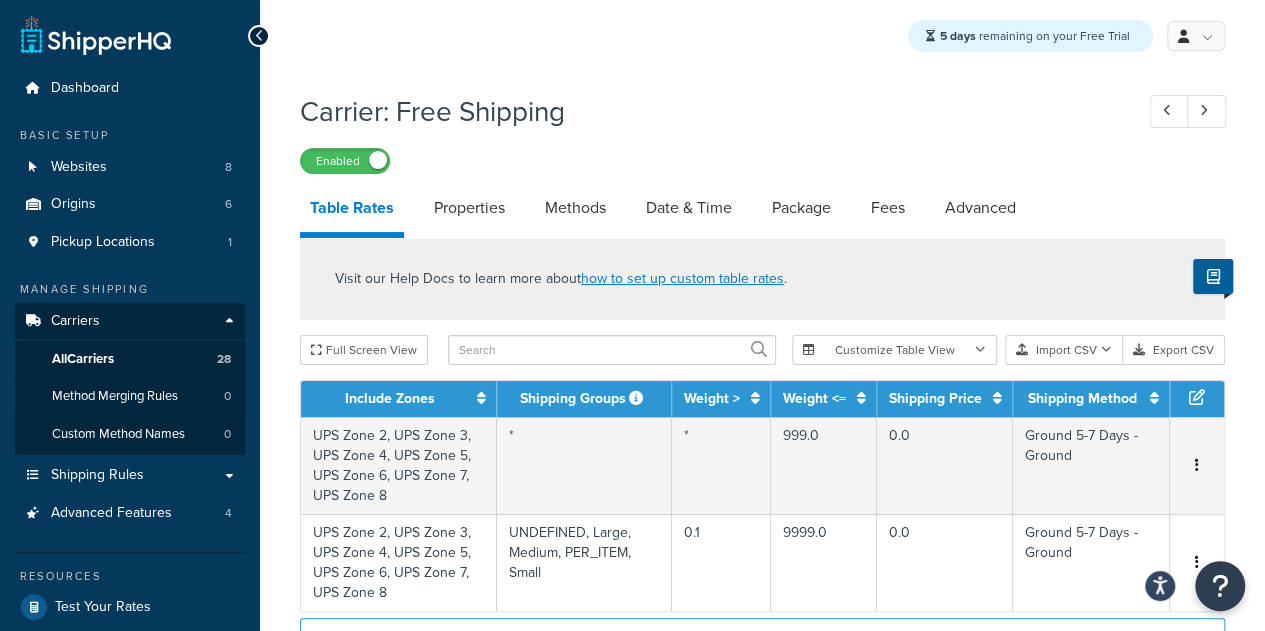 scroll, scrollTop: 260, scrollLeft: 0, axis: vertical 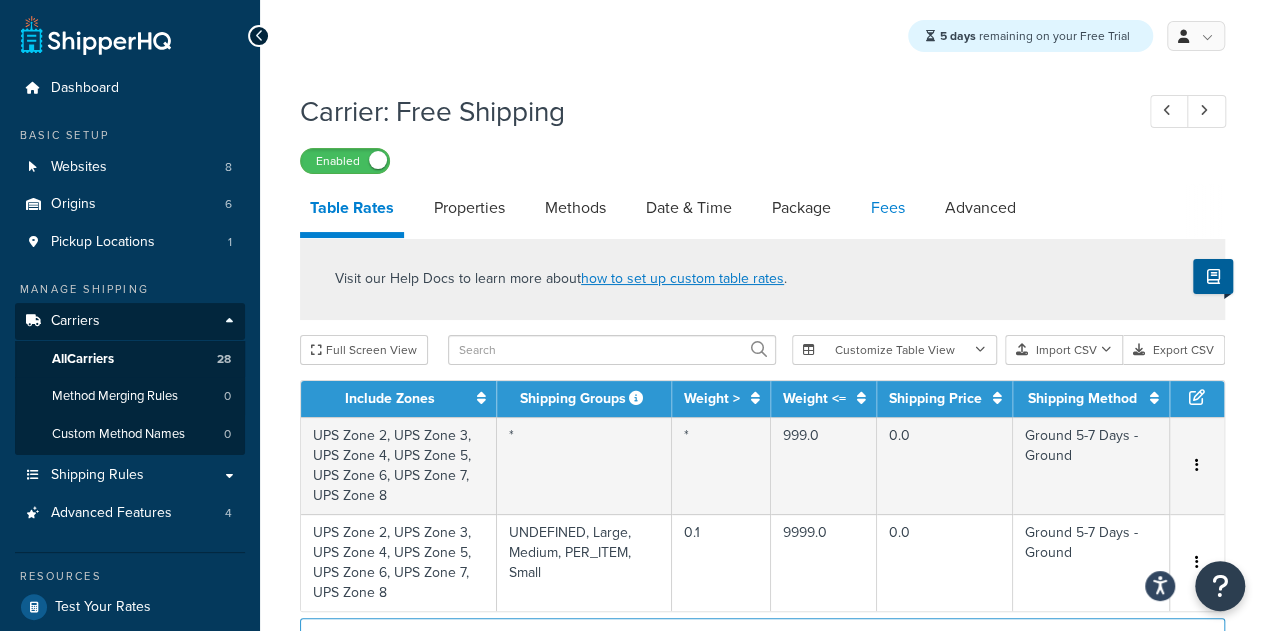 click on "Fees" at bounding box center [888, 208] 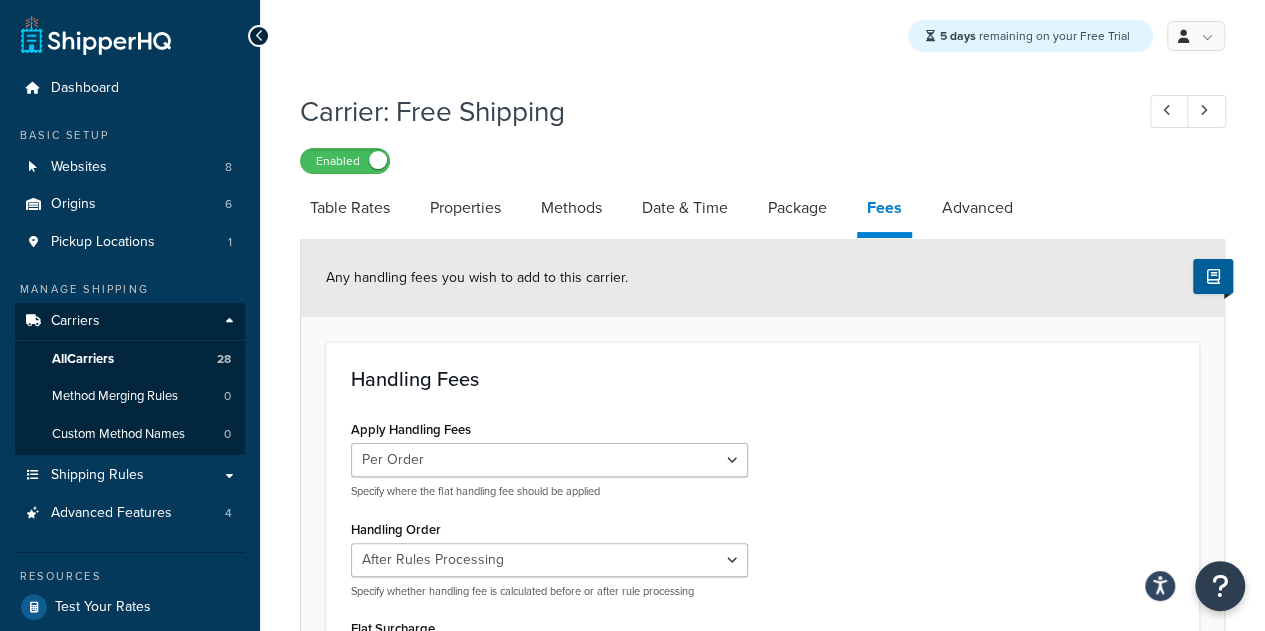 click on "Carrier: Free Shipping Enabled" at bounding box center [762, 128] 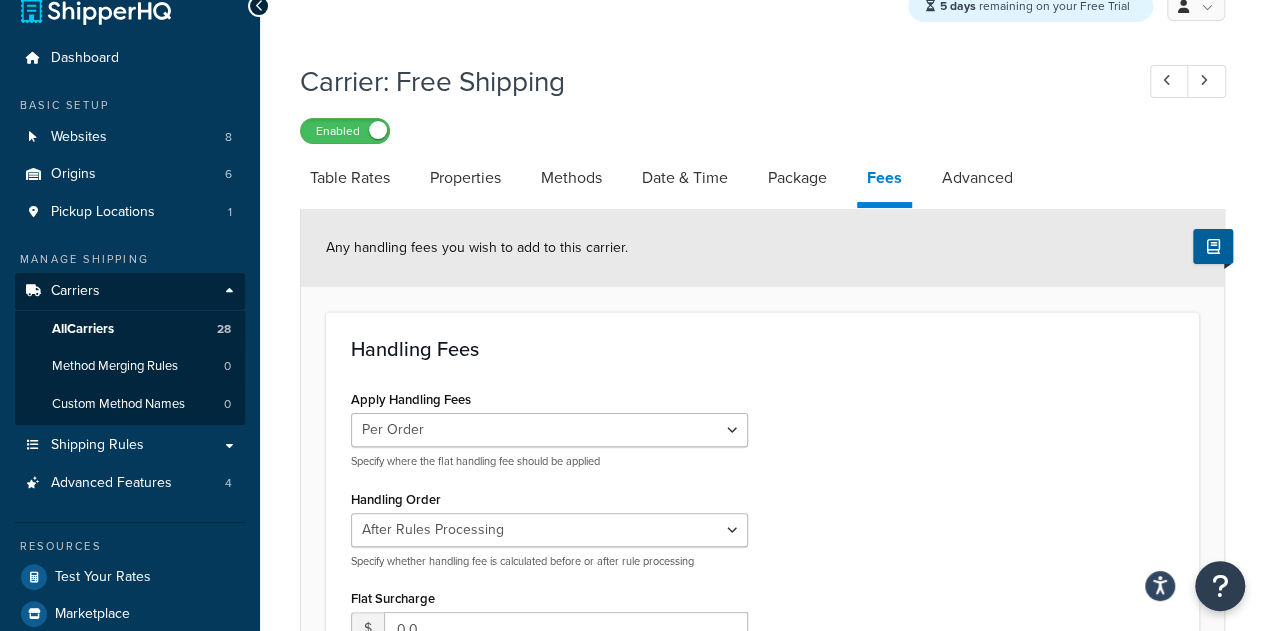 scroll, scrollTop: 0, scrollLeft: 0, axis: both 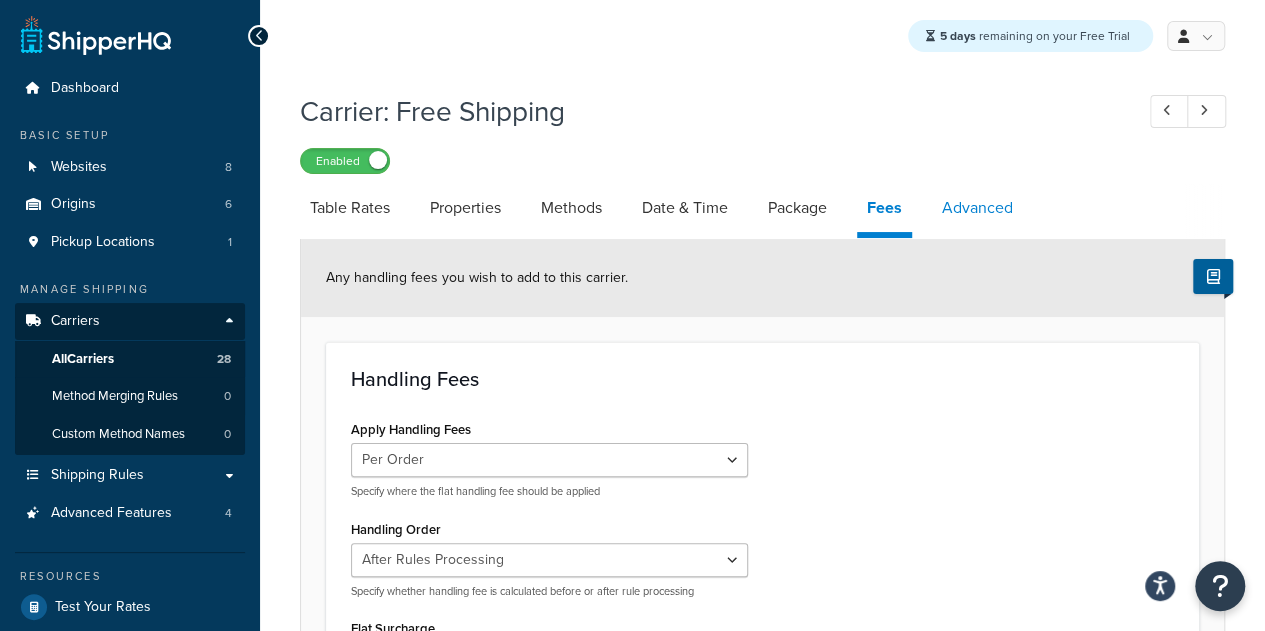 click on "Advanced" at bounding box center [977, 208] 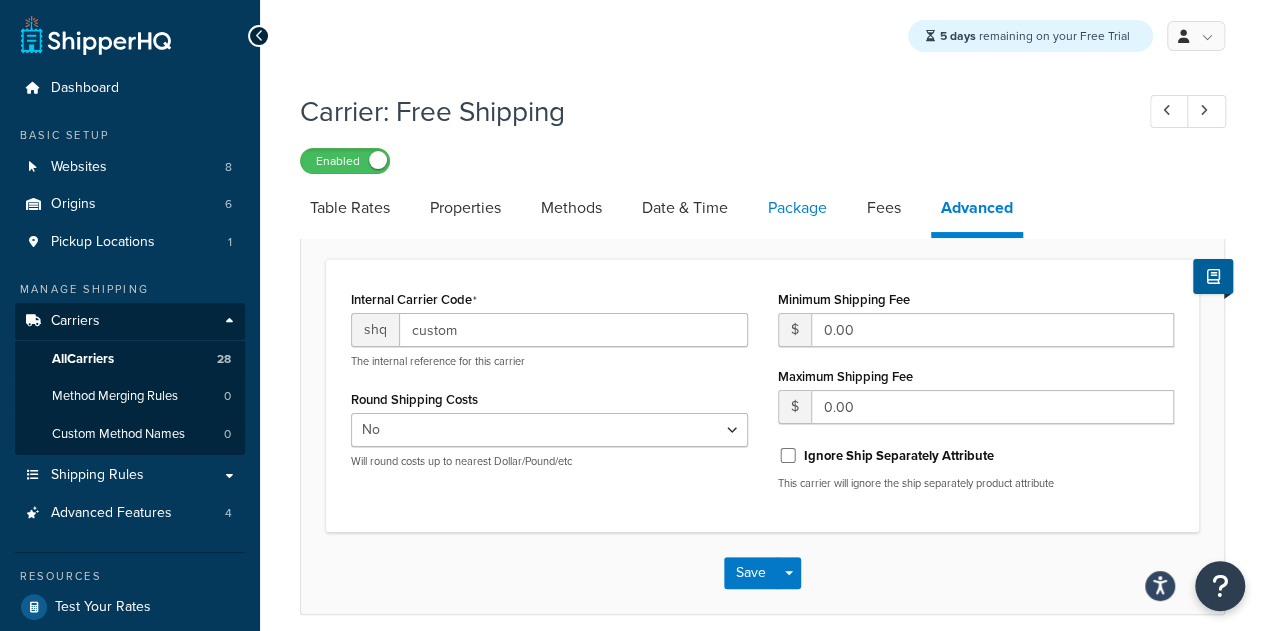 click on "Package" at bounding box center (797, 208) 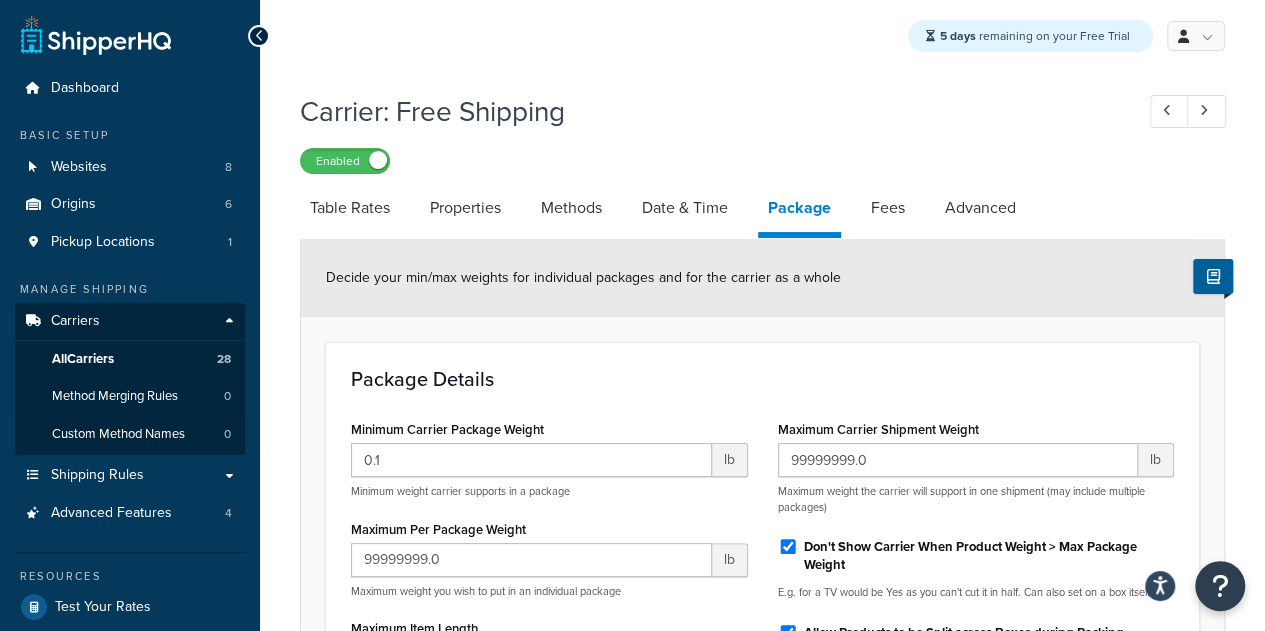 click on "Enabled" at bounding box center [762, 160] 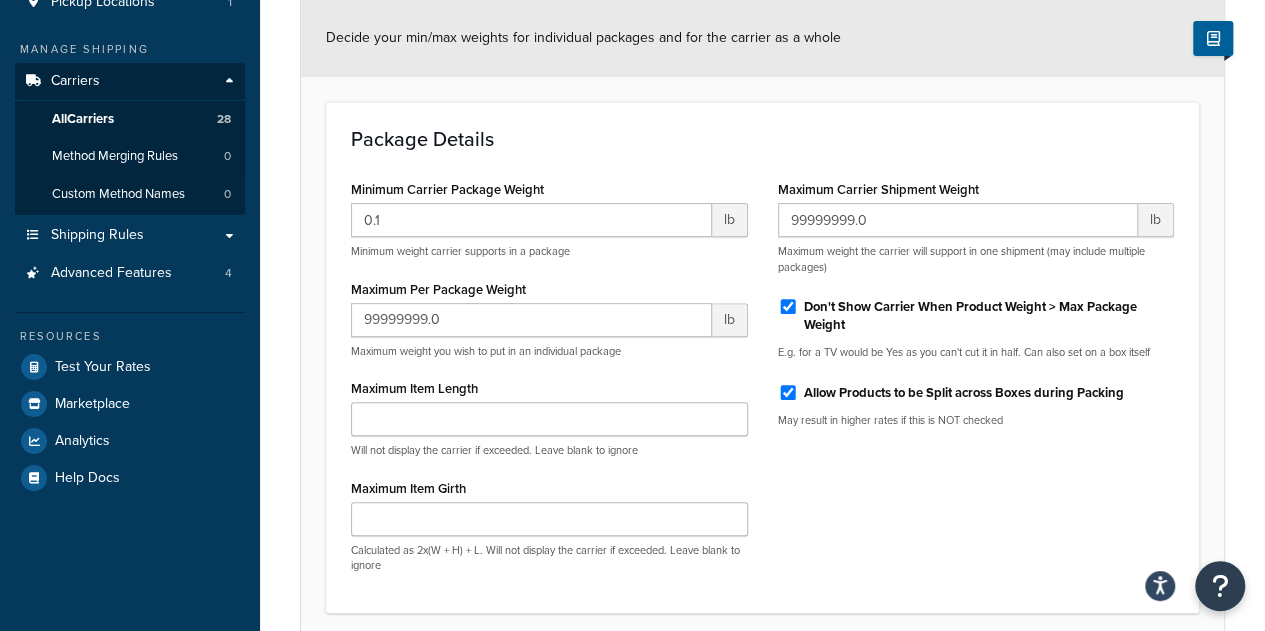 scroll, scrollTop: 280, scrollLeft: 0, axis: vertical 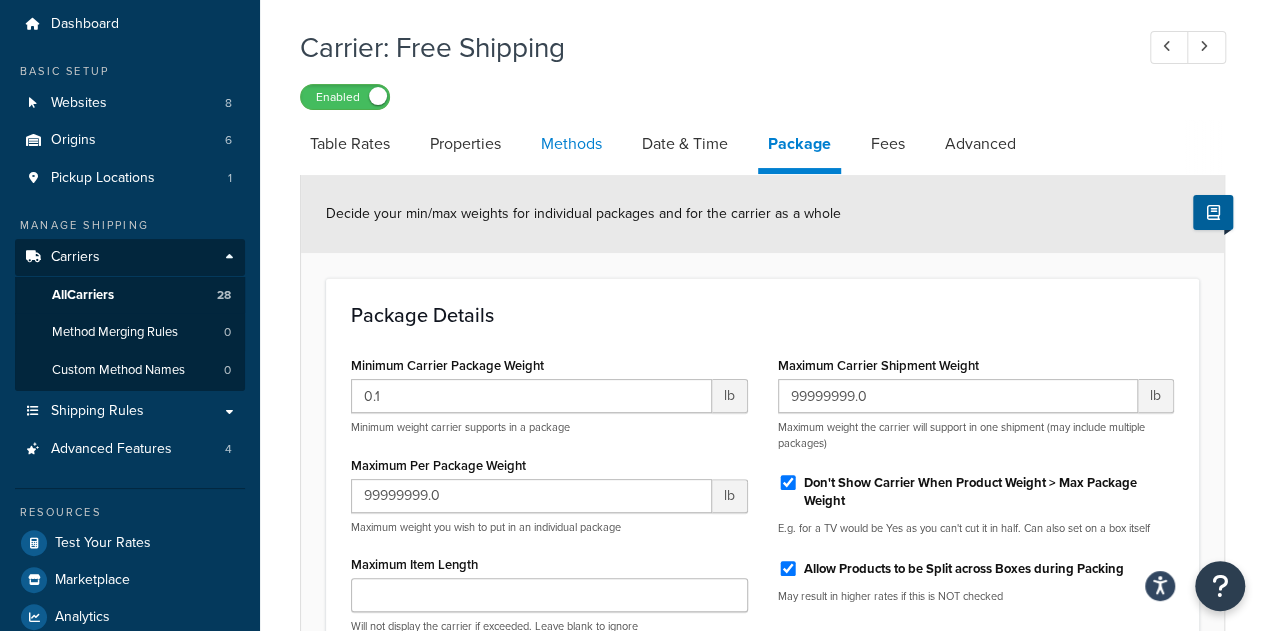 click on "Methods" at bounding box center [571, 144] 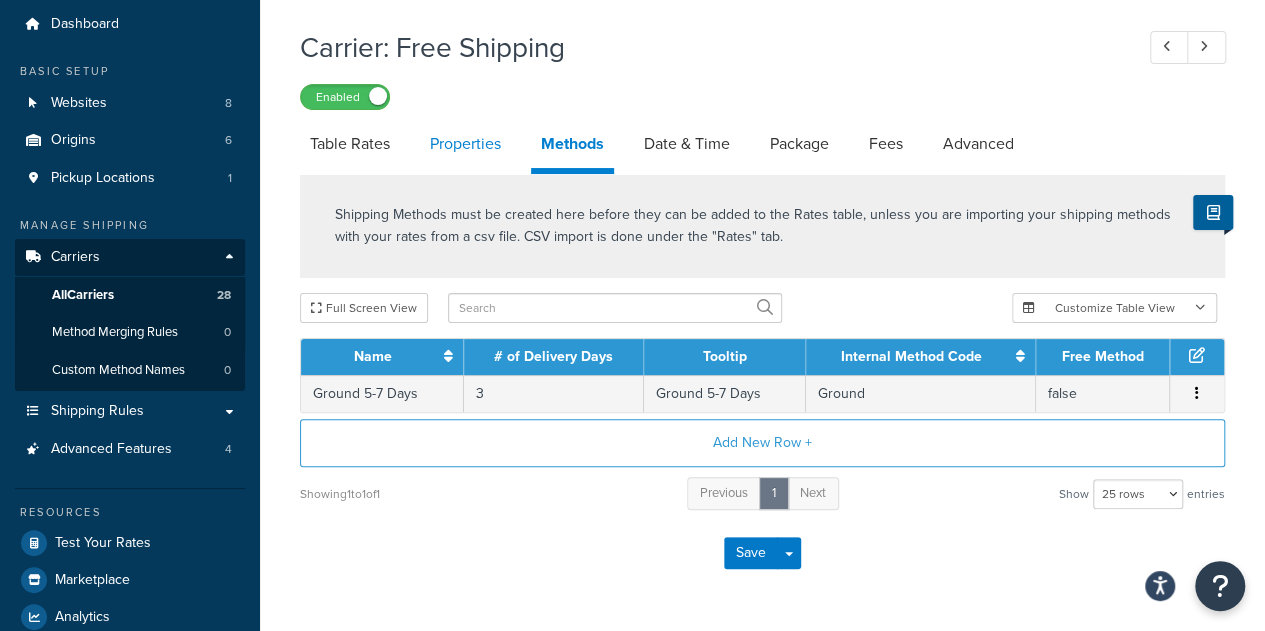 click on "Properties" at bounding box center [465, 144] 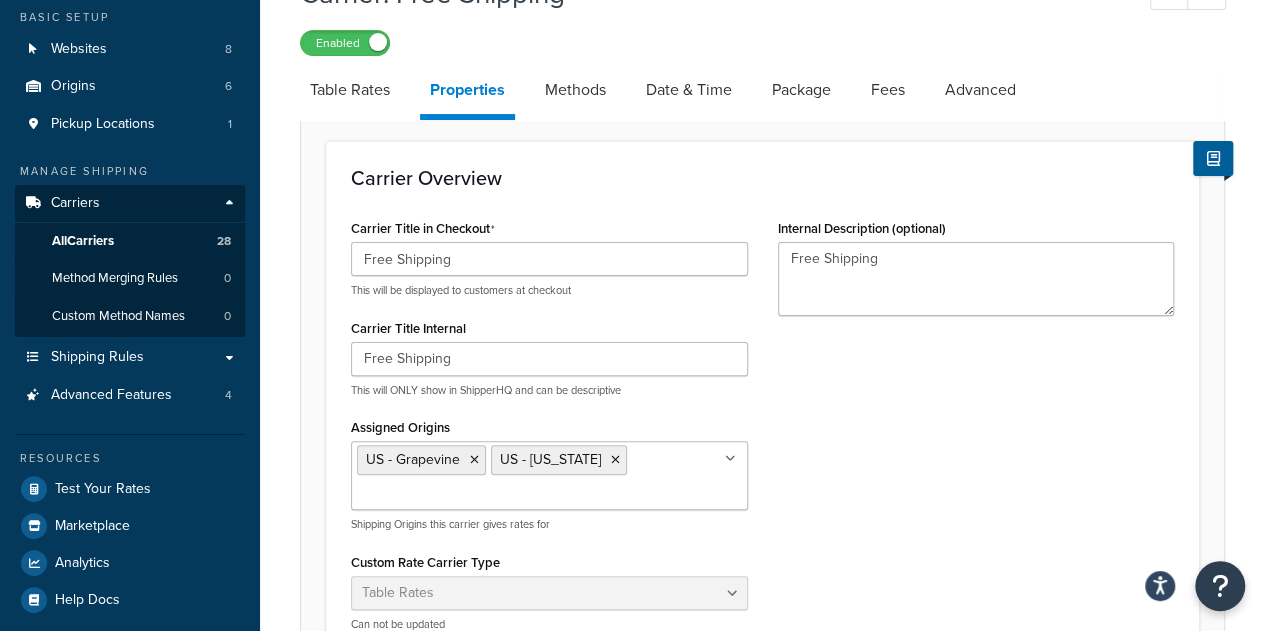 scroll, scrollTop: 0, scrollLeft: 0, axis: both 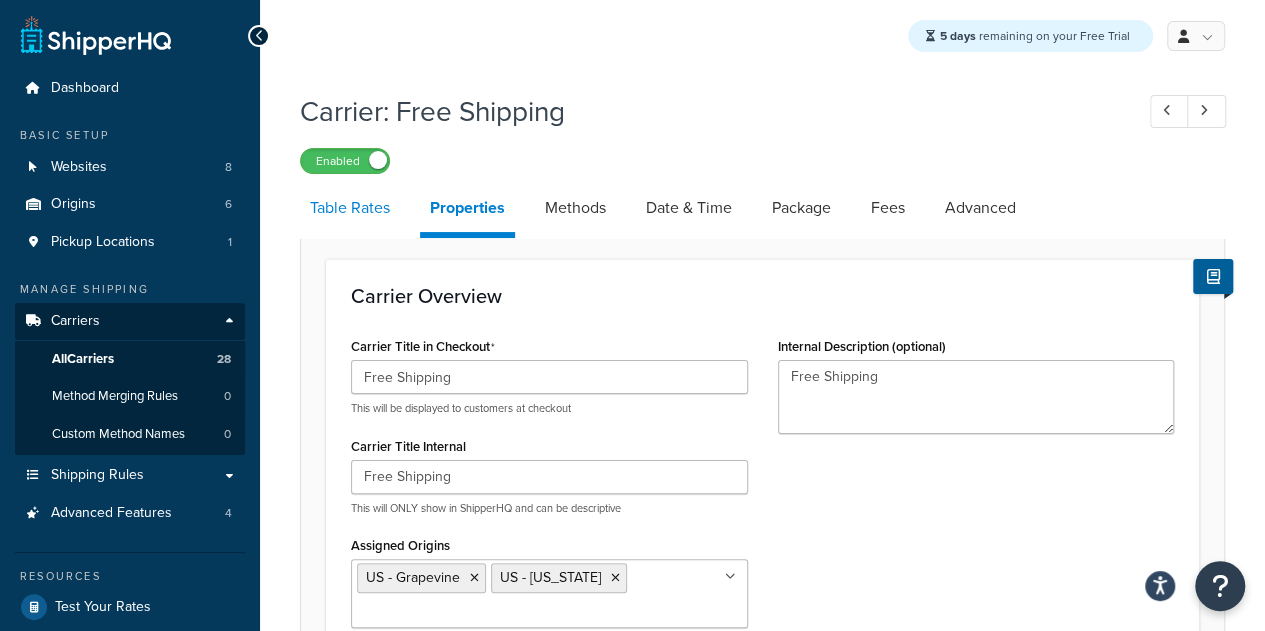 click on "Table Rates" at bounding box center (350, 208) 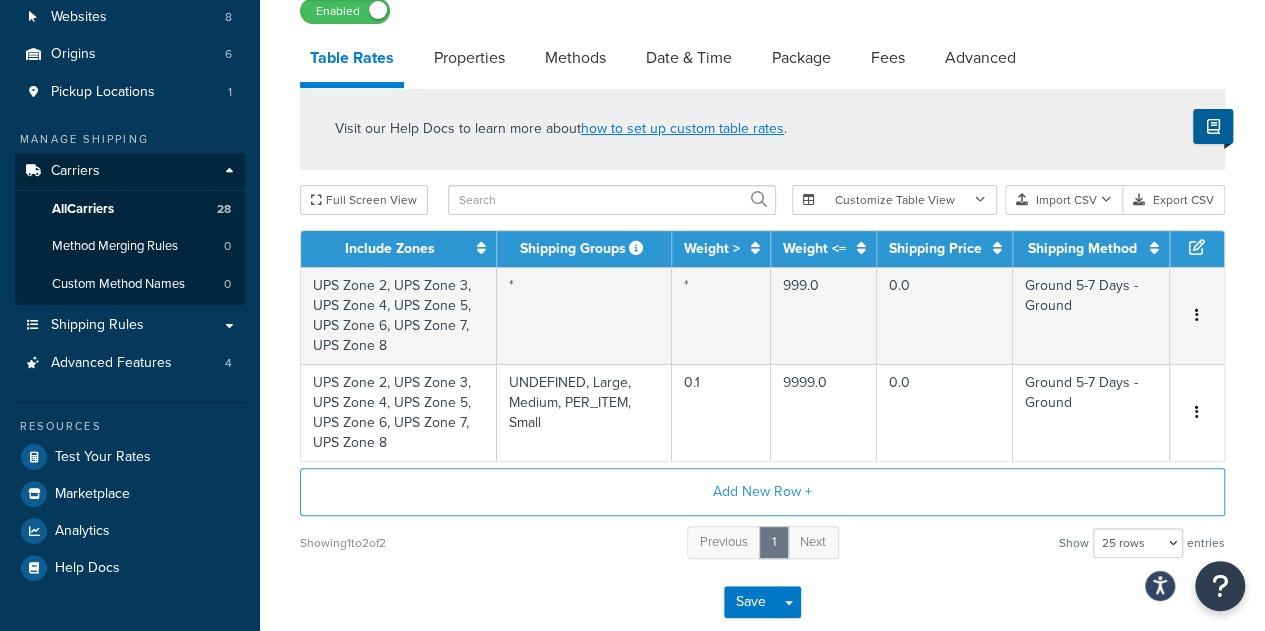 scroll, scrollTop: 158, scrollLeft: 0, axis: vertical 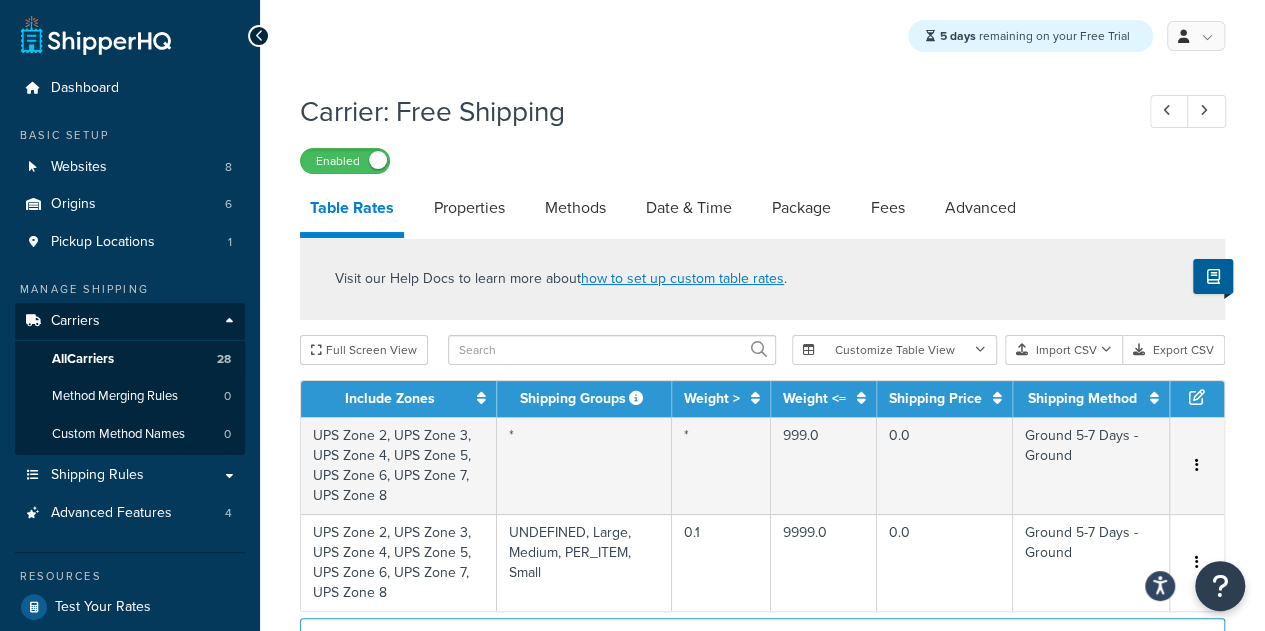 click on "Enabled" at bounding box center [762, 160] 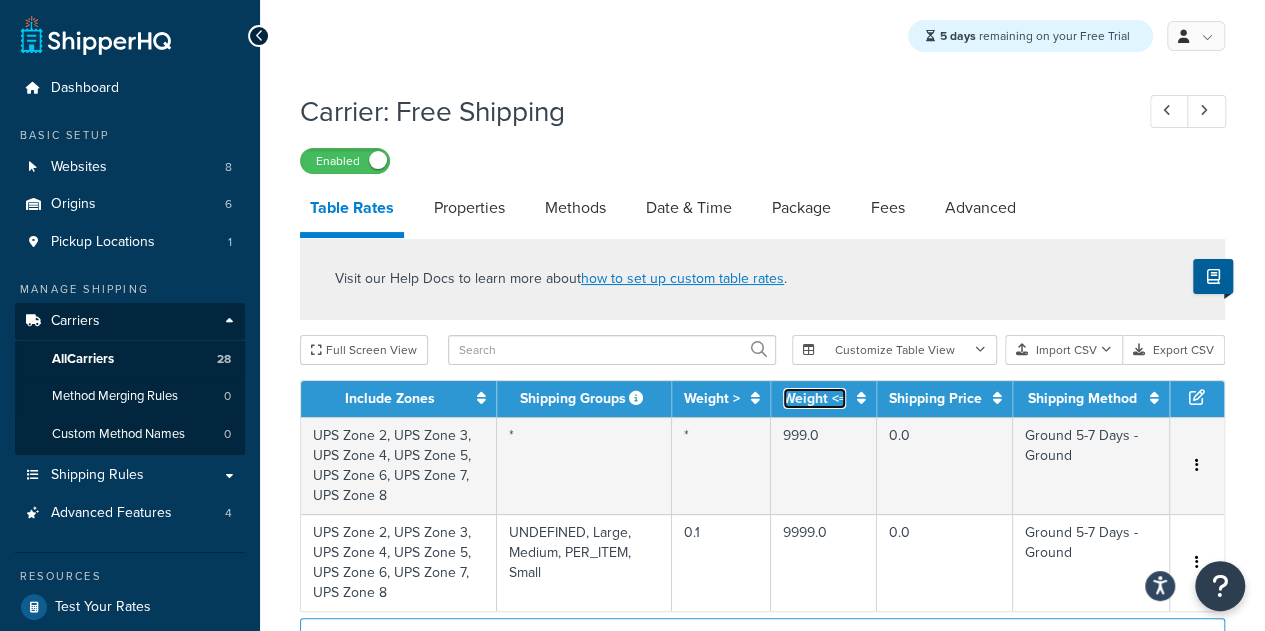 click at bounding box center (861, 398) 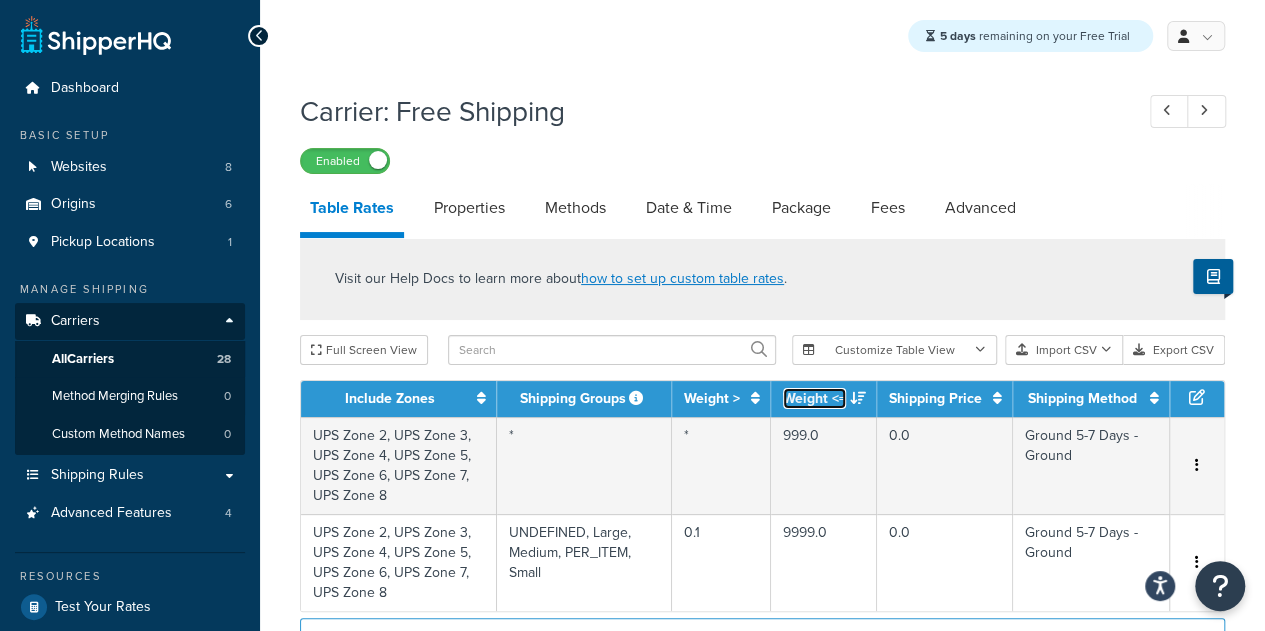click at bounding box center [858, 398] 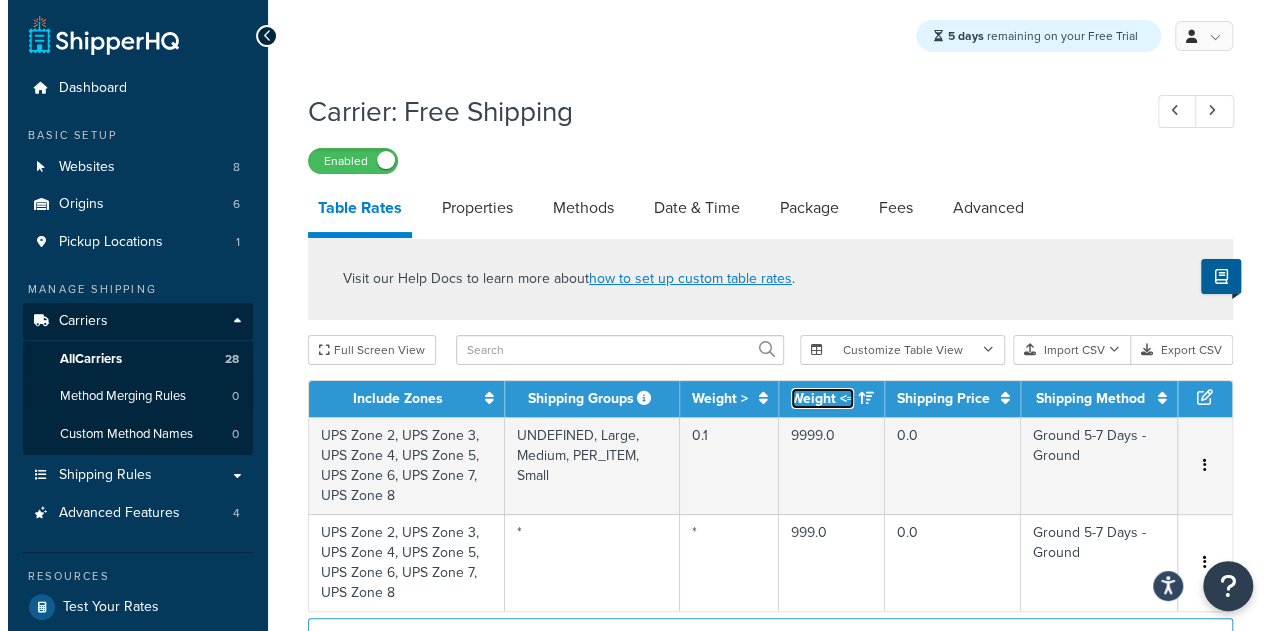 scroll, scrollTop: 260, scrollLeft: 0, axis: vertical 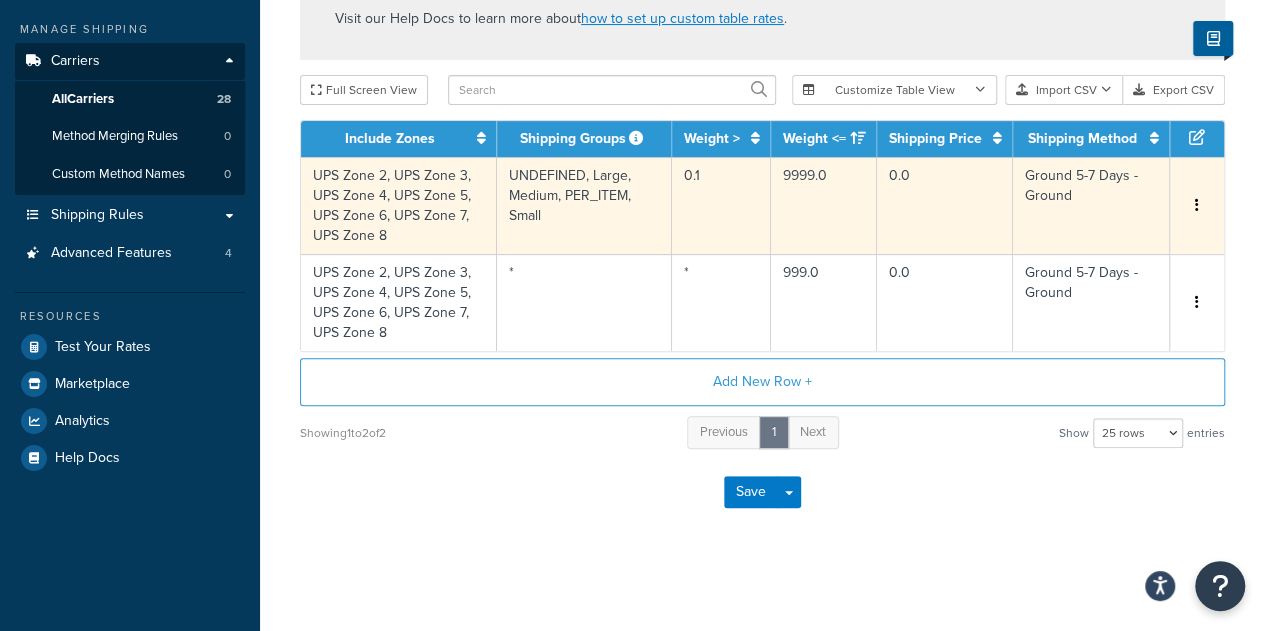 click at bounding box center [1197, 206] 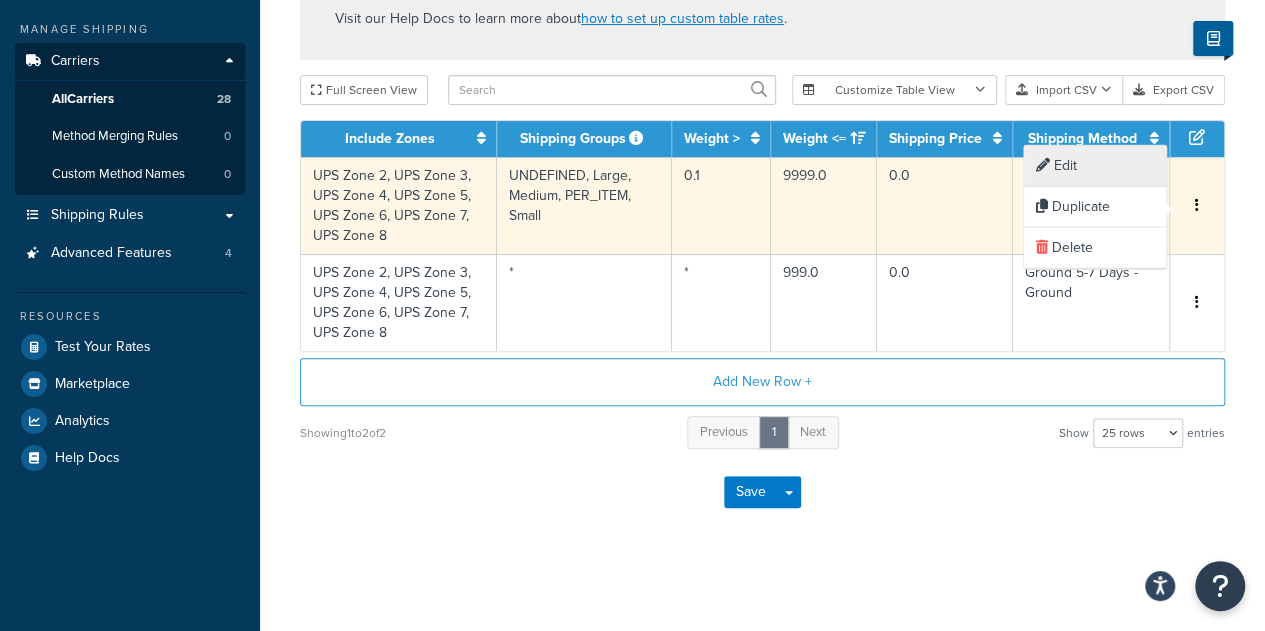 click on "Edit" at bounding box center (1095, 166) 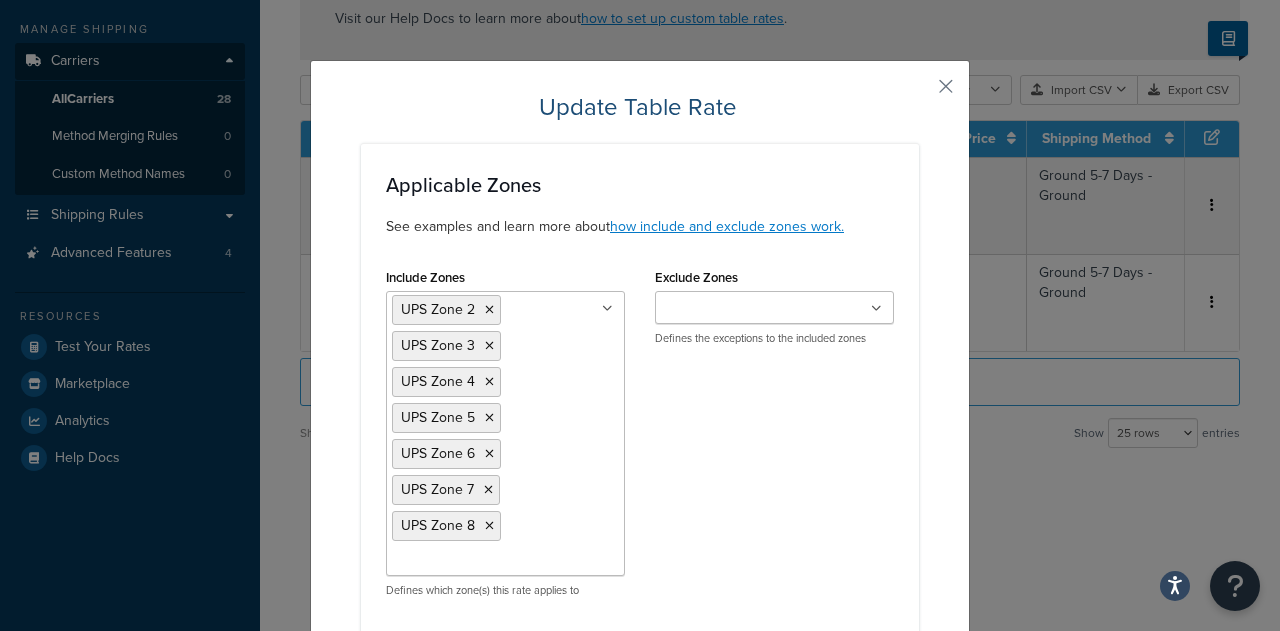 click on "Include Zones   UPS Zone 2   UPS Zone 3   UPS Zone 4   UPS Zone 5   UPS Zone 6   UPS Zone 7   UPS Zone 8   US 48 US APO US US All Other Destinations All Hawaii All Alaska All APO Cannot Ship TO EU Countries DHL Can Ship To 15% Surcharge Region Montenegro Countries FEDEX EU Can Ship TO Cyprus Launch Countries EU EU Yukon Extra Shipping Cost Reunion - EU Cyprus - EU Malta- EU Australia Fully Remote Australia Partially Remote Australia (S.A & Queensland) Canada Remote Canada Non Remote Canada Nunavut + NWT Canada Yukon Remote Canada Remote Yukon Zips Canada Median Remote Zone Canada Canada Extreme Remote Zones Germany US POBox Defines which zone(s) this rate applies to Exclude Zones   US 48 US APO US UPS Zone 2 UPS Zone 3 UPS Zone 4 UPS Zone 5 UPS Zone 6 UPS Zone 7 UPS Zone 8 US All Other Destinations All Hawaii All Alaska All APO Cannot Ship TO EU Countries DHL Can Ship To 15% Surcharge Region Montenegro Countries FEDEX EU Can Ship TO Cyprus Launch Countries EU EU Yukon Extra Shipping Cost Reunion - EU Canada" at bounding box center [640, 438] 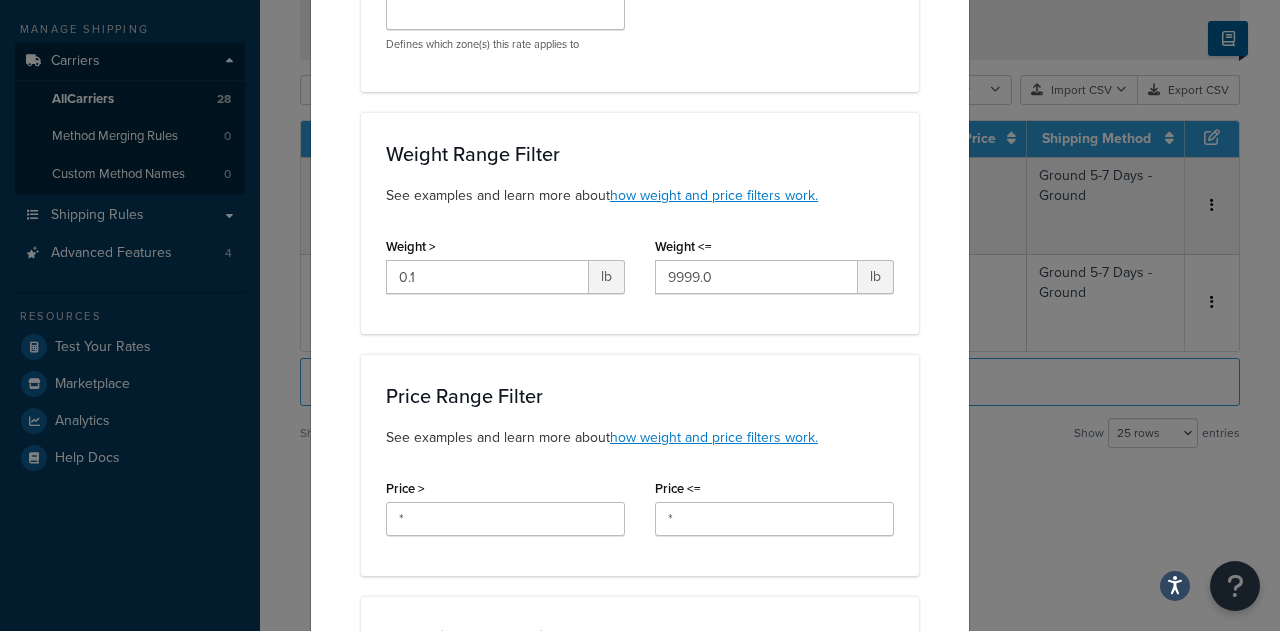 scroll, scrollTop: 560, scrollLeft: 0, axis: vertical 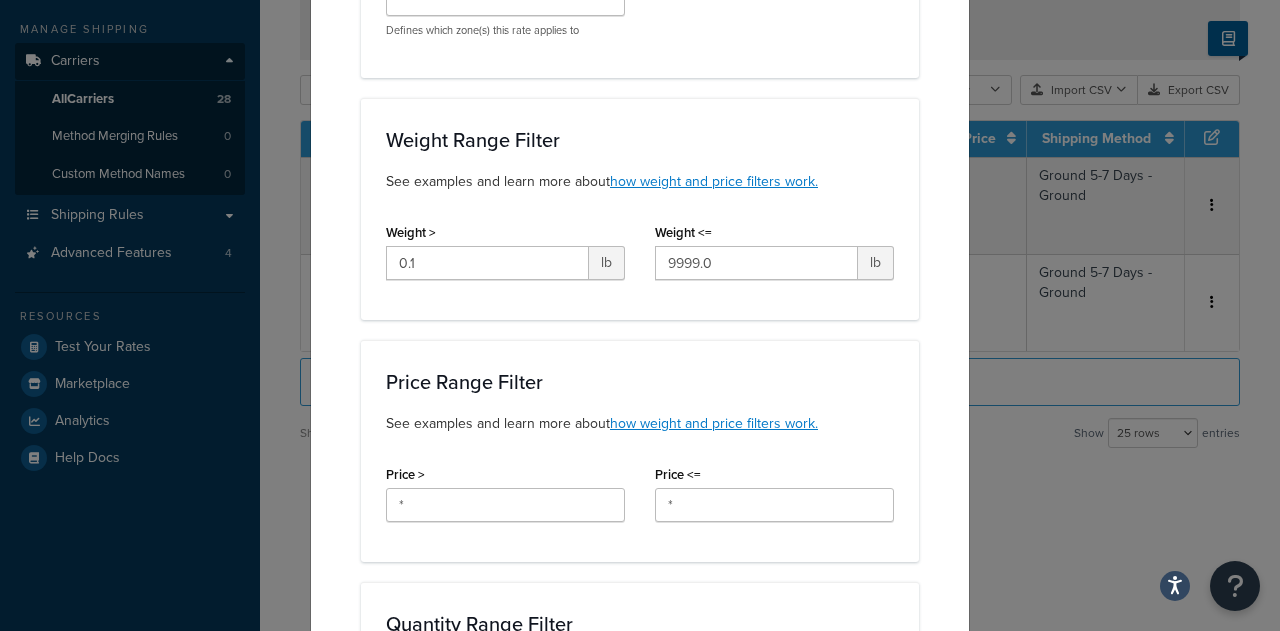 click on "Price Range Filter" 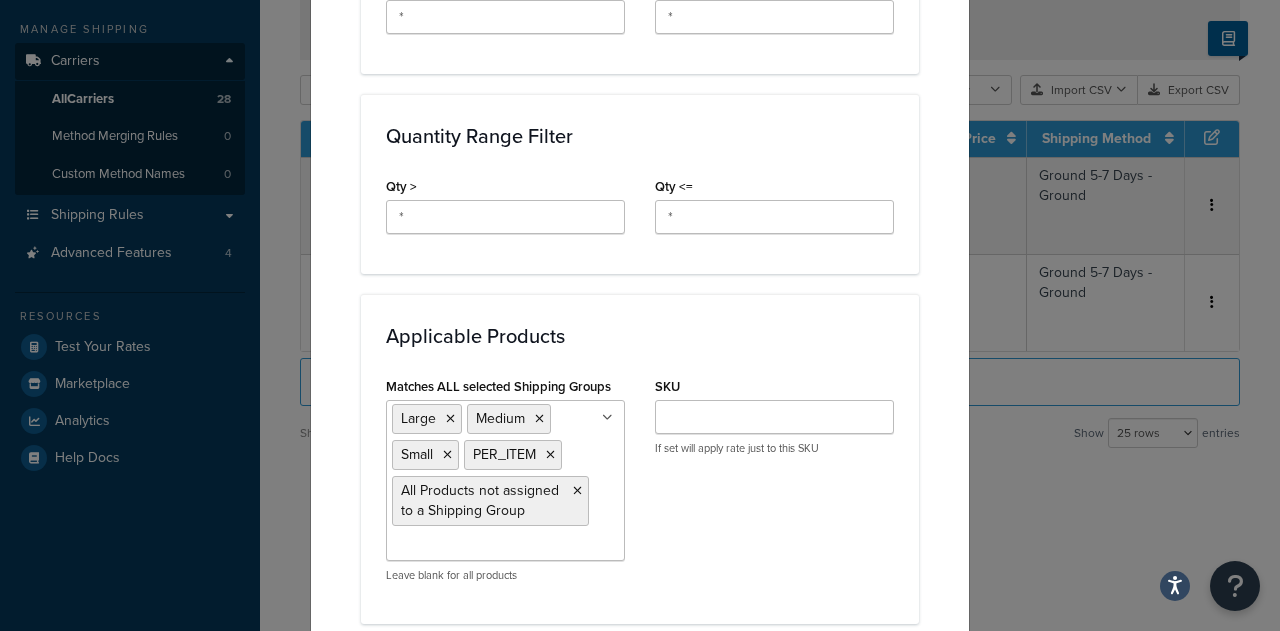 scroll, scrollTop: 1200, scrollLeft: 0, axis: vertical 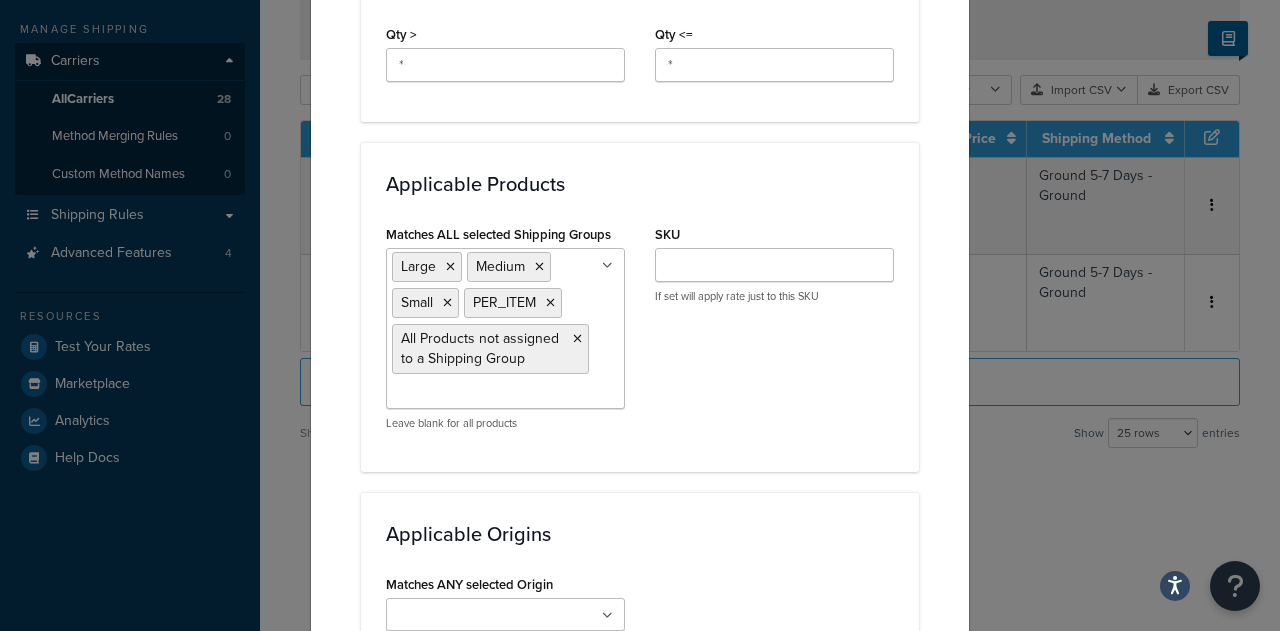 click on "Matches ALL selected Shipping Groups   Large   Medium   Small   PER_ITEM   All Products not assigned to a Shipping Group   Season Oil Concrete NOPOBOX In Store Pickup Items Yukon Oversized Products Leave blank for all products SKU   If set will apply rate just to this SKU" at bounding box center [640, 333] 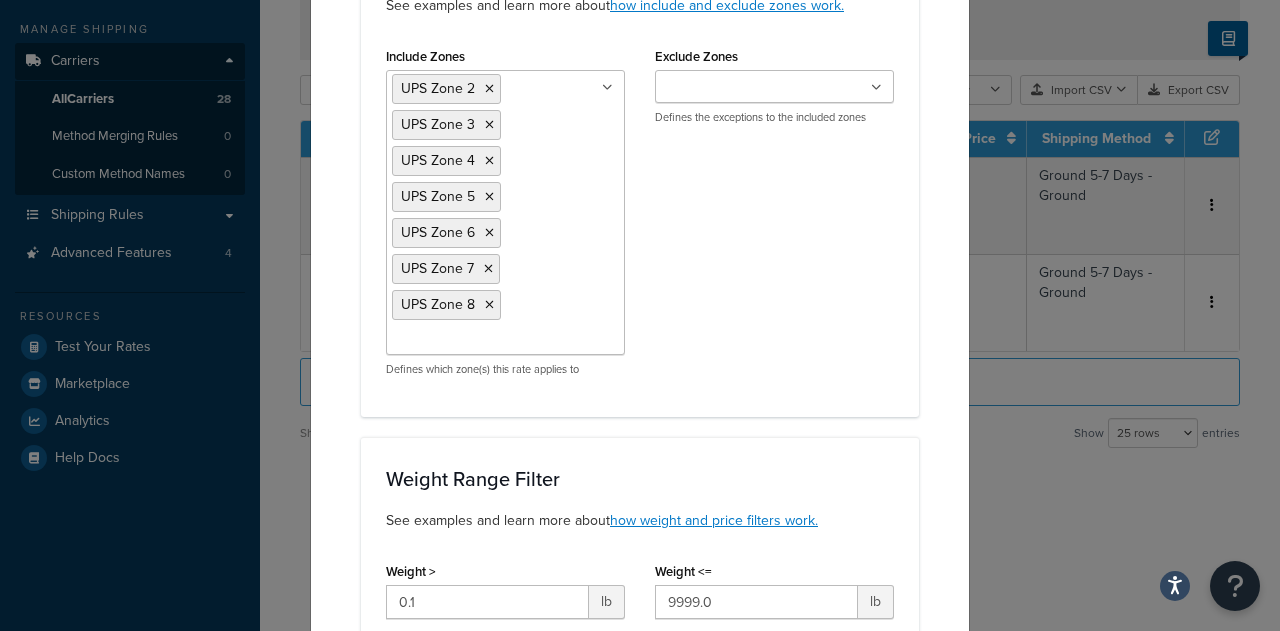 scroll, scrollTop: 0, scrollLeft: 0, axis: both 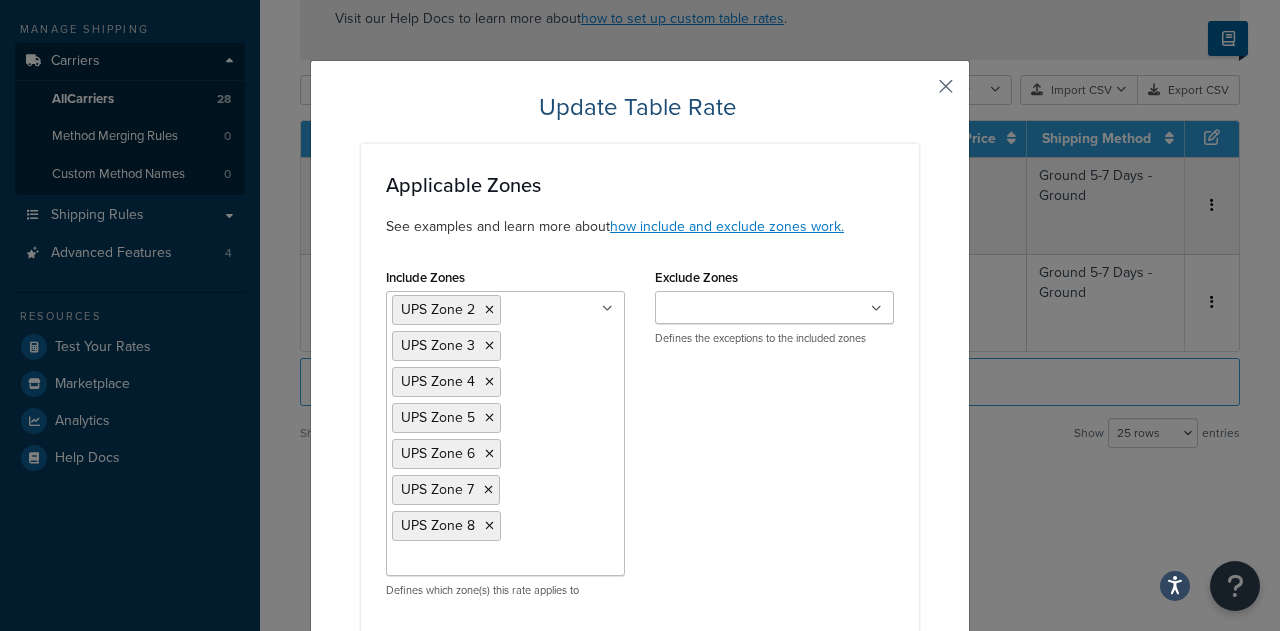 click at bounding box center [916, 93] 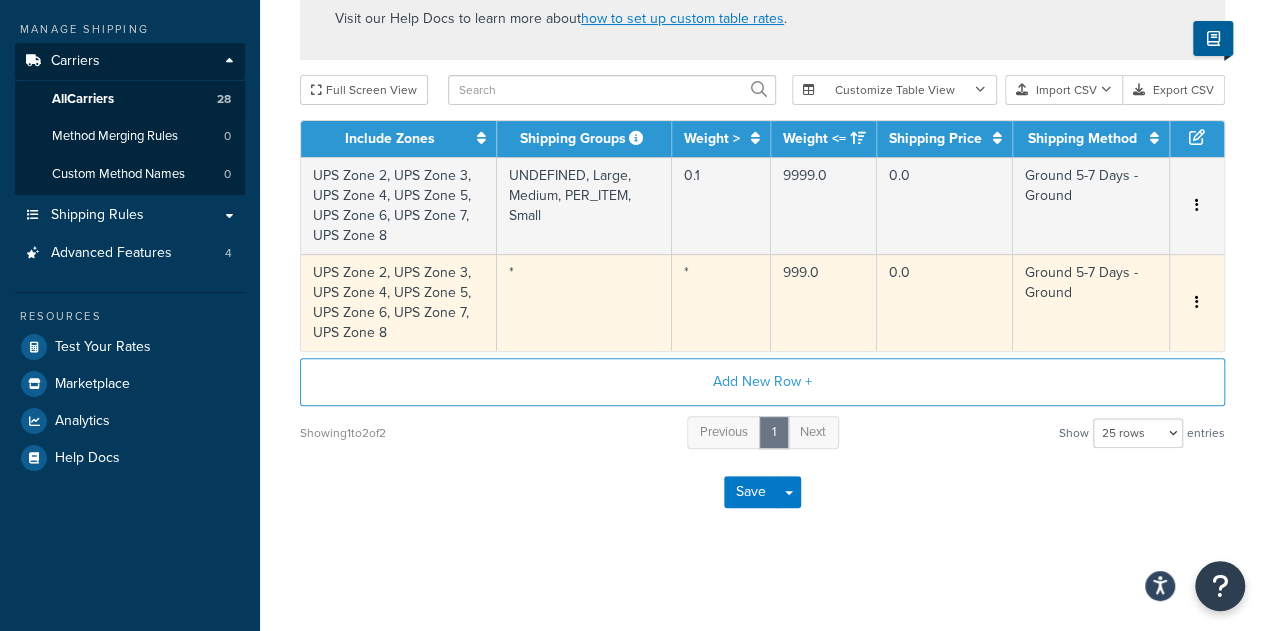click at bounding box center (1197, 303) 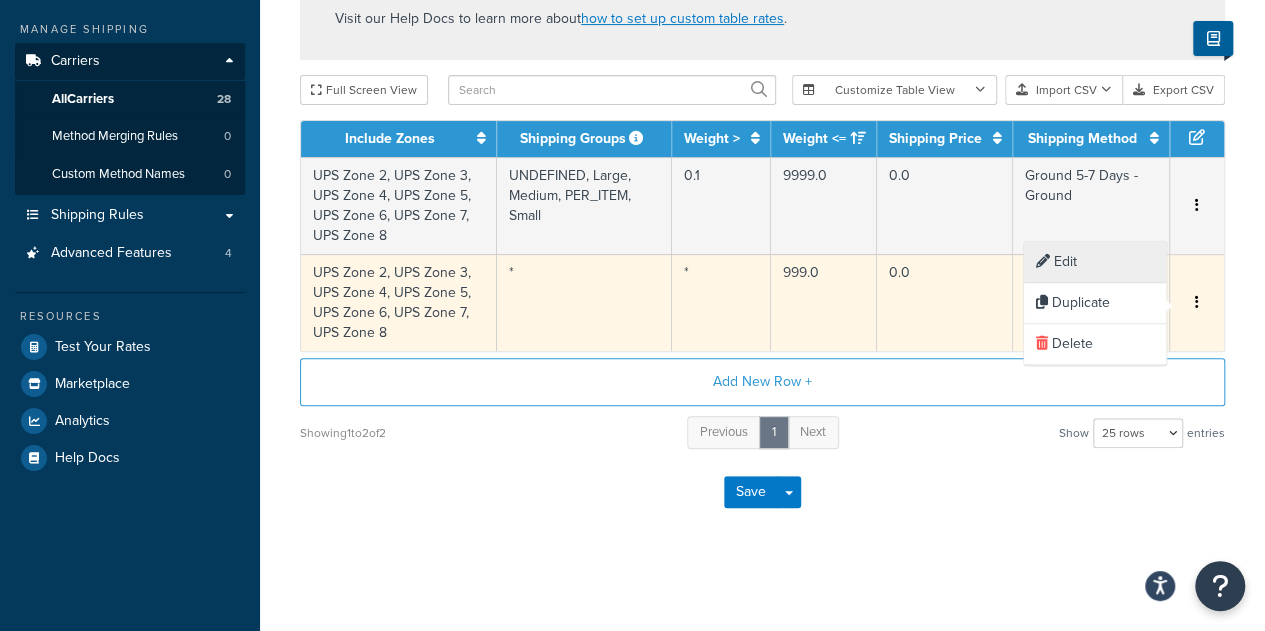 click on "Edit" at bounding box center (1095, 262) 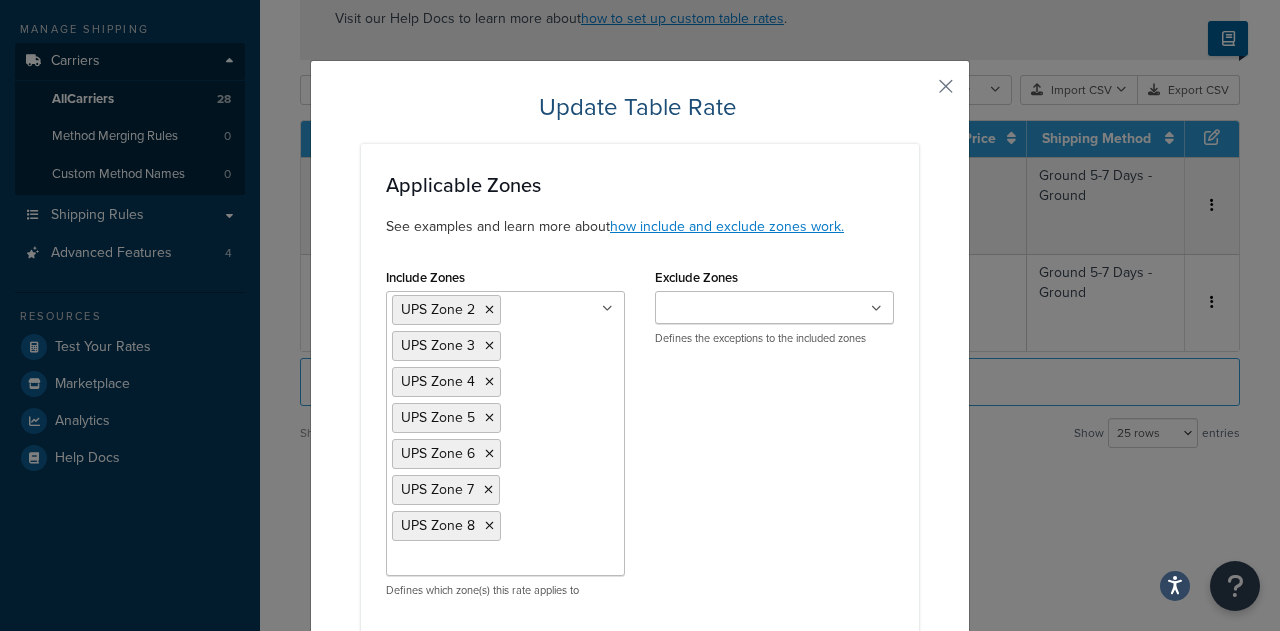 click on "Include Zones   UPS Zone 2   UPS Zone 3   UPS Zone 4   UPS Zone 5   UPS Zone 6   UPS Zone 7   UPS Zone 8   US 48 US APO US US All Other Destinations All Hawaii All Alaska All APO Cannot Ship TO EU Countries DHL Can Ship To 15% Surcharge Region Montenegro Countries FEDEX EU Can Ship TO Cyprus Launch Countries EU EU Yukon Extra Shipping Cost Reunion - EU Cyprus - EU Malta- EU Australia Fully Remote Australia Partially Remote Australia (S.A & Queensland) Canada Remote Canada Non Remote Canada Nunavut + NWT Canada Yukon Remote Canada Remote Yukon Zips Canada Median Remote Zone Canada Canada Extreme Remote Zones Germany US POBox Defines which zone(s) this rate applies to Exclude Zones   US 48 US APO US UPS Zone 2 UPS Zone 3 UPS Zone 4 UPS Zone 5 UPS Zone 6 UPS Zone 7 UPS Zone 8 US All Other Destinations All Hawaii All Alaska All APO Cannot Ship TO EU Countries DHL Can Ship To 15% Surcharge Region Montenegro Countries FEDEX EU Can Ship TO Cyprus Launch Countries EU EU Yukon Extra Shipping Cost Reunion - EU Canada" at bounding box center (640, 438) 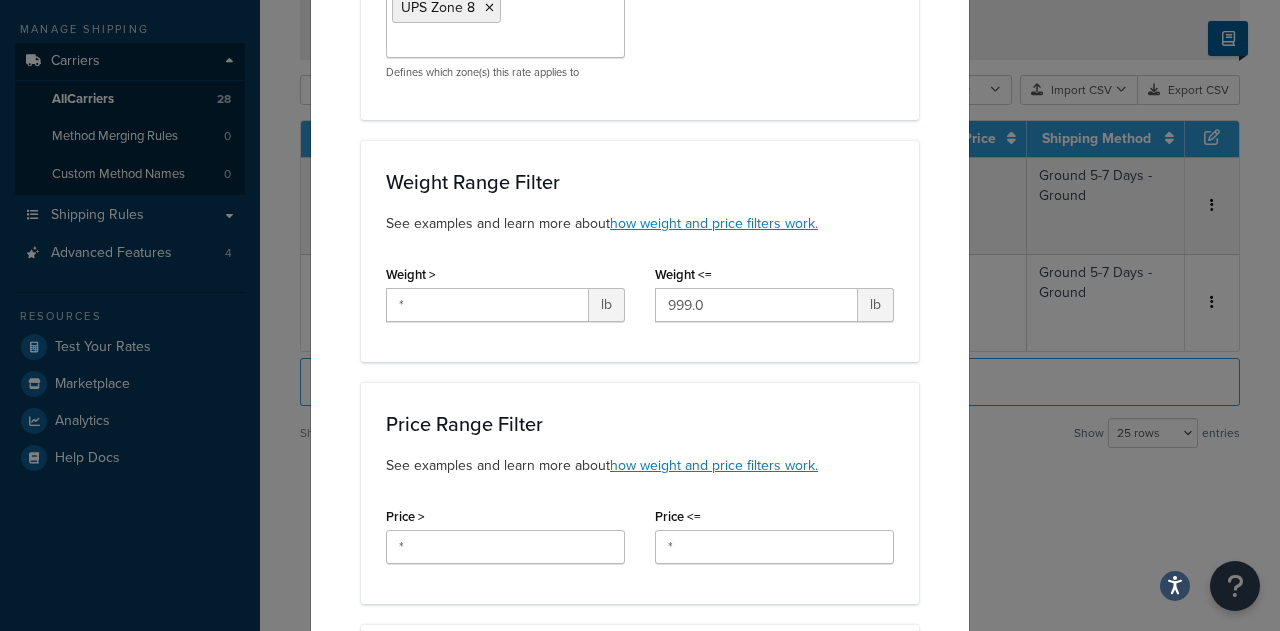 scroll, scrollTop: 520, scrollLeft: 0, axis: vertical 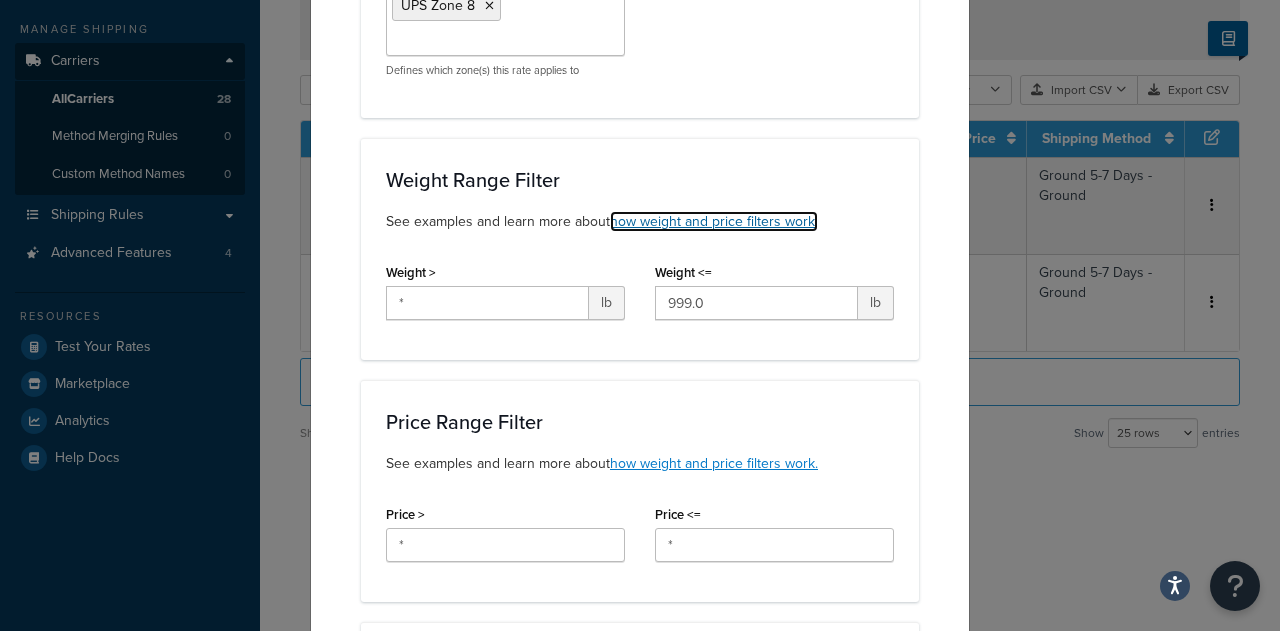 click on "how weight and price filters work." at bounding box center [714, 221] 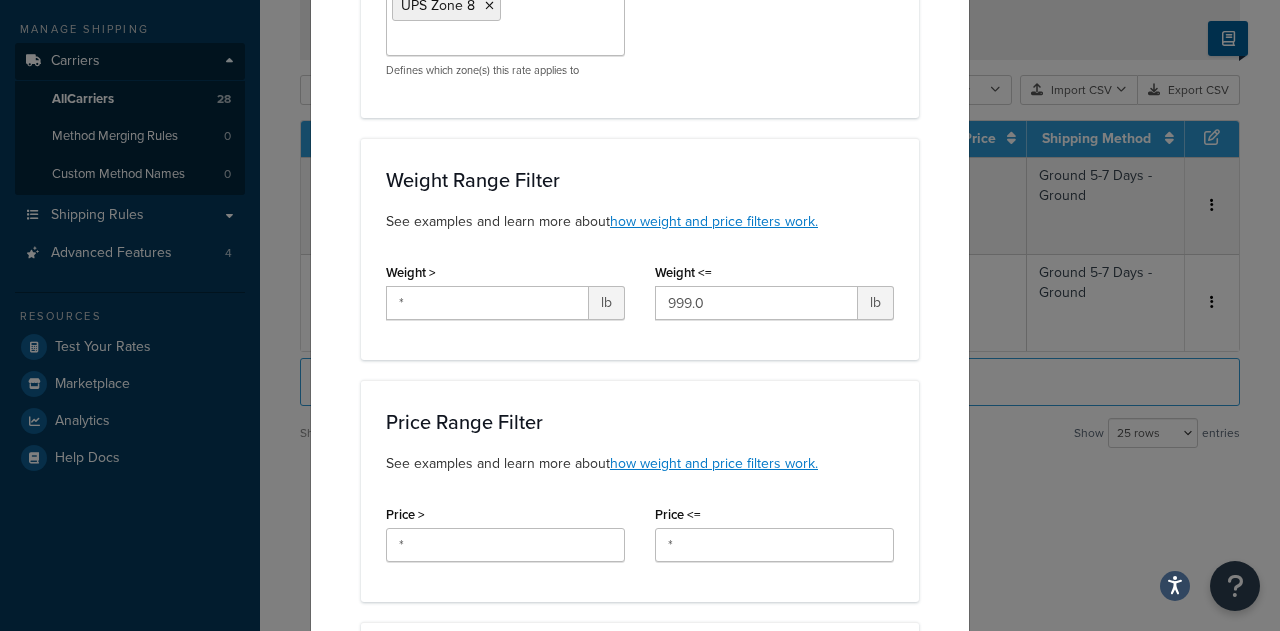 click on "Weight Range Filter" 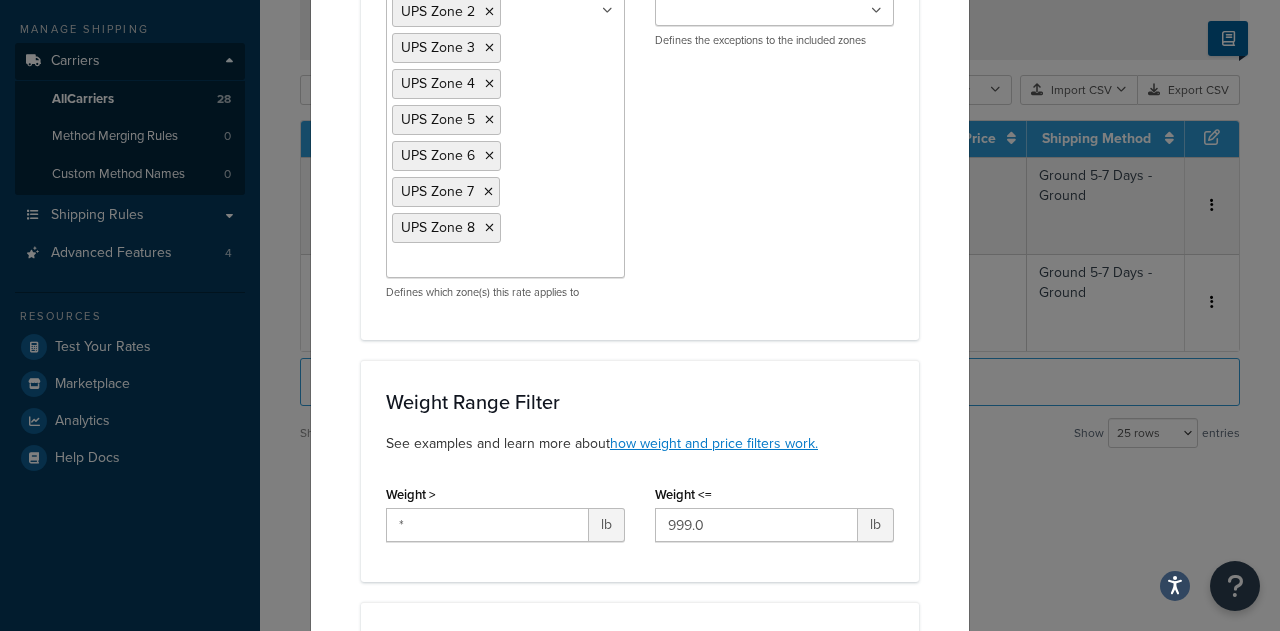scroll, scrollTop: 280, scrollLeft: 0, axis: vertical 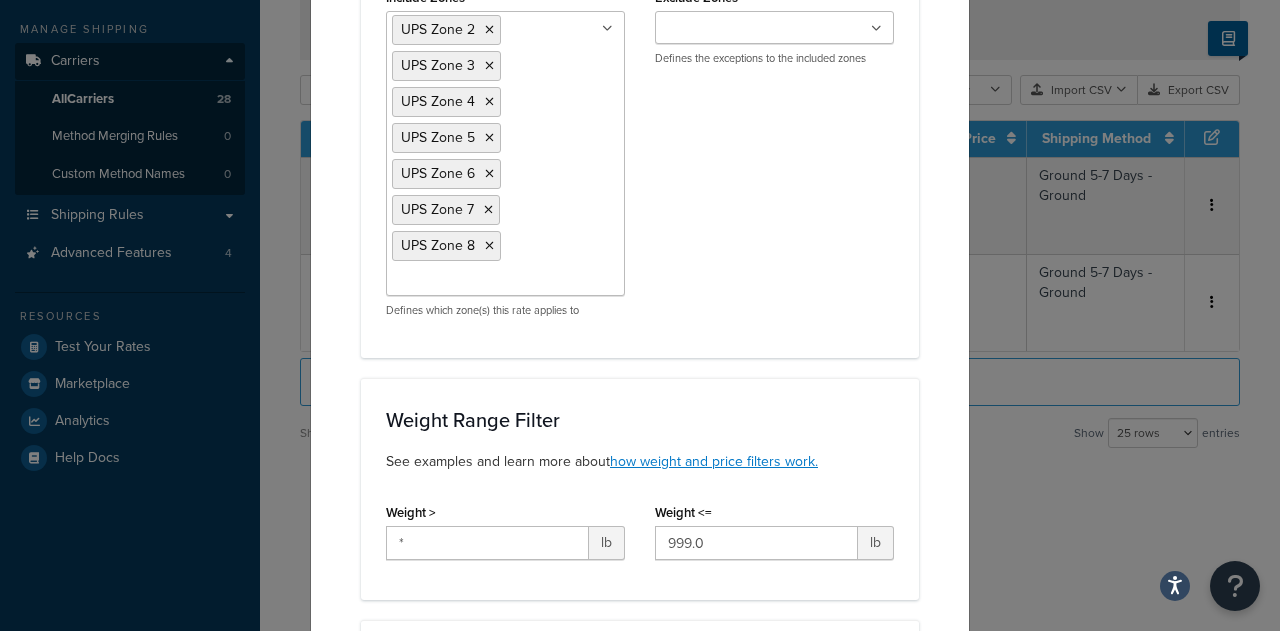 click on "Include Zones   UPS Zone 2   UPS Zone 3   UPS Zone 4   UPS Zone 5   UPS Zone 6   UPS Zone 7   UPS Zone 8   US 48 US APO US US All Other Destinations All Hawaii All Alaska All APO Cannot Ship TO EU Countries DHL Can Ship To 15% Surcharge Region Montenegro Countries FEDEX EU Can Ship TO Cyprus Launch Countries EU EU Yukon Extra Shipping Cost Reunion - EU Cyprus - EU Malta- EU Australia Fully Remote Australia Partially Remote Australia (S.A & Queensland) Canada Remote Canada Non Remote Canada Nunavut + NWT Canada Yukon Remote Canada Remote Yukon Zips Canada Median Remote Zone Canada Canada Extreme Remote Zones Germany US POBox Defines which zone(s) this rate applies to Exclude Zones   US 48 US APO US UPS Zone 2 UPS Zone 3 UPS Zone 4 UPS Zone 5 UPS Zone 6 UPS Zone 7 UPS Zone 8 US All Other Destinations All Hawaii All Alaska All APO Cannot Ship TO EU Countries DHL Can Ship To 15% Surcharge Region Montenegro Countries FEDEX EU Can Ship TO Cyprus Launch Countries EU EU Yukon Extra Shipping Cost Reunion - EU Canada" at bounding box center (640, 158) 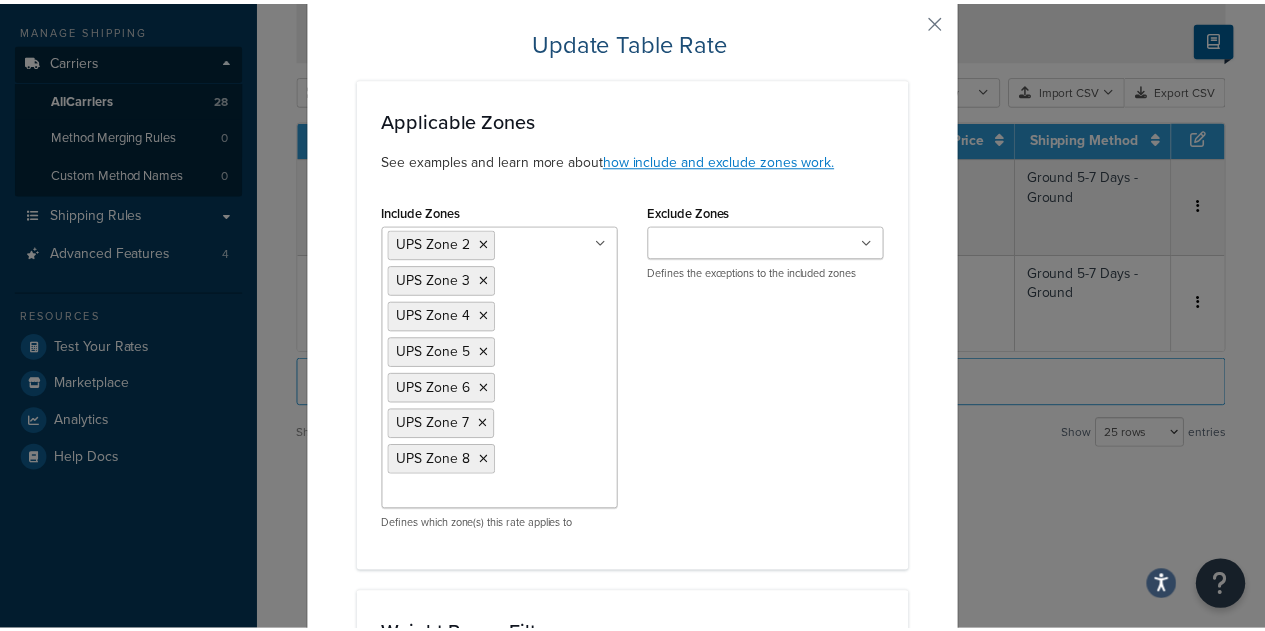 scroll, scrollTop: 0, scrollLeft: 0, axis: both 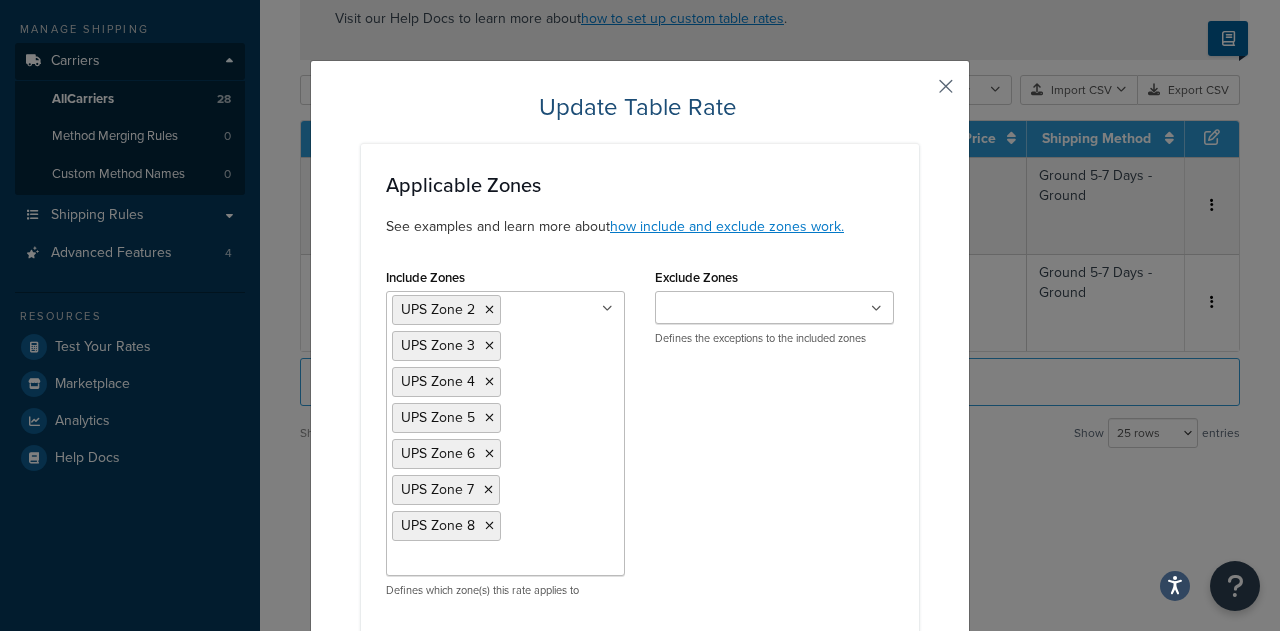 click at bounding box center [916, 93] 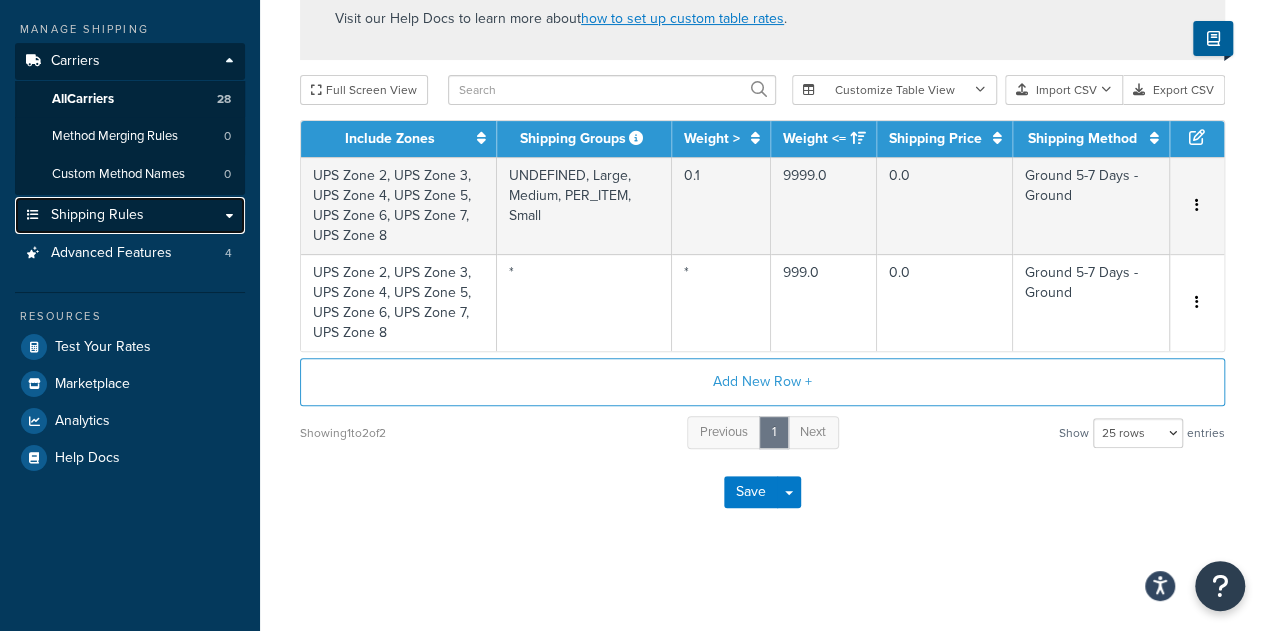 click on "Shipping Rules" at bounding box center (130, 215) 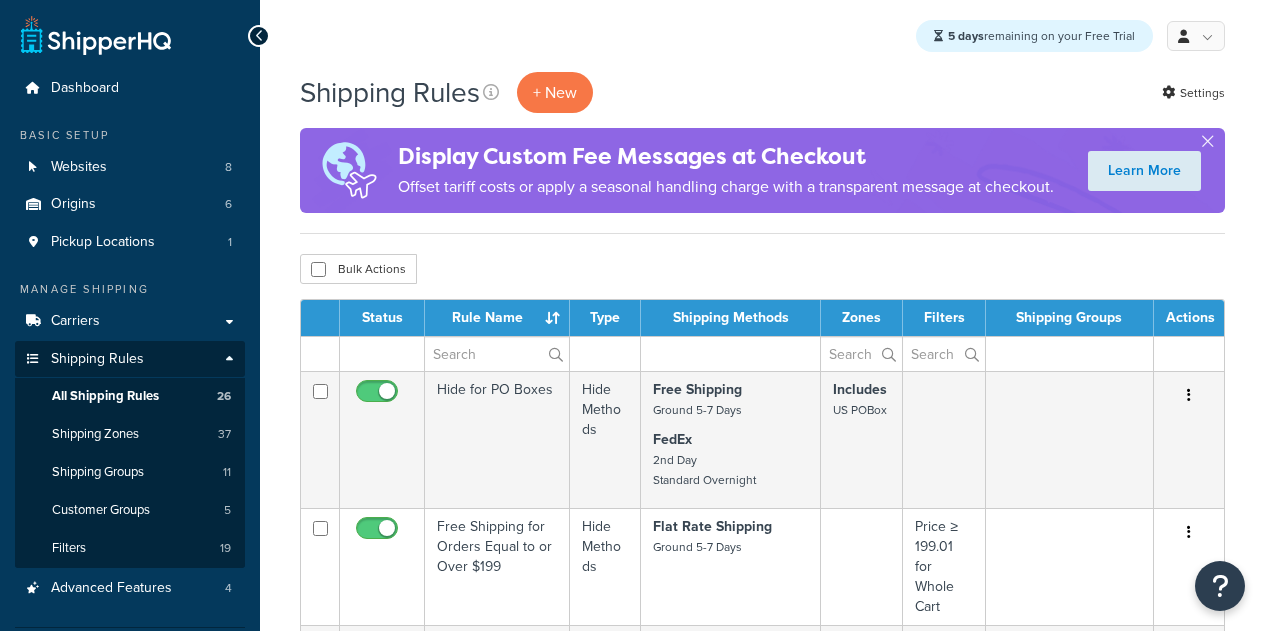 scroll, scrollTop: 0, scrollLeft: 0, axis: both 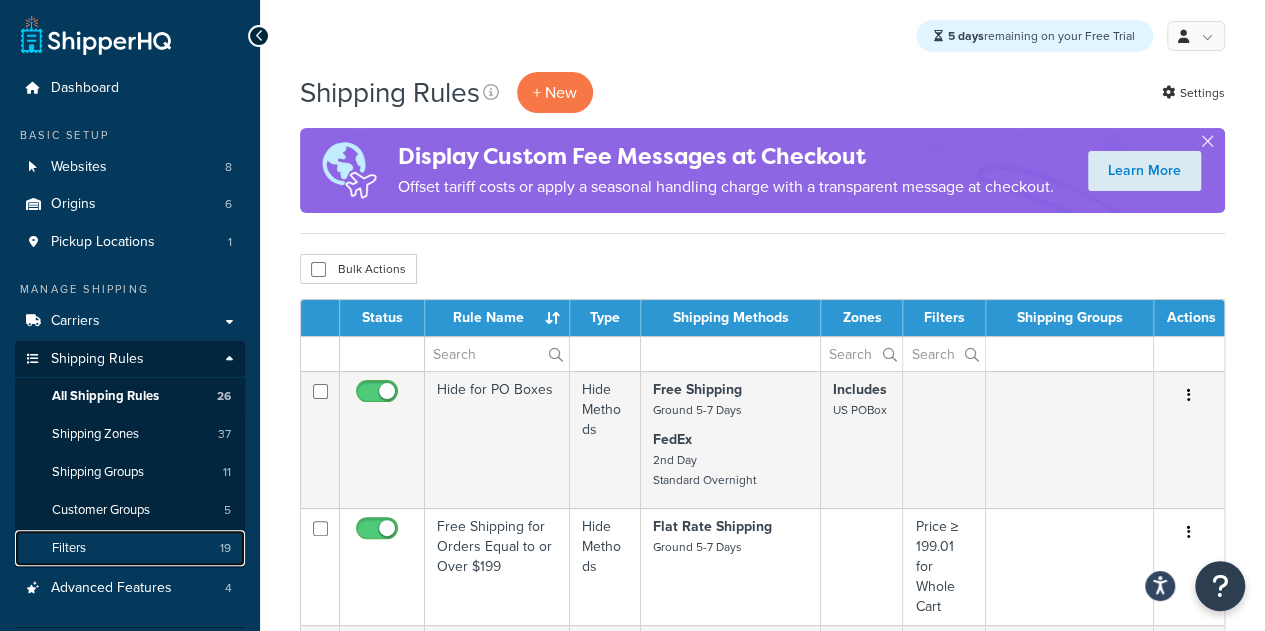 click on "Filters
19" at bounding box center (130, 548) 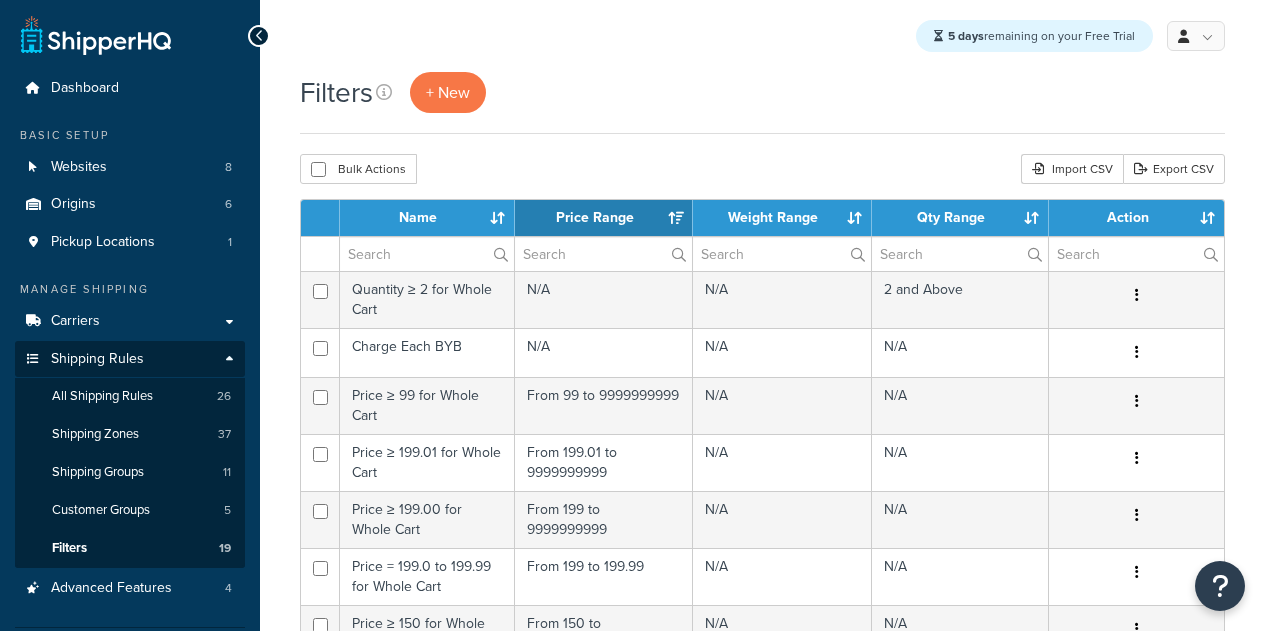 select on "15" 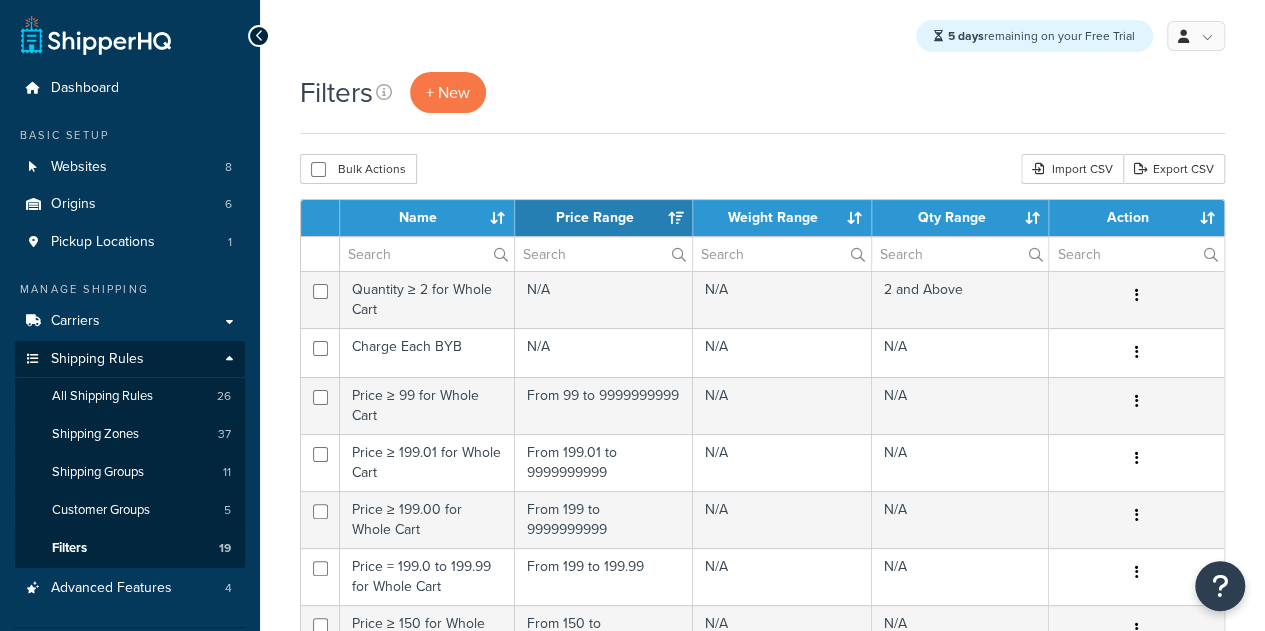 scroll, scrollTop: 0, scrollLeft: 0, axis: both 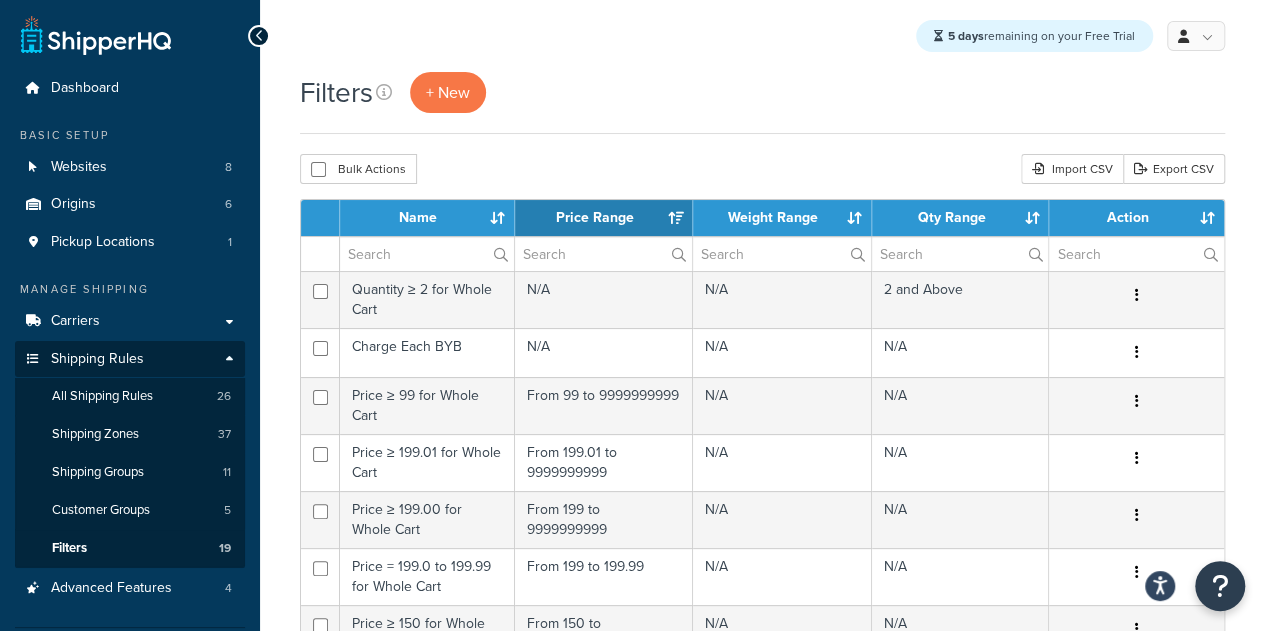 click on "Filters
+ New" at bounding box center (762, 92) 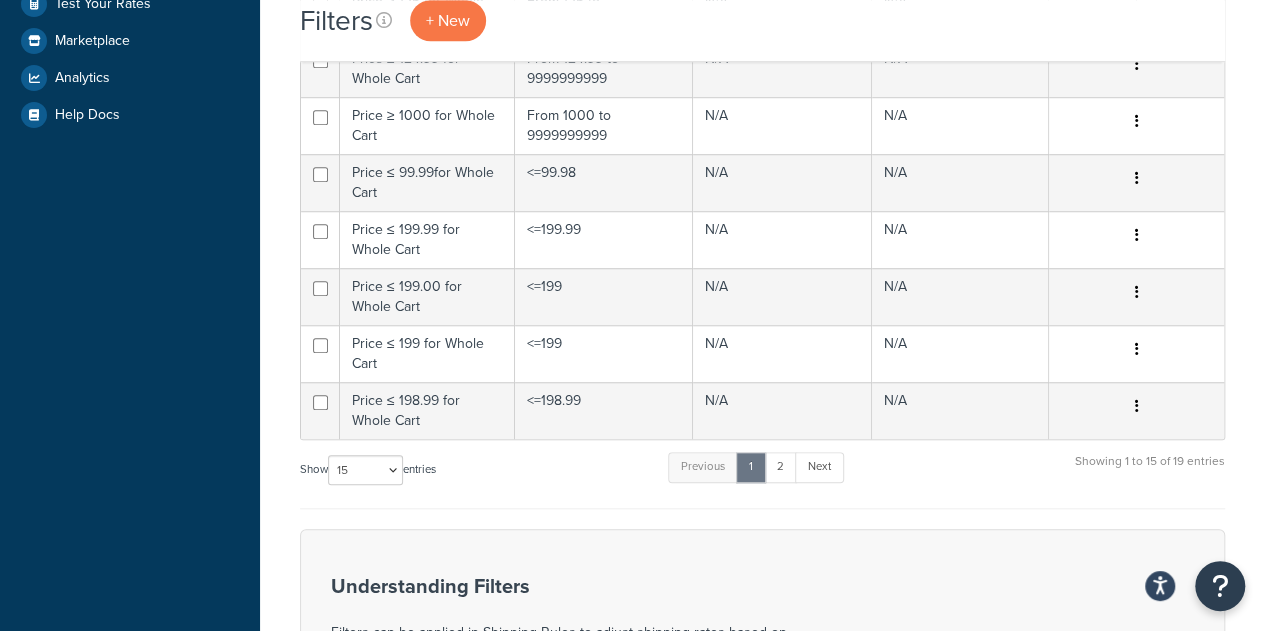 scroll, scrollTop: 682, scrollLeft: 0, axis: vertical 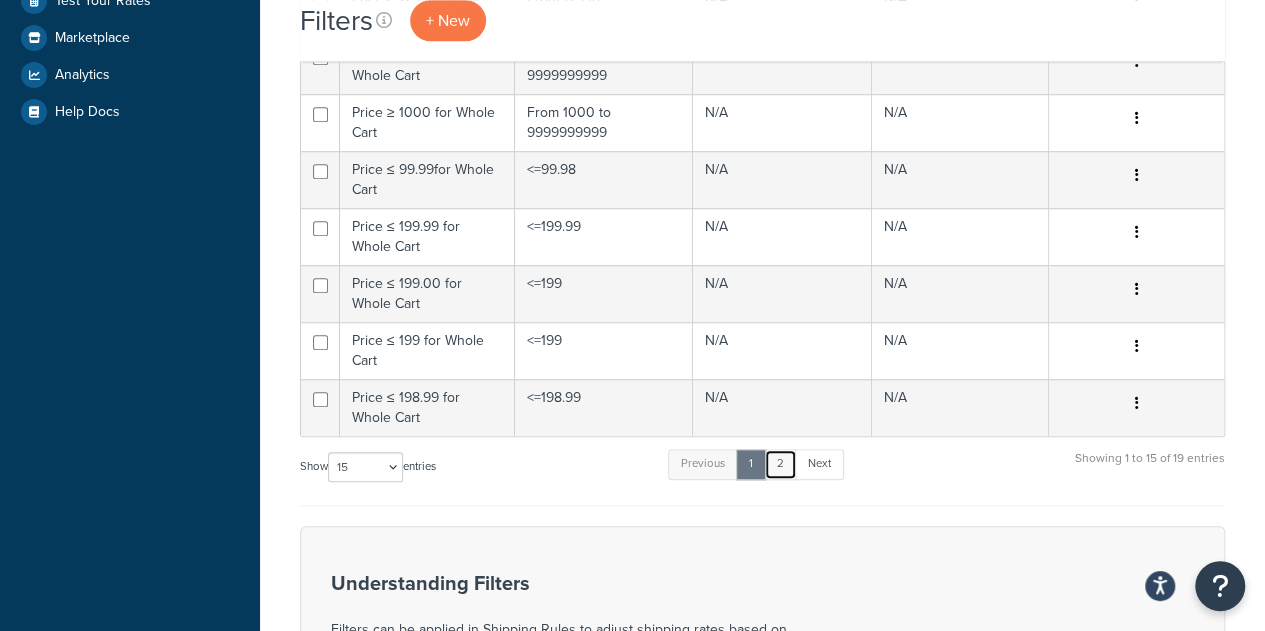 click on "2" at bounding box center [780, 464] 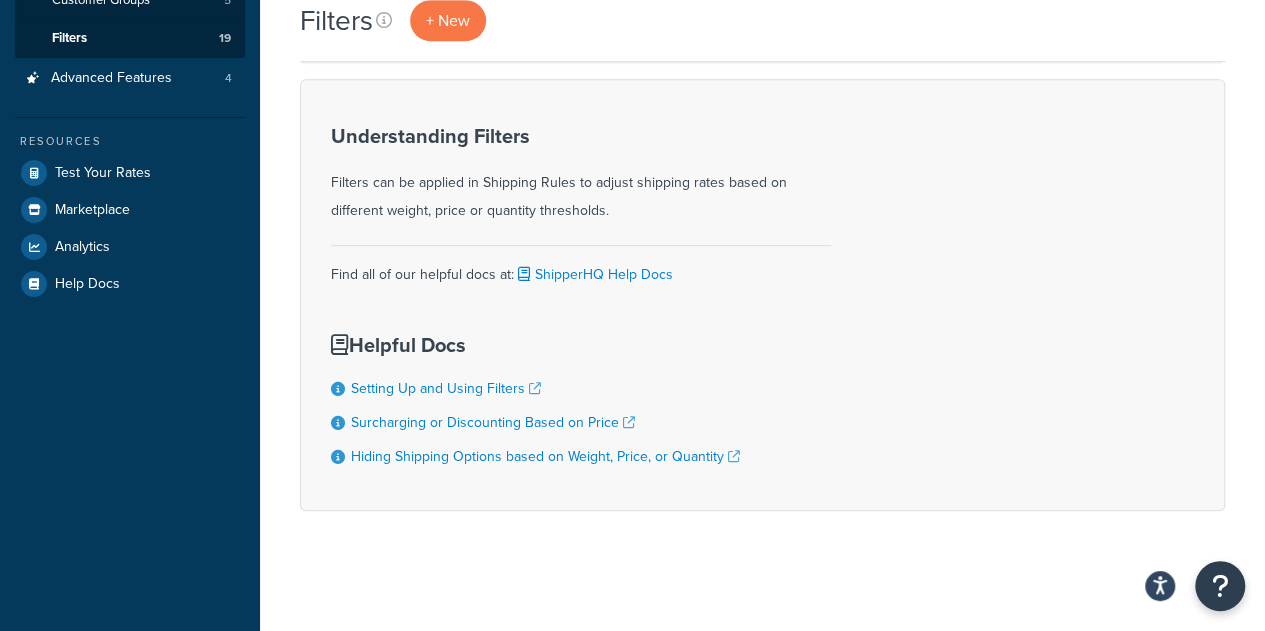 scroll, scrollTop: 506, scrollLeft: 0, axis: vertical 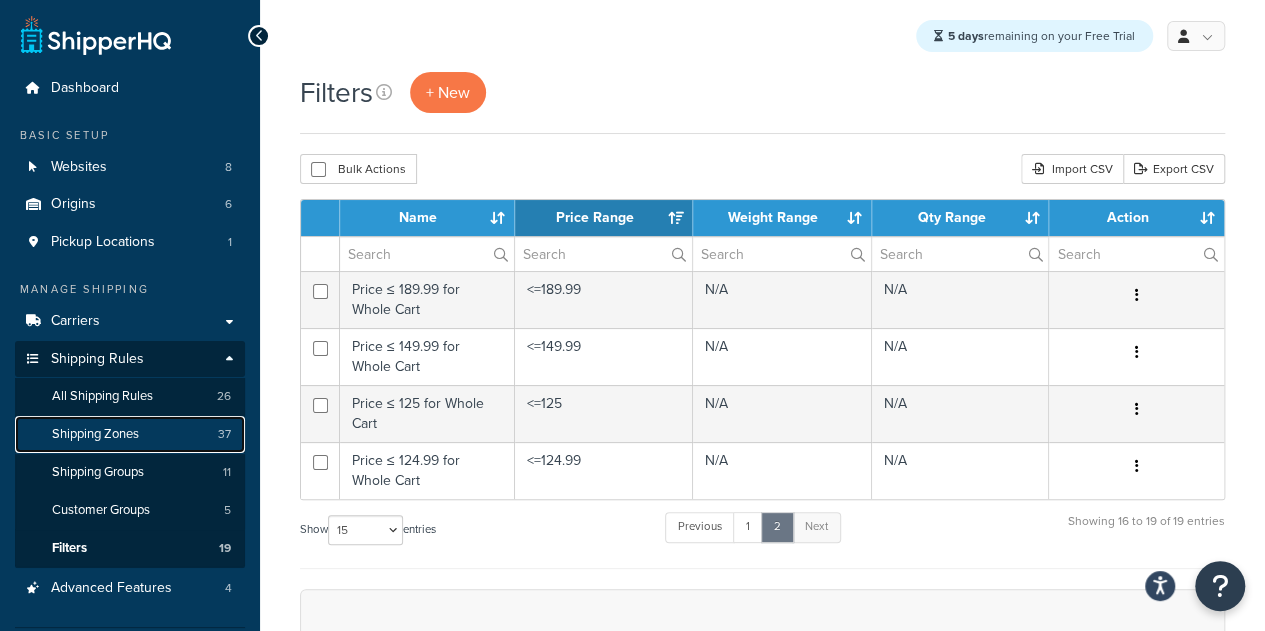 click on "Shipping Zones" at bounding box center (95, 434) 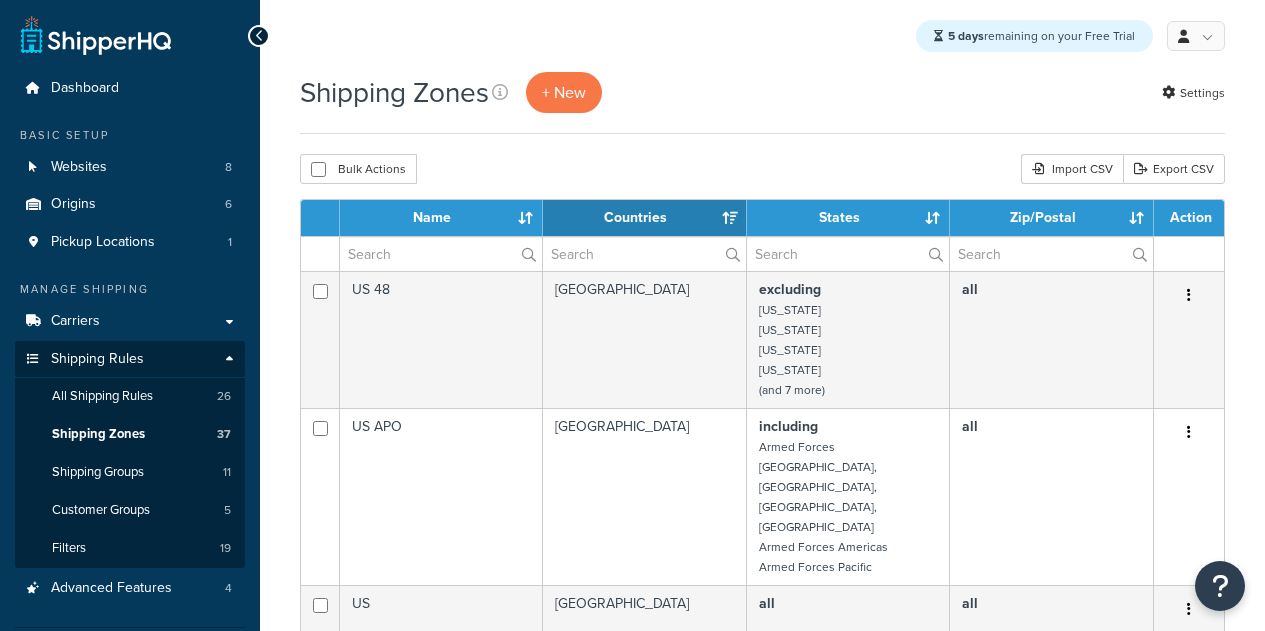 select on "15" 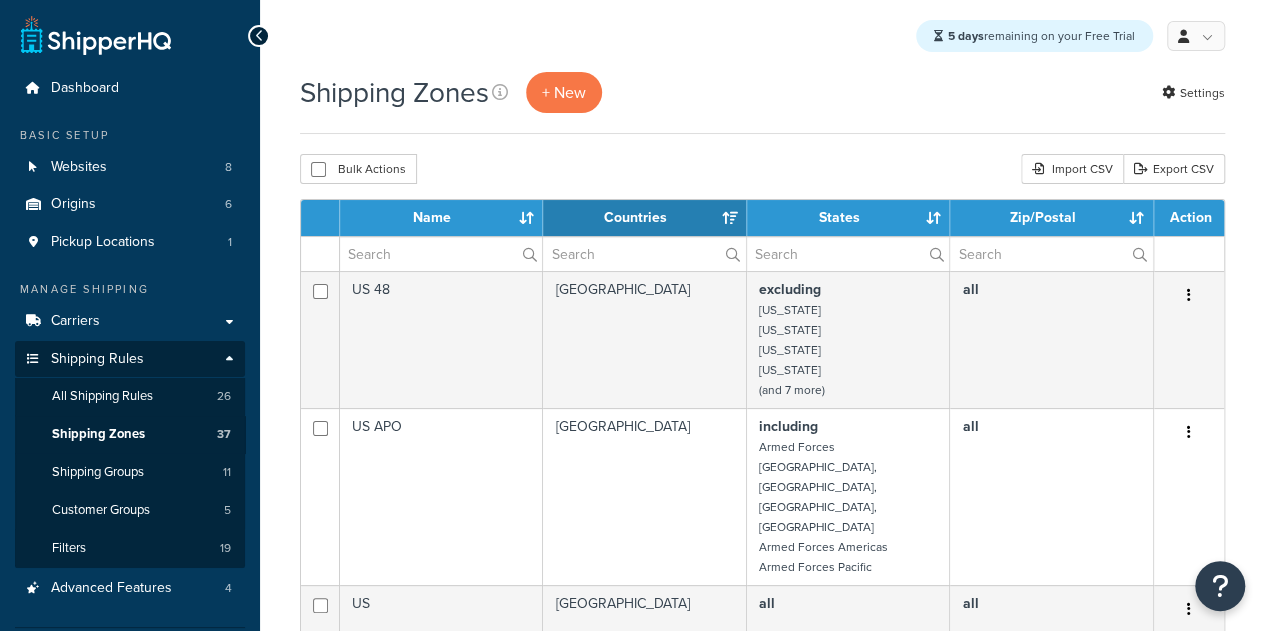 scroll, scrollTop: 0, scrollLeft: 0, axis: both 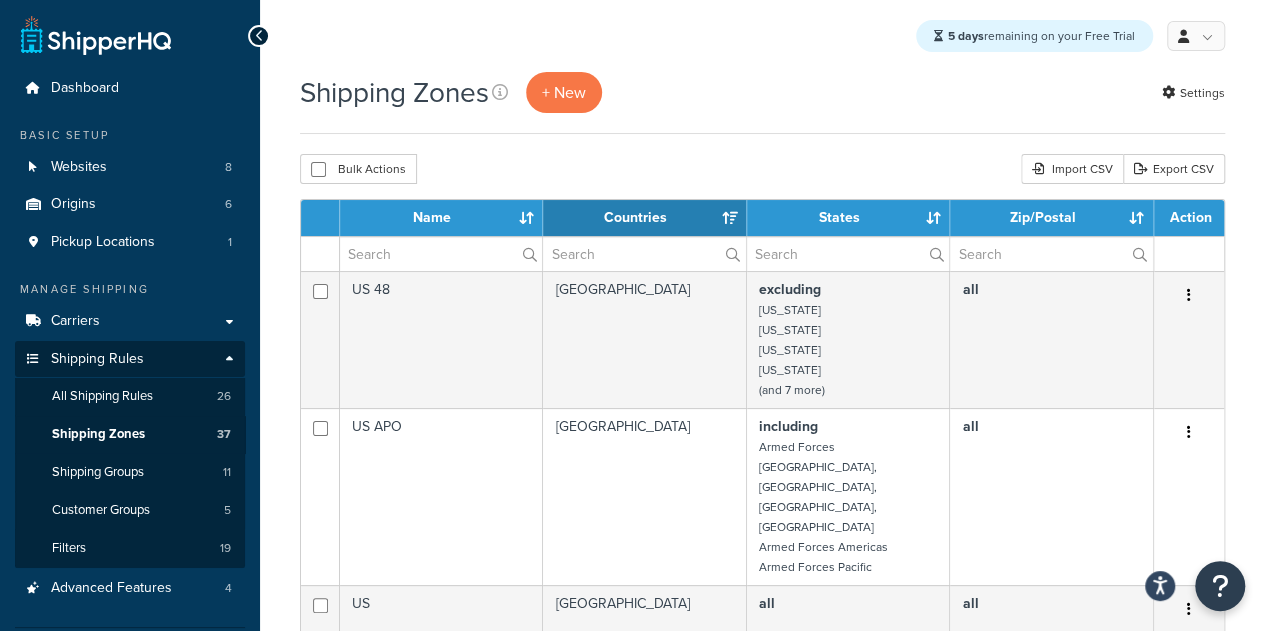 click on "Bulk Actions
Duplicate
[GEOGRAPHIC_DATA]
Import CSV
Export CSV" at bounding box center (762, 169) 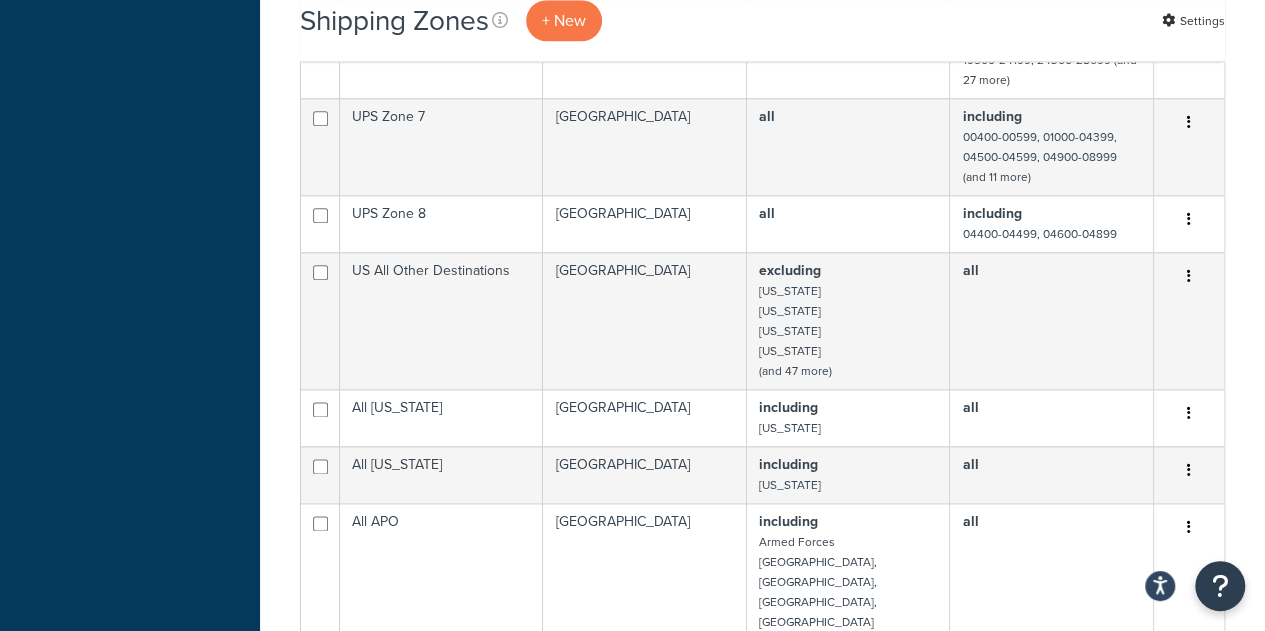 scroll, scrollTop: 1120, scrollLeft: 0, axis: vertical 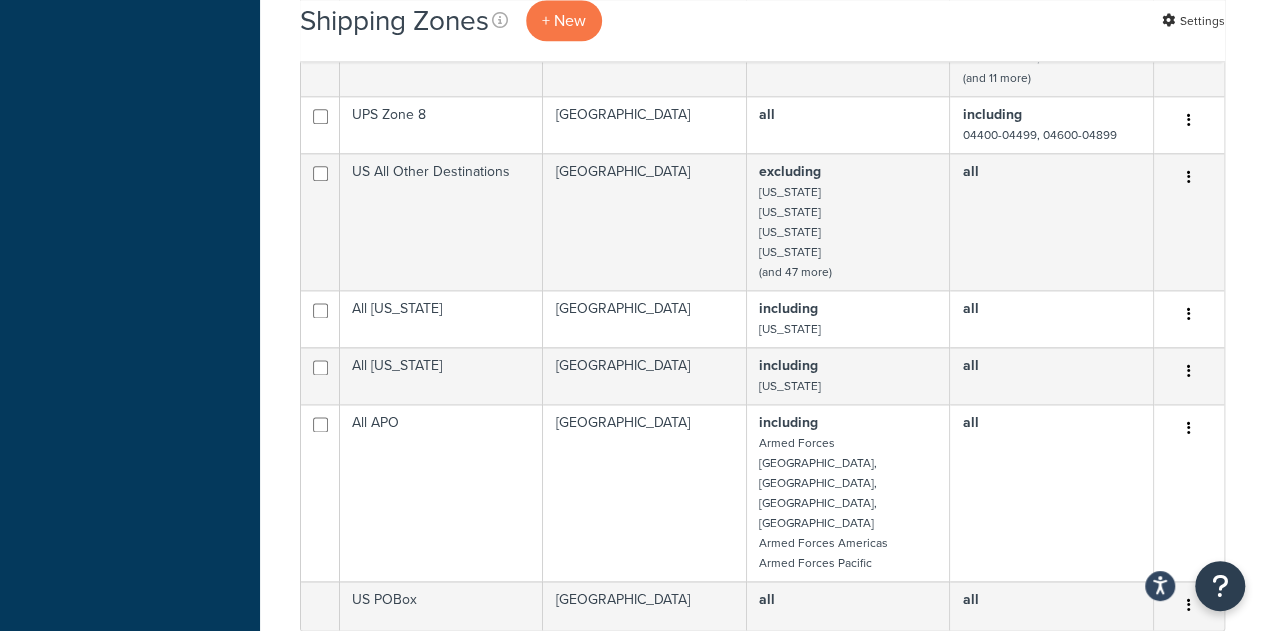 click on "2" at bounding box center (764, 658) 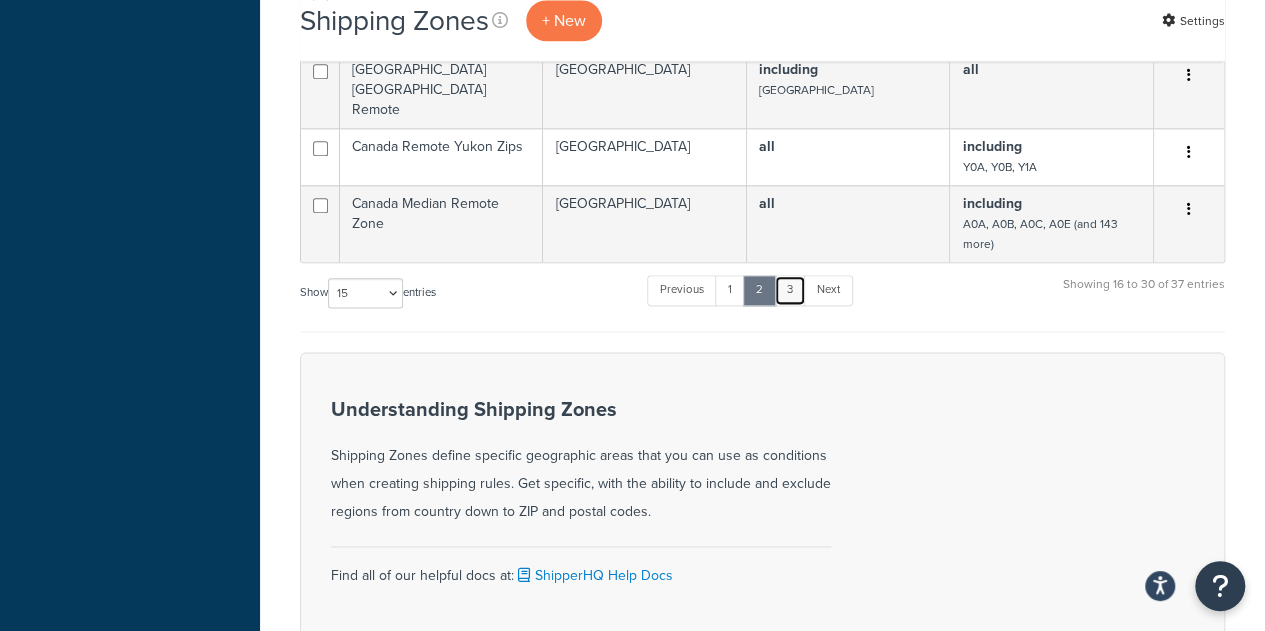 click on "3" at bounding box center (790, 290) 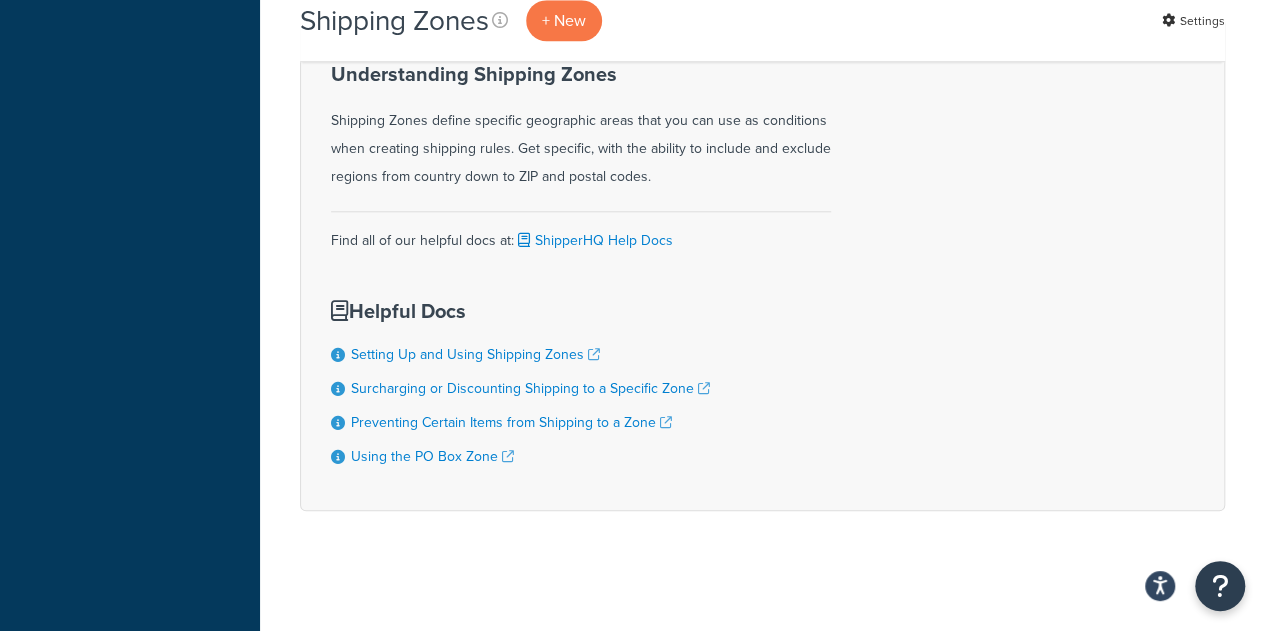 scroll, scrollTop: 542, scrollLeft: 0, axis: vertical 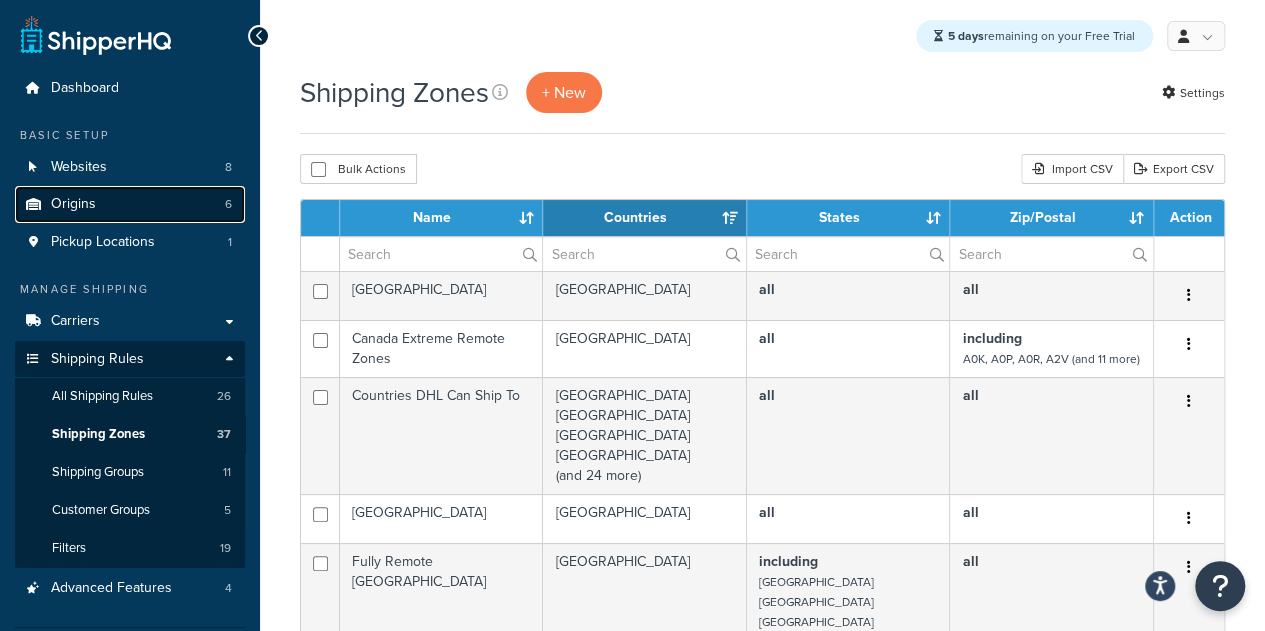 click on "Origins
6" at bounding box center [130, 204] 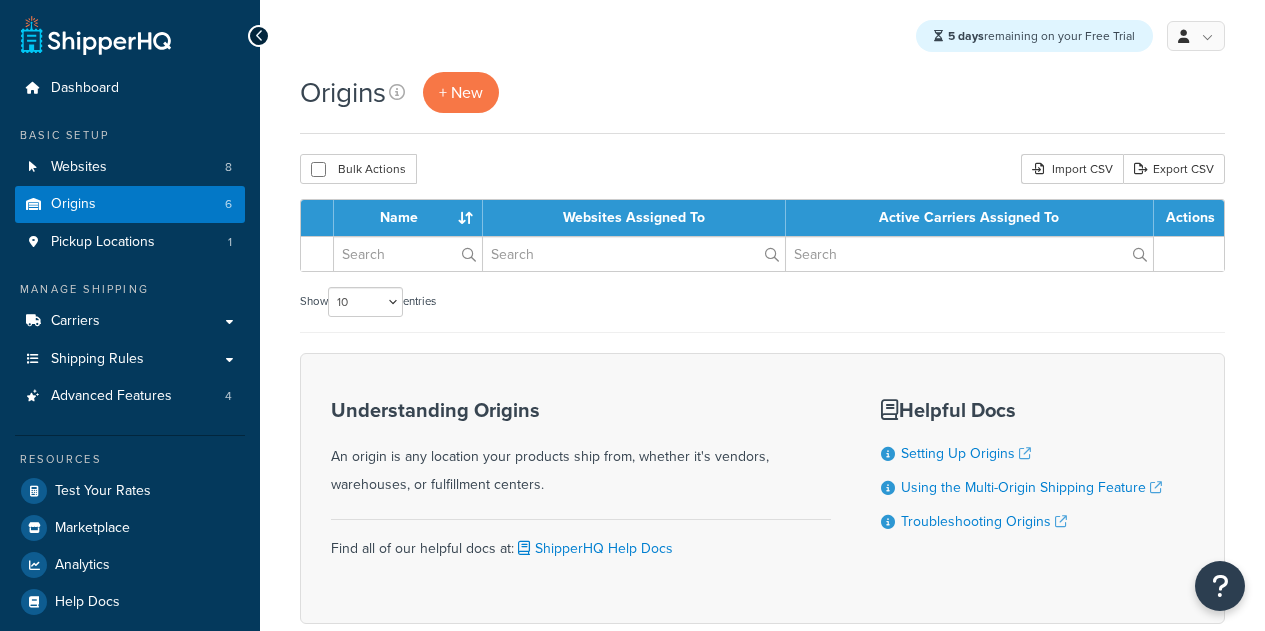 scroll, scrollTop: 0, scrollLeft: 0, axis: both 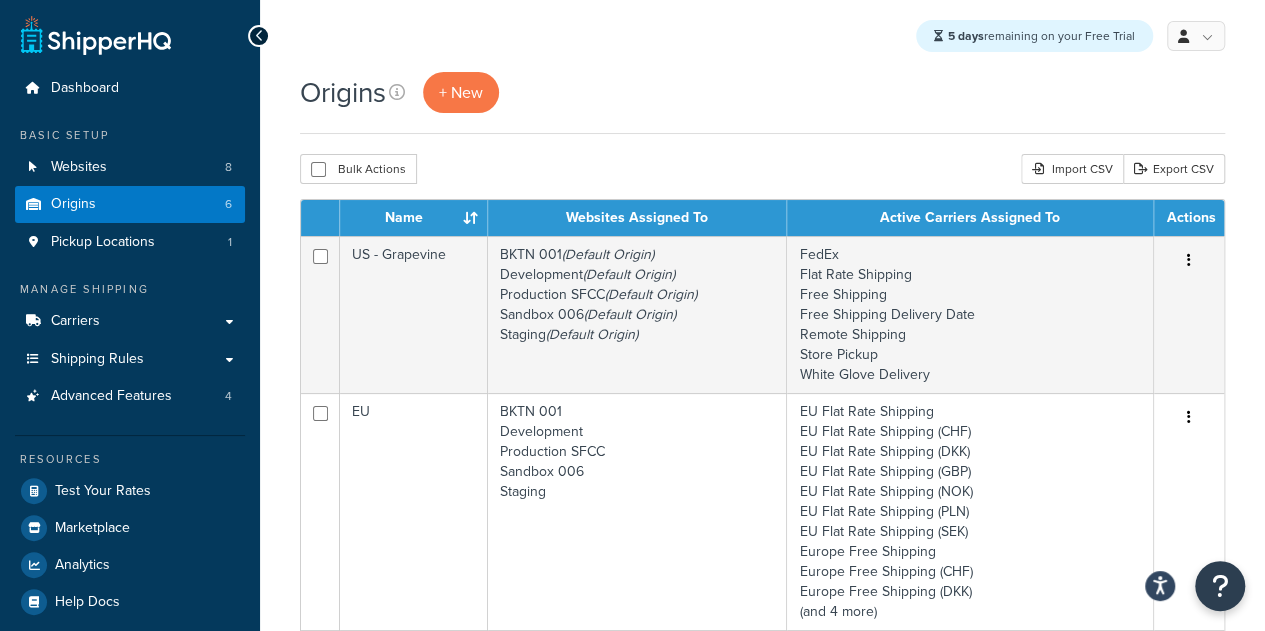 click on "Origins
+ New" at bounding box center [762, 103] 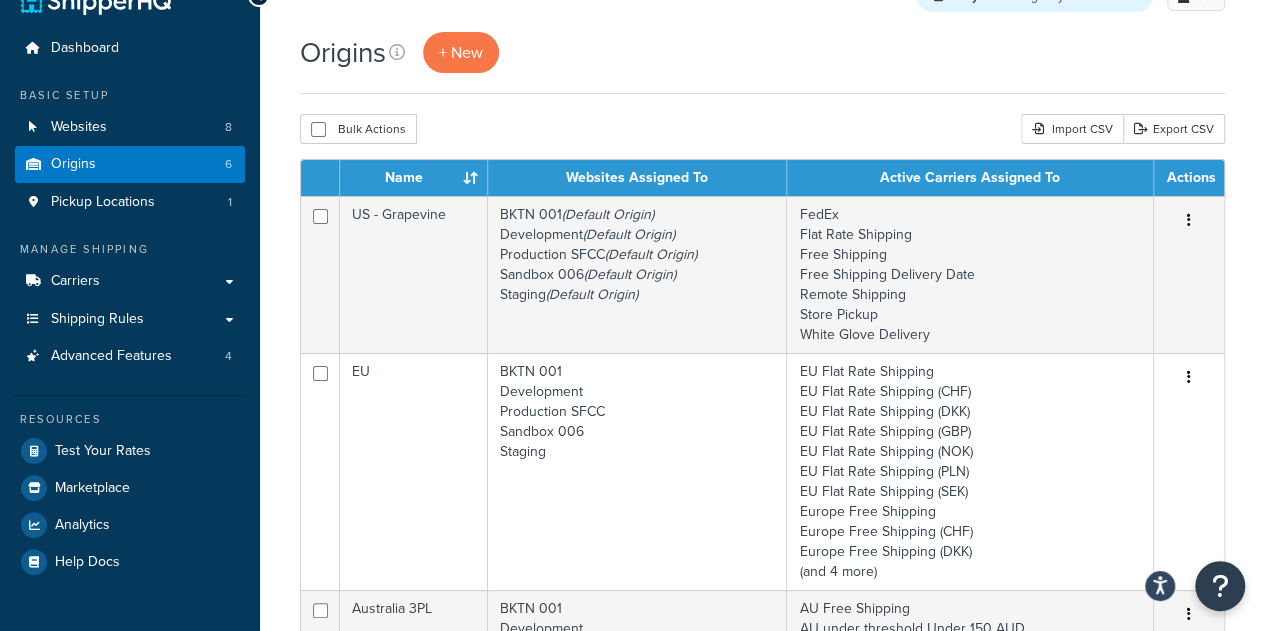 scroll, scrollTop: 120, scrollLeft: 0, axis: vertical 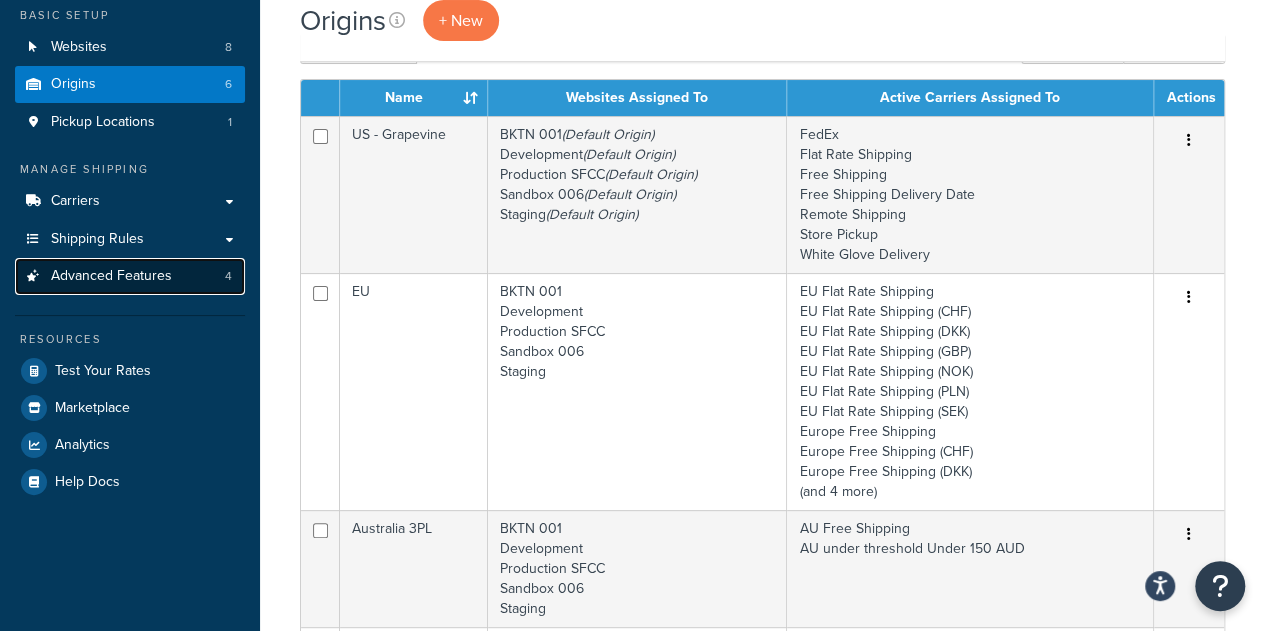 click on "Advanced Features" at bounding box center [111, 276] 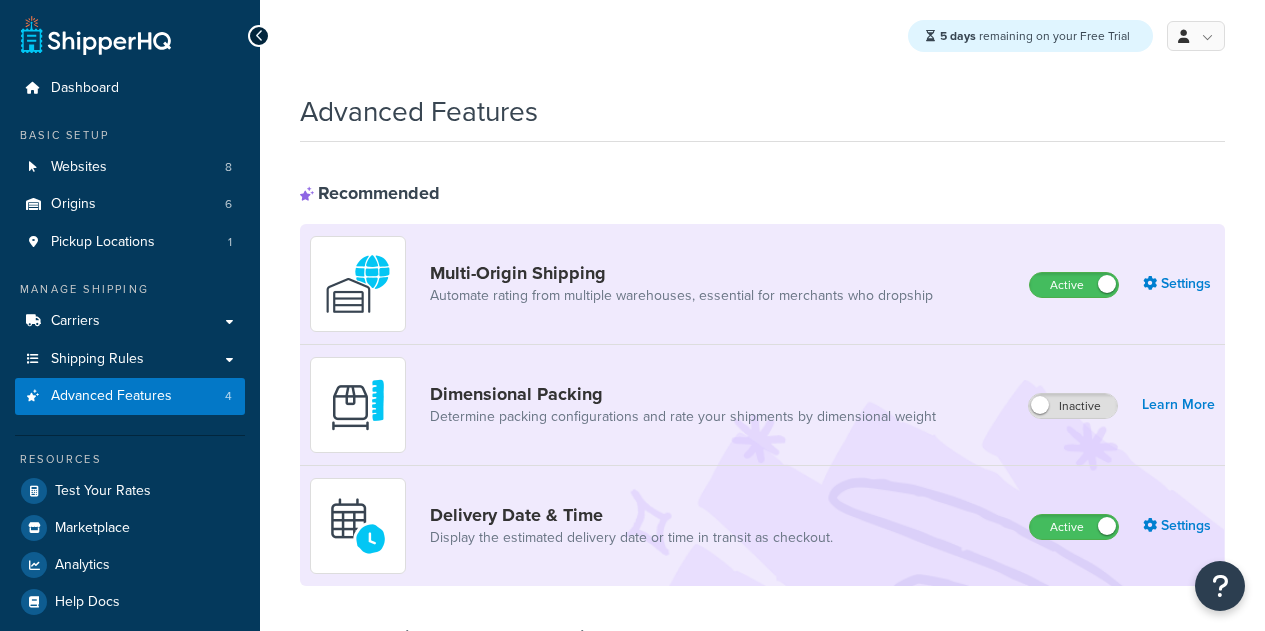 scroll, scrollTop: 0, scrollLeft: 0, axis: both 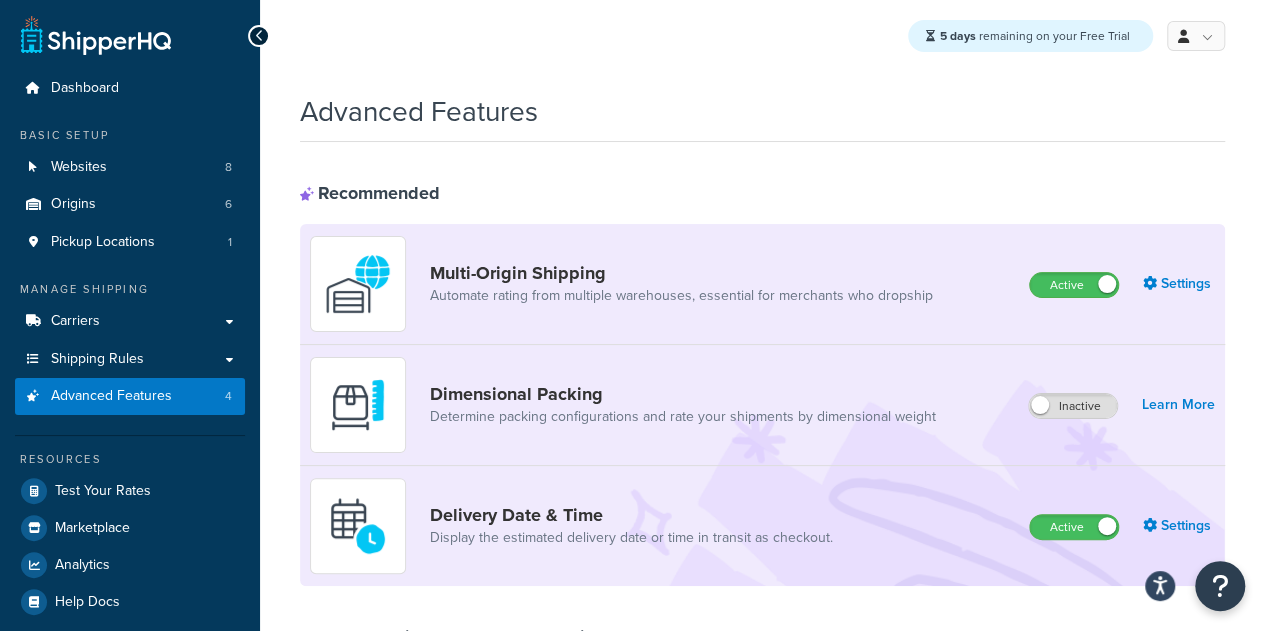 click on "Advanced Features" at bounding box center (762, 106) 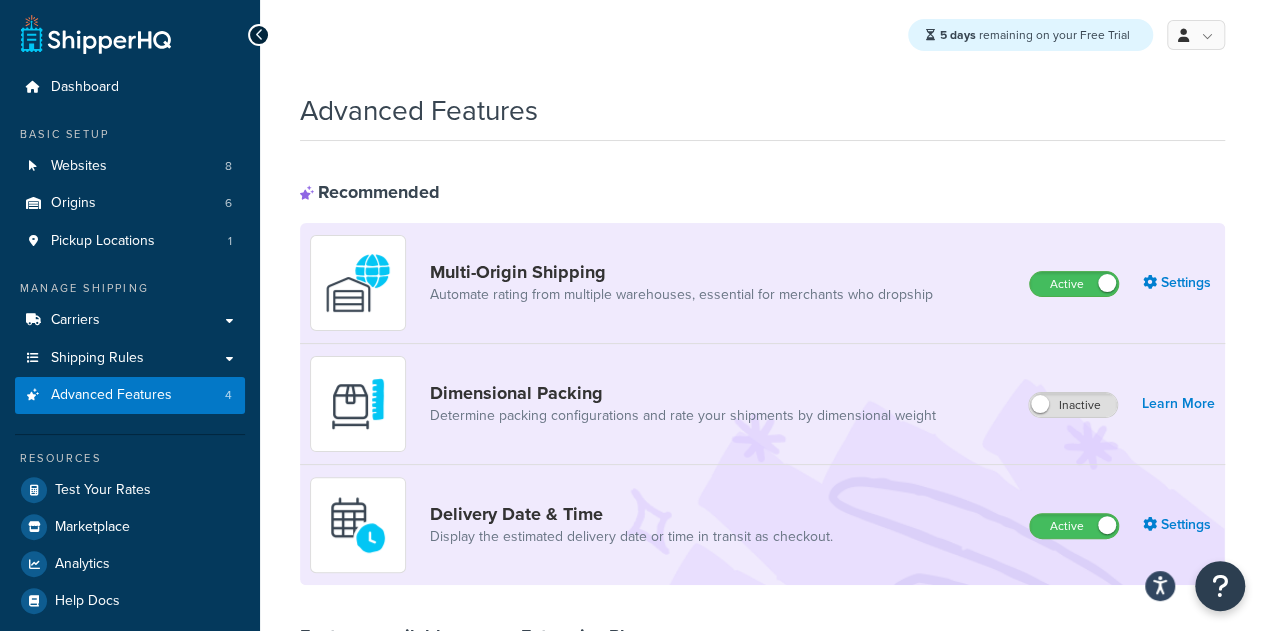 scroll, scrollTop: 0, scrollLeft: 0, axis: both 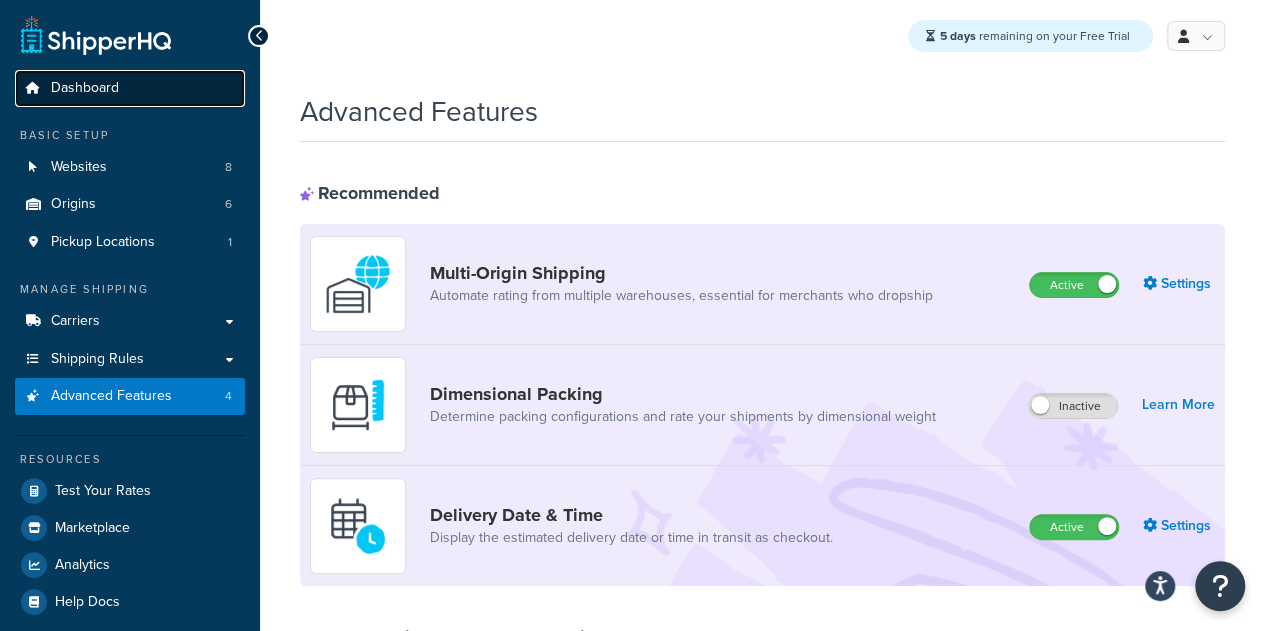 click on "Dashboard" at bounding box center [85, 88] 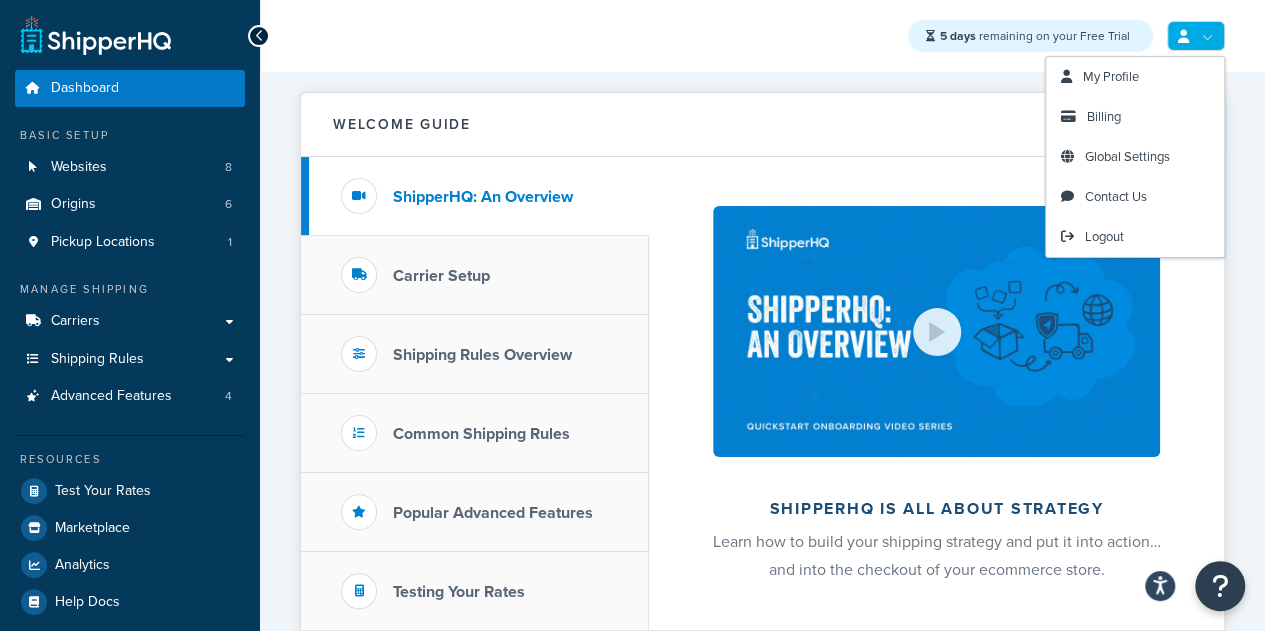 click at bounding box center (1196, 36) 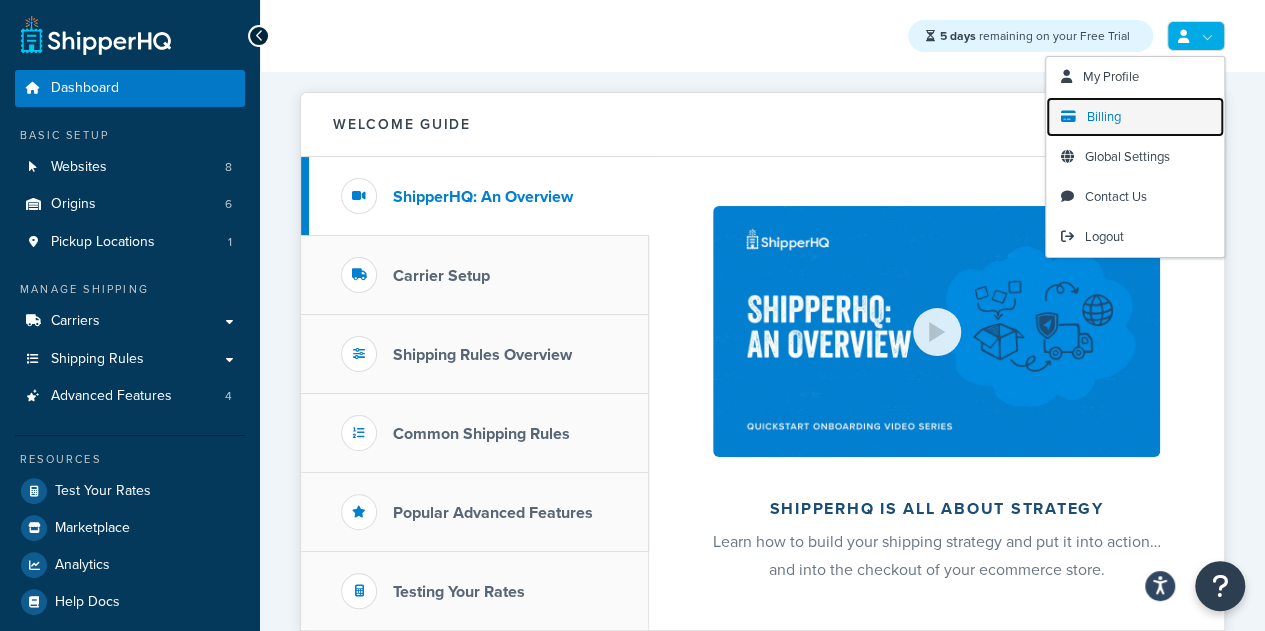 click on "Billing" at bounding box center [1135, 117] 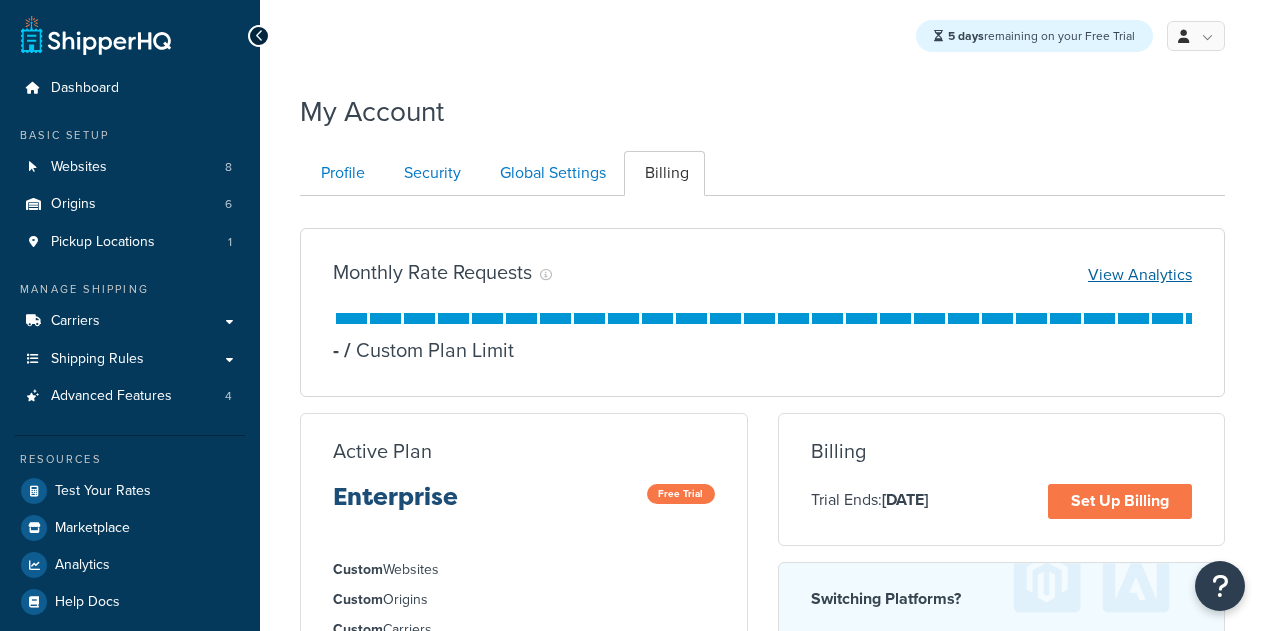 scroll, scrollTop: 0, scrollLeft: 0, axis: both 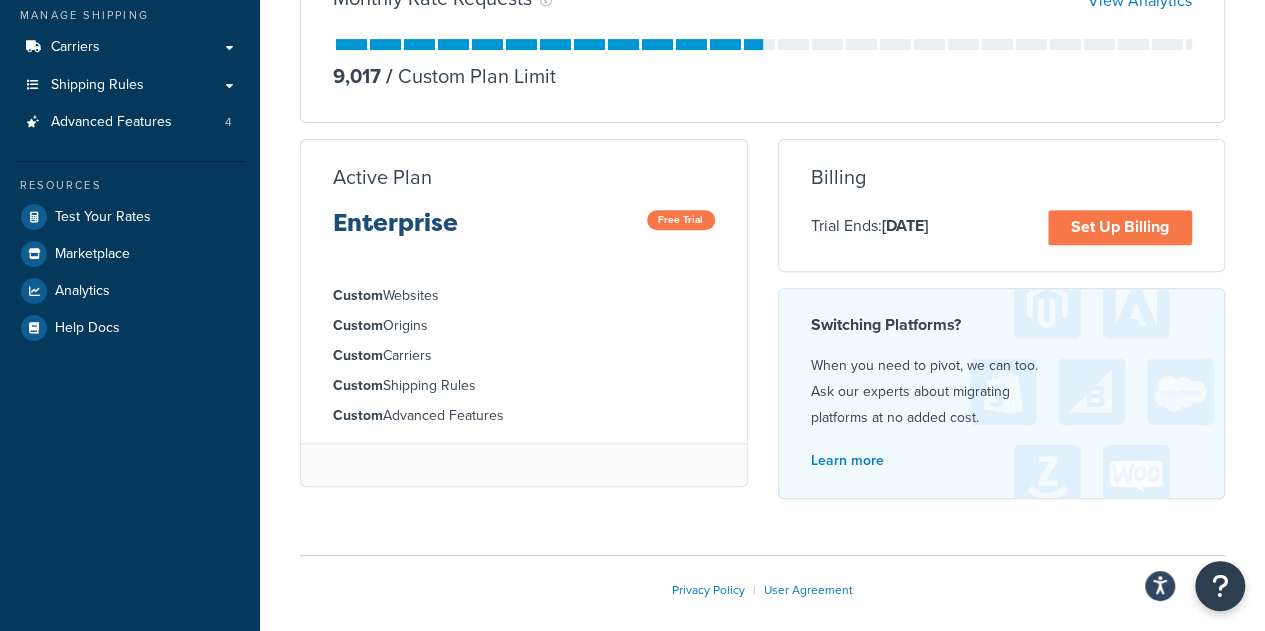 click on "Custom  Websites" at bounding box center (524, 296) 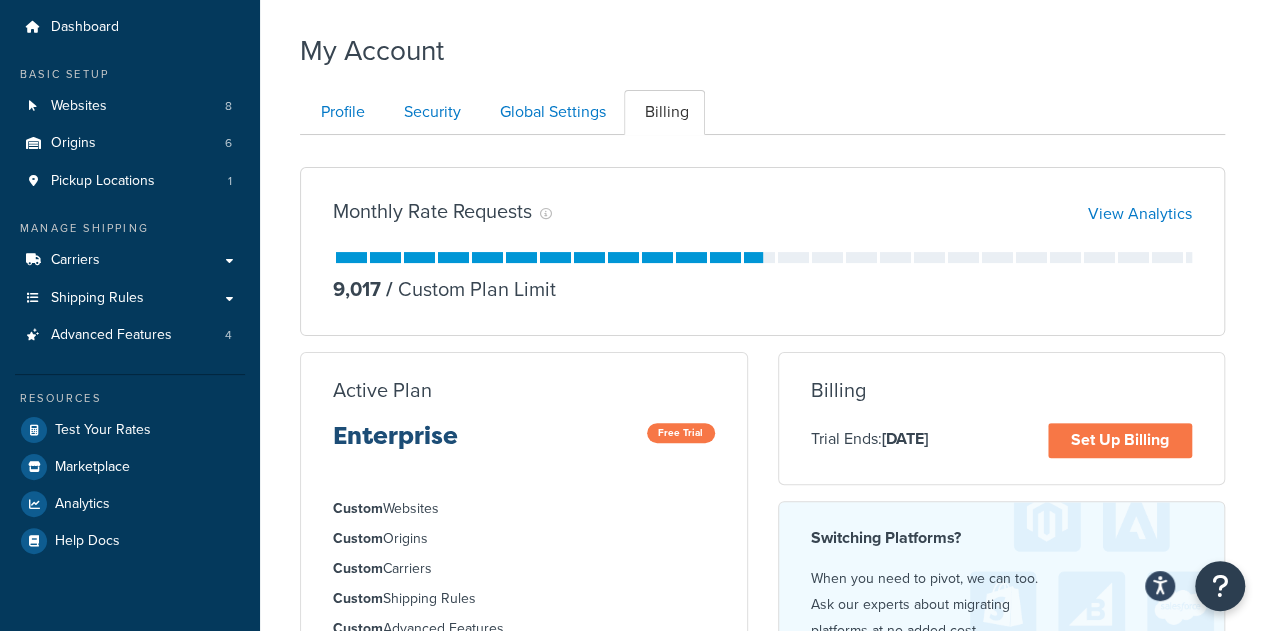 scroll, scrollTop: 0, scrollLeft: 0, axis: both 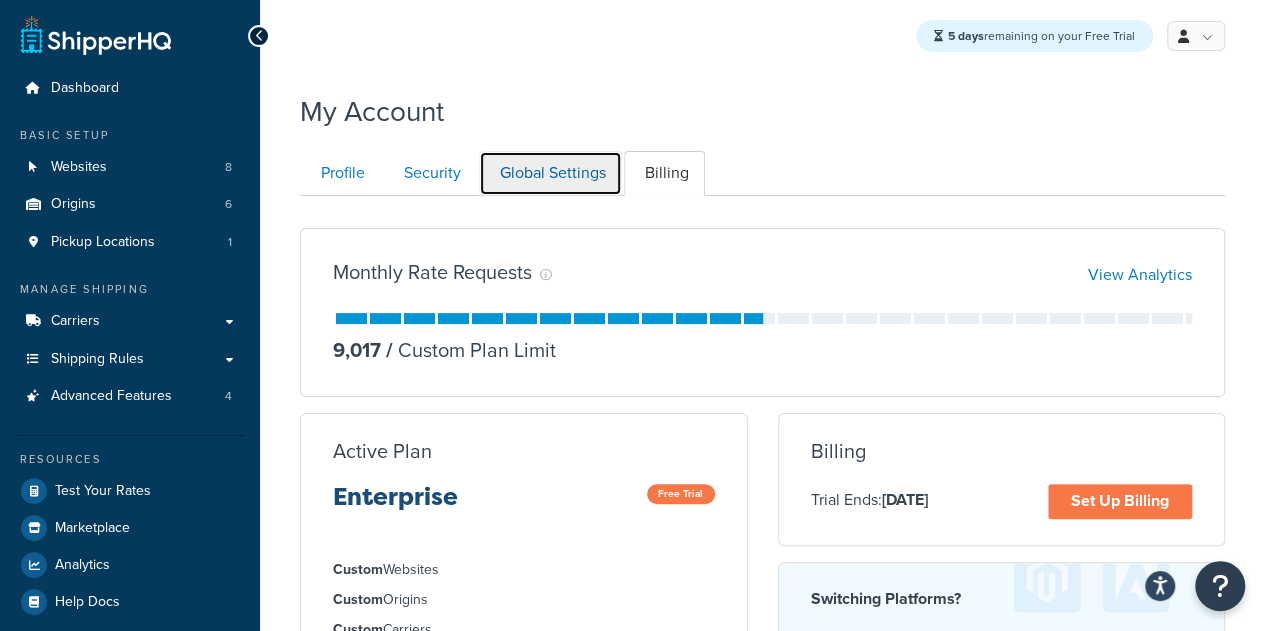 click on "Global Settings" at bounding box center (550, 173) 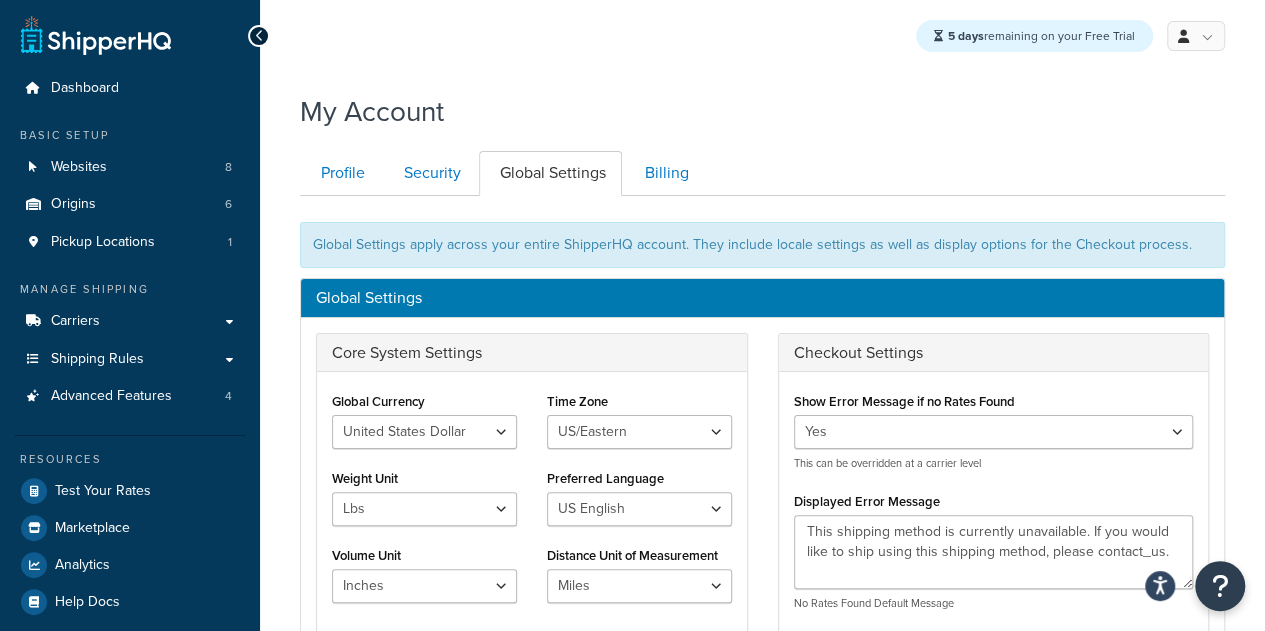 scroll, scrollTop: 195, scrollLeft: 0, axis: vertical 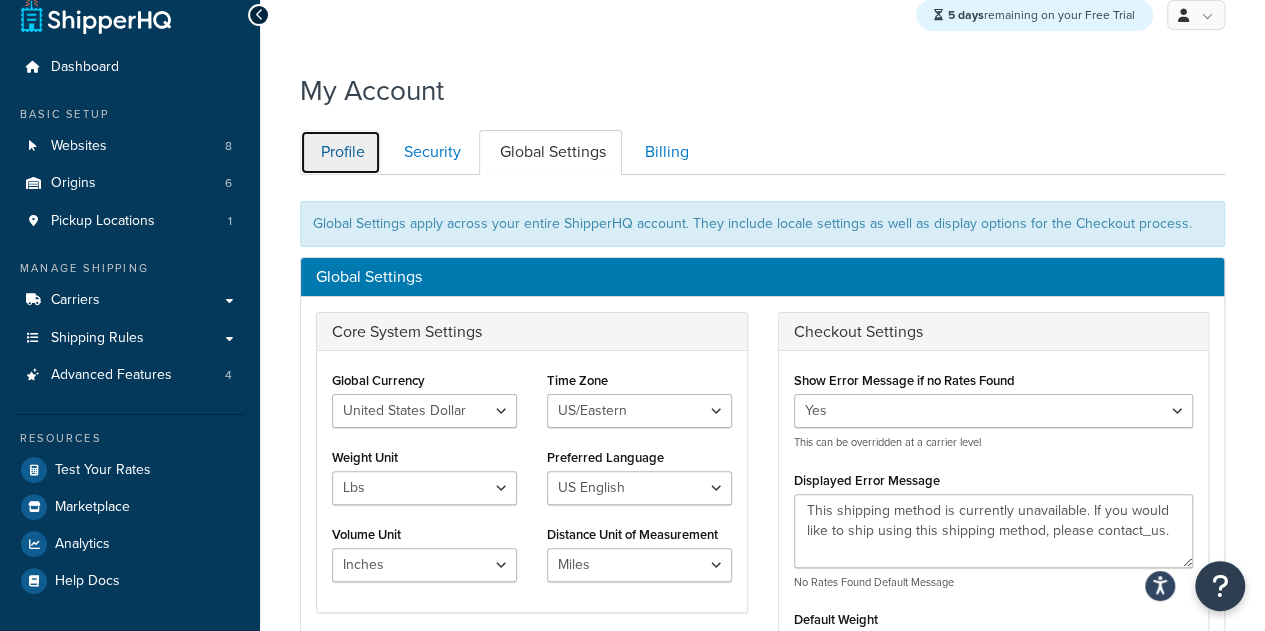 click on "Profile" at bounding box center [340, 152] 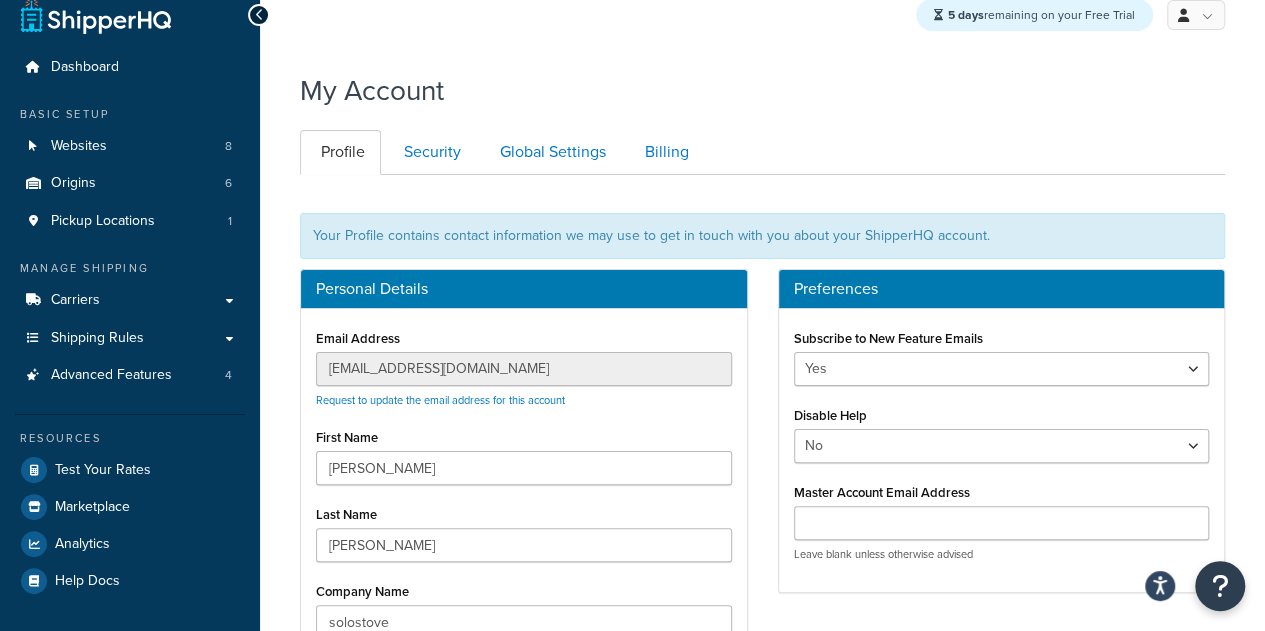 scroll, scrollTop: 195, scrollLeft: 0, axis: vertical 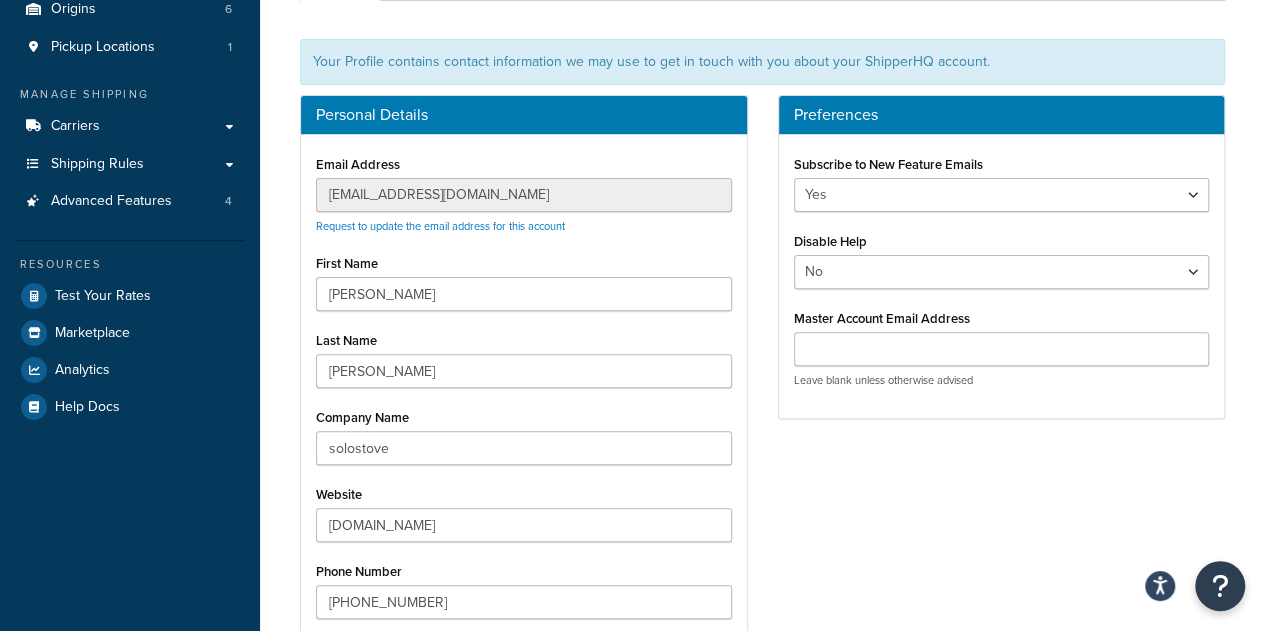 click on "Personal Details
Email Address web@solostove.com Request to update the email address for this account
First Name Ana
Last Name Garcia
Company Name solostove
Website solostove.com
Phone Number +1 (214) 940-7101
Preferences
Subscribe to New Feature Emails
Yes
No
Disable Help
Yes
No
Master Account Email Address Leave blank unless otherwise advised" at bounding box center [762, 382] 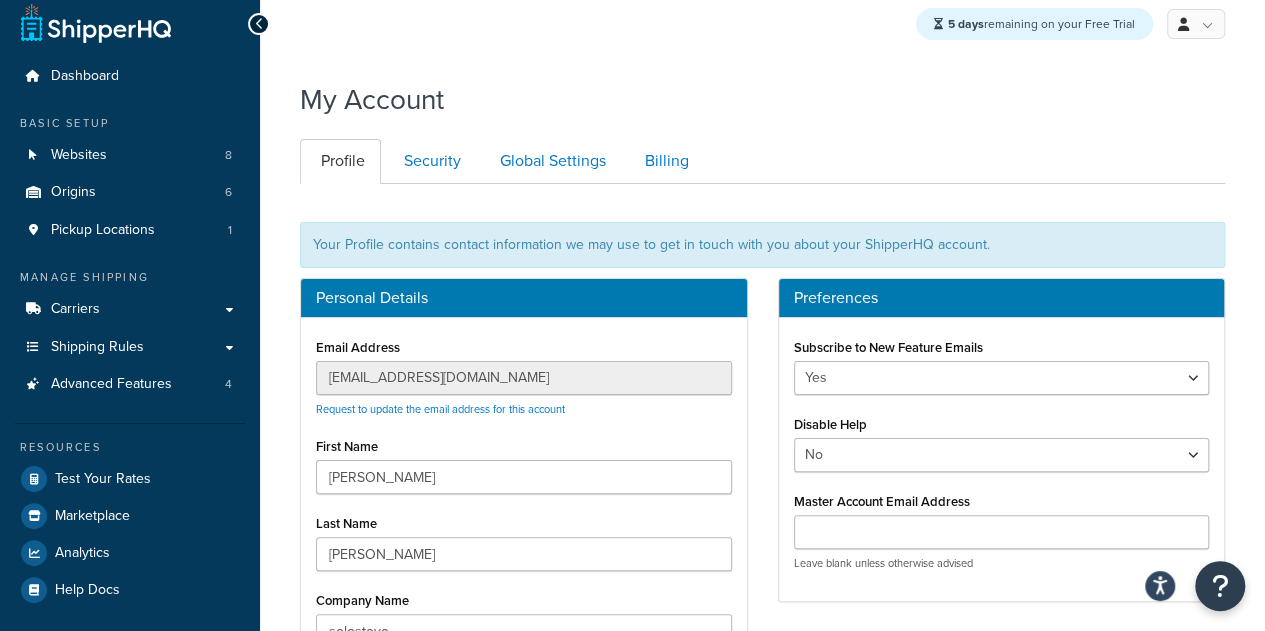 scroll, scrollTop: 0, scrollLeft: 0, axis: both 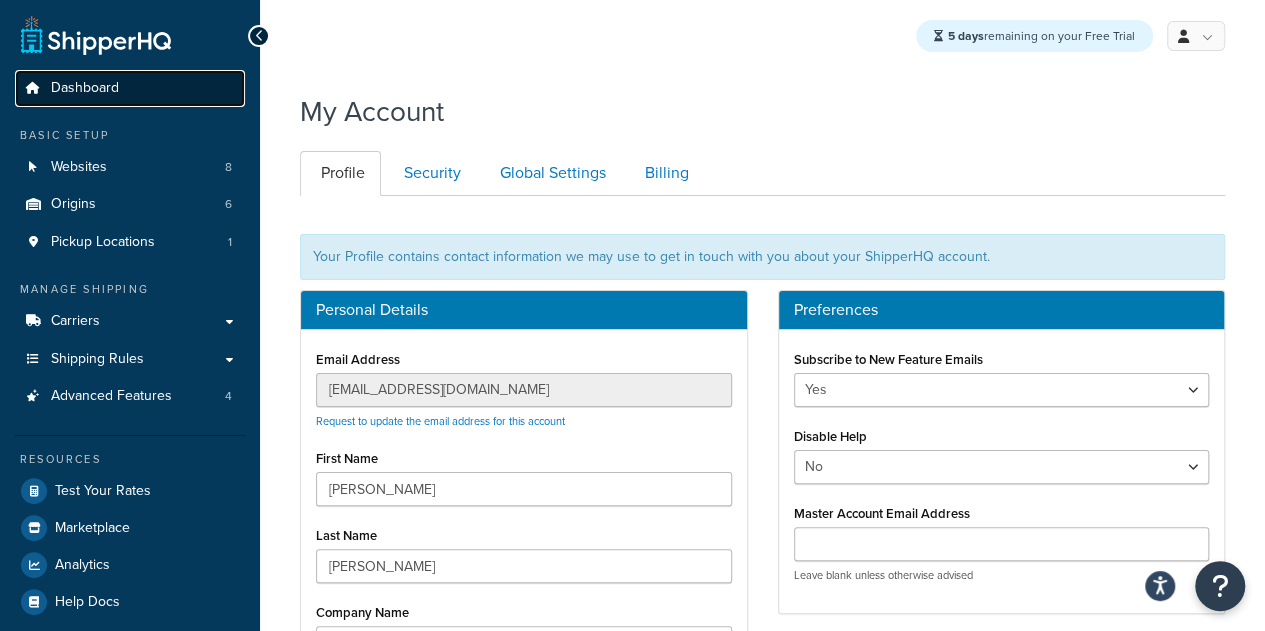 click on "Dashboard" at bounding box center (85, 88) 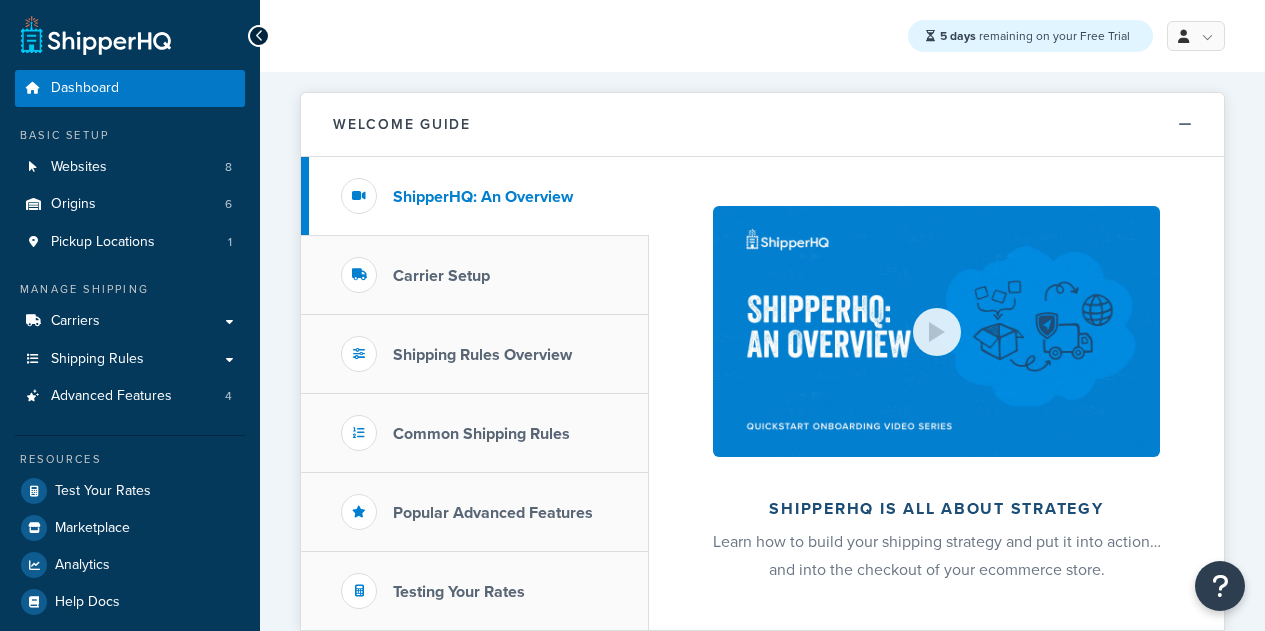scroll, scrollTop: 0, scrollLeft: 0, axis: both 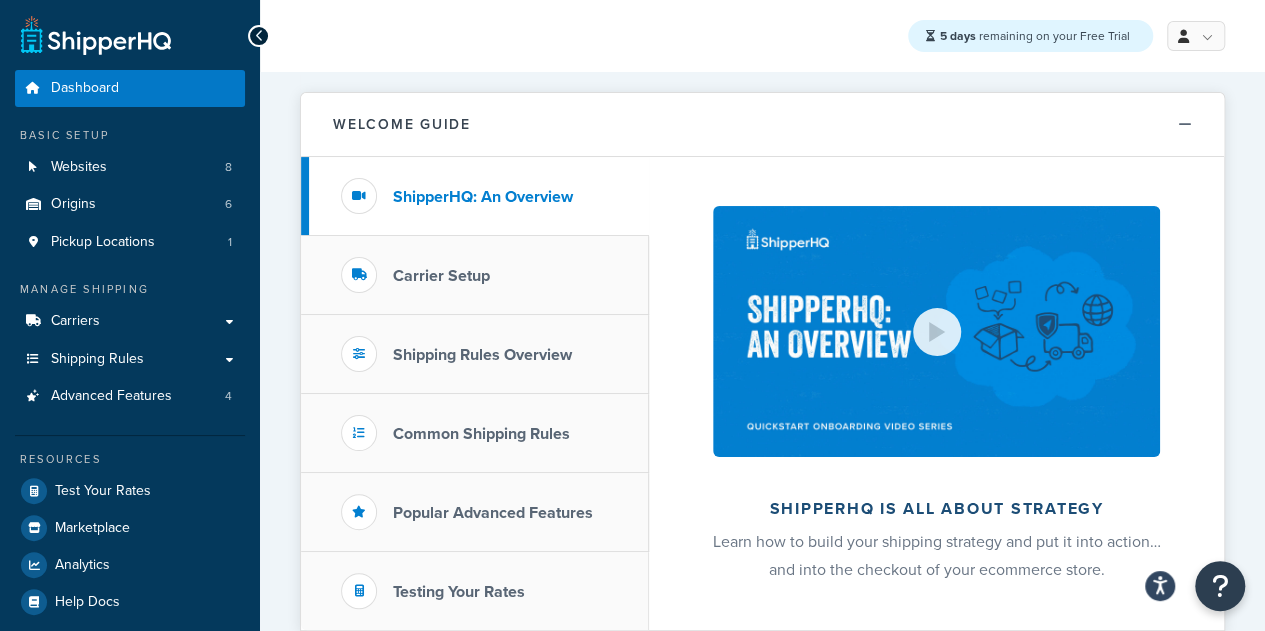 click on "ShipperHQ is all about strategy Learn how to build your shipping strategy and put it into action… and into the checkout of your ecommerce store." at bounding box center [936, 393] 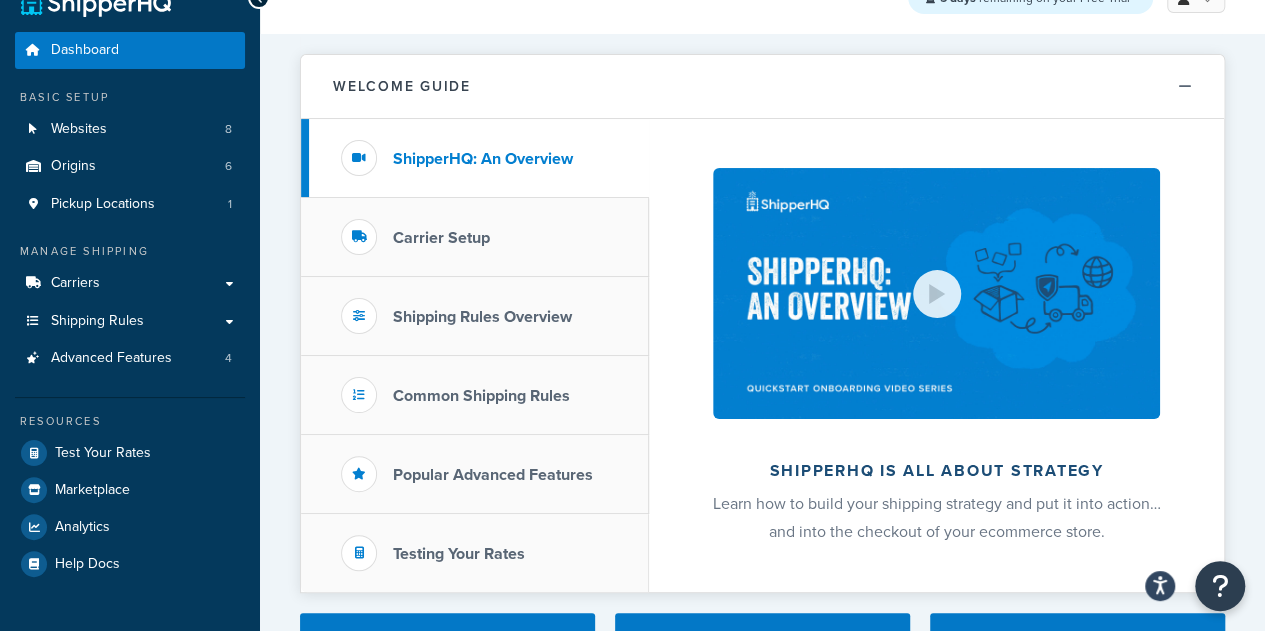 scroll, scrollTop: 0, scrollLeft: 0, axis: both 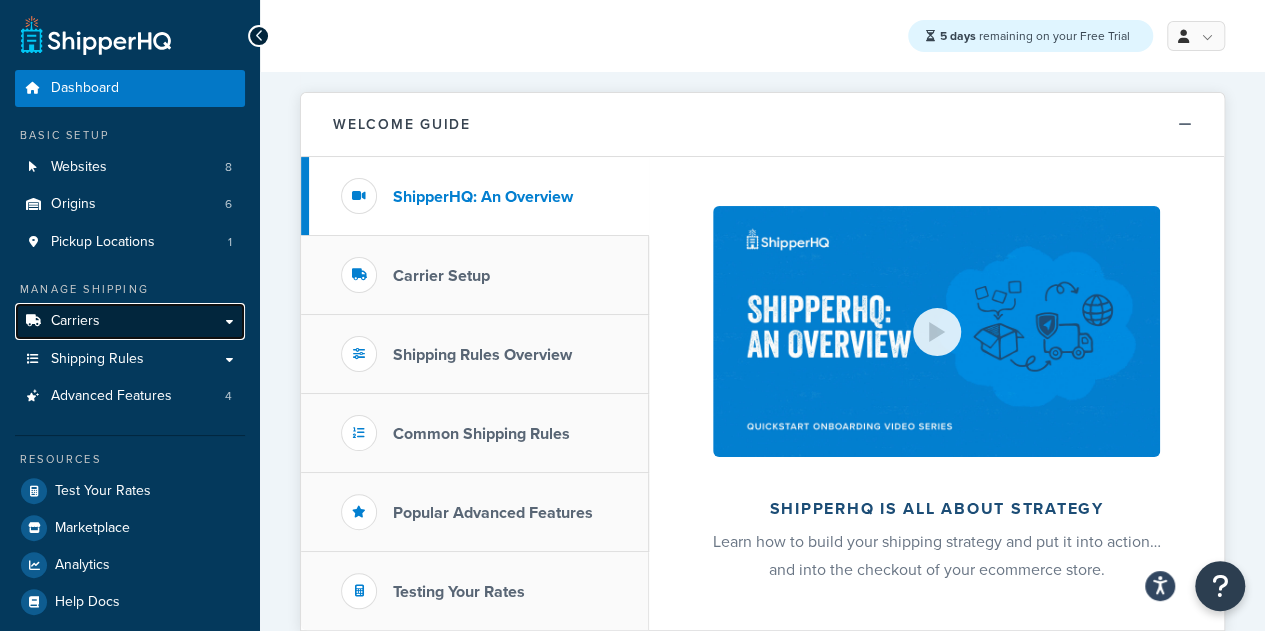 click on "Carriers" at bounding box center [75, 321] 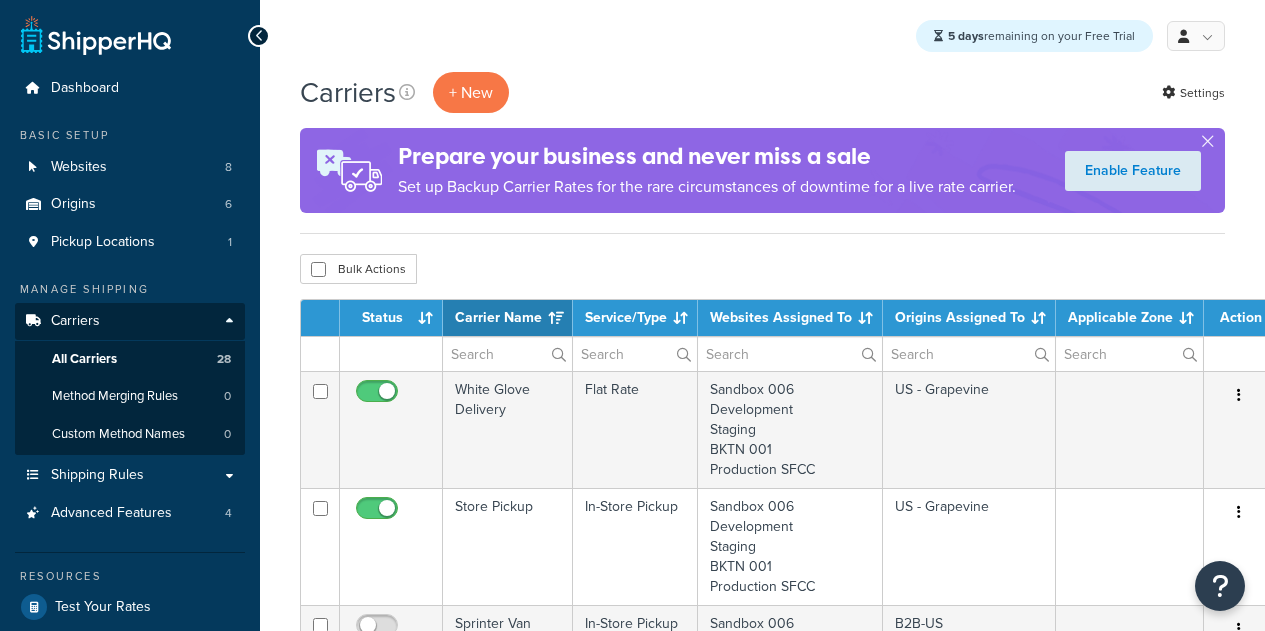 select on "15" 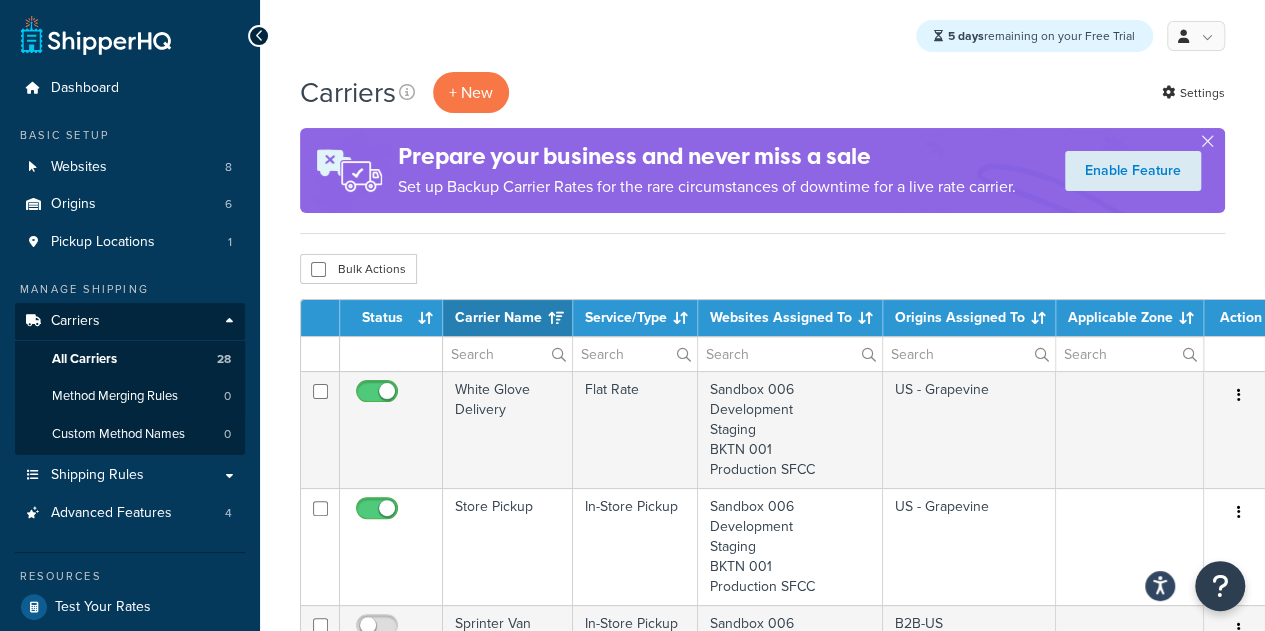 scroll, scrollTop: 0, scrollLeft: 0, axis: both 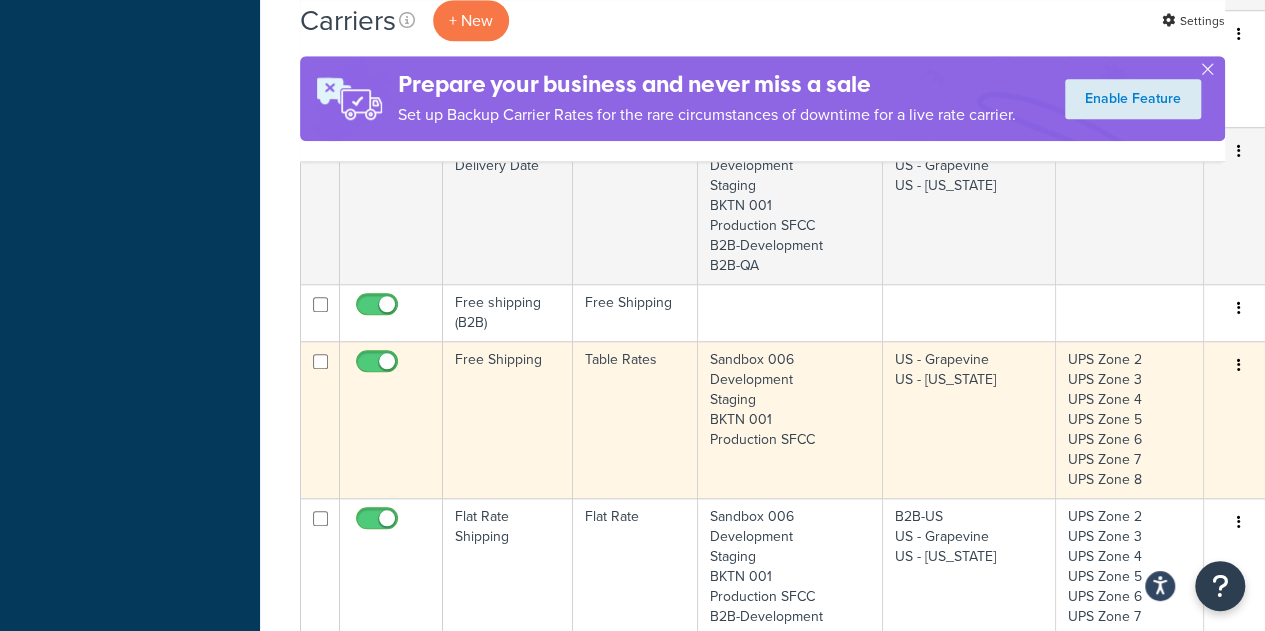 click on "Free Shipping" at bounding box center [508, 419] 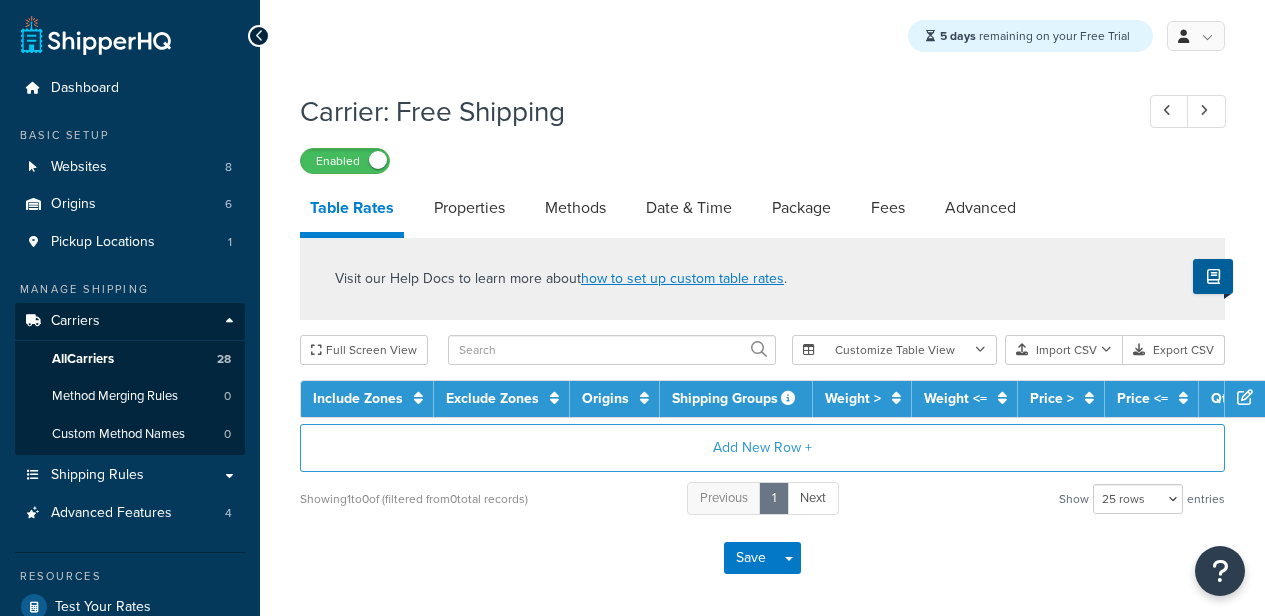 select on "25" 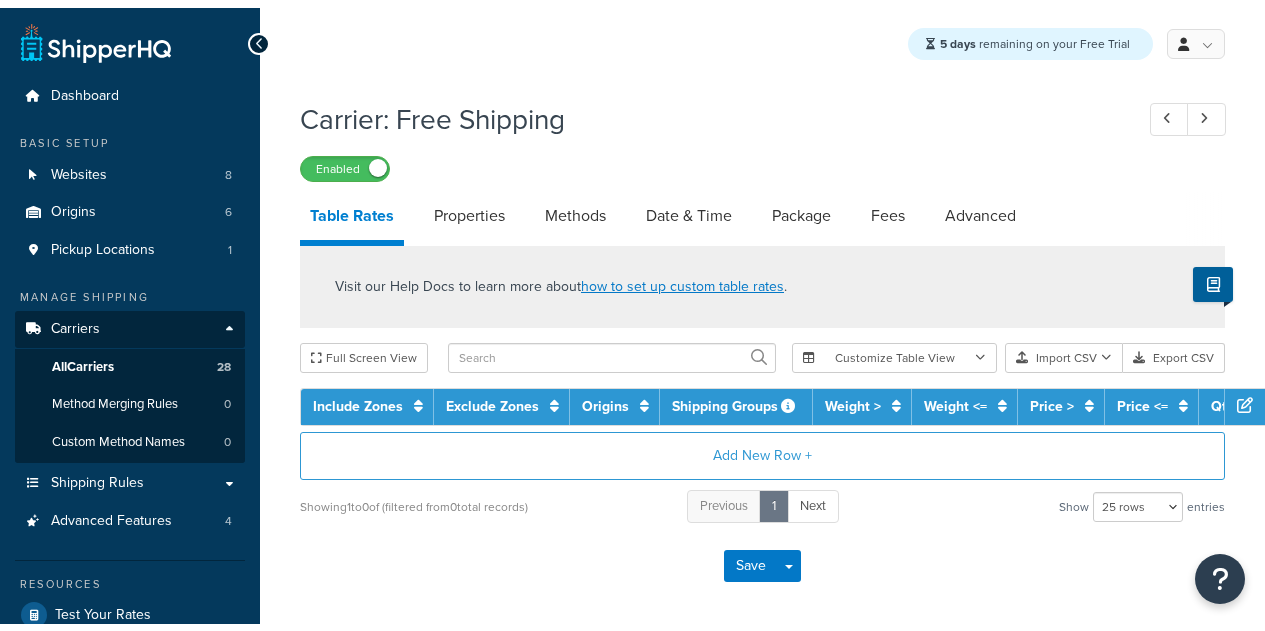scroll, scrollTop: 0, scrollLeft: 0, axis: both 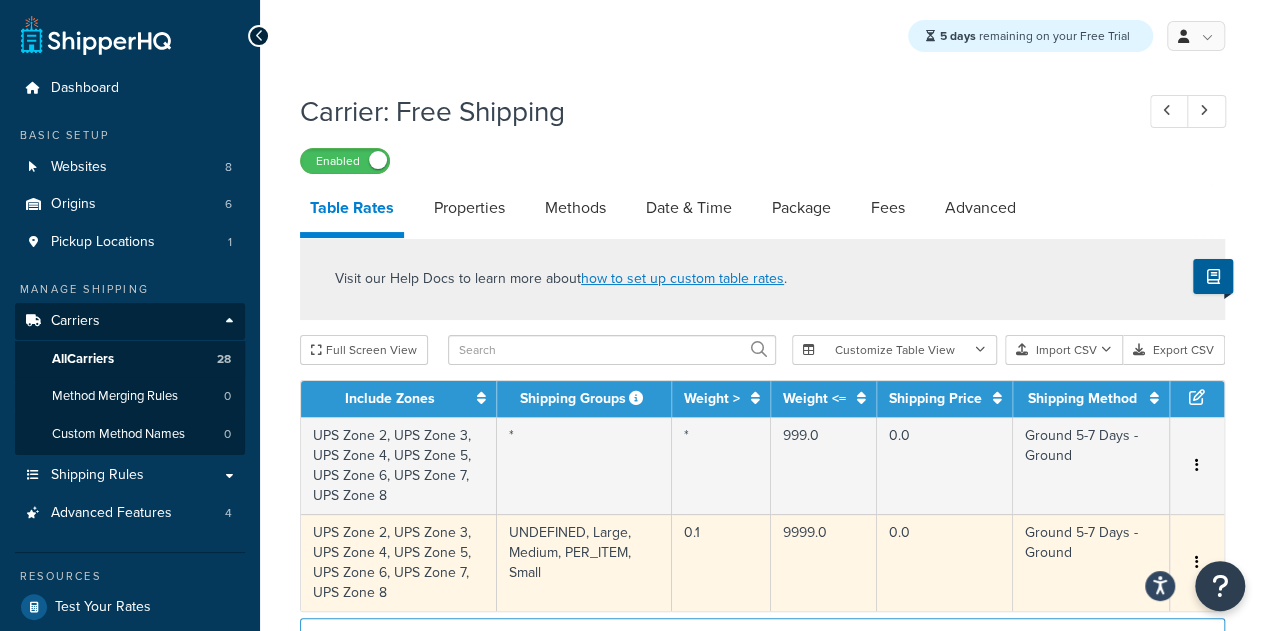 click at bounding box center (1197, 562) 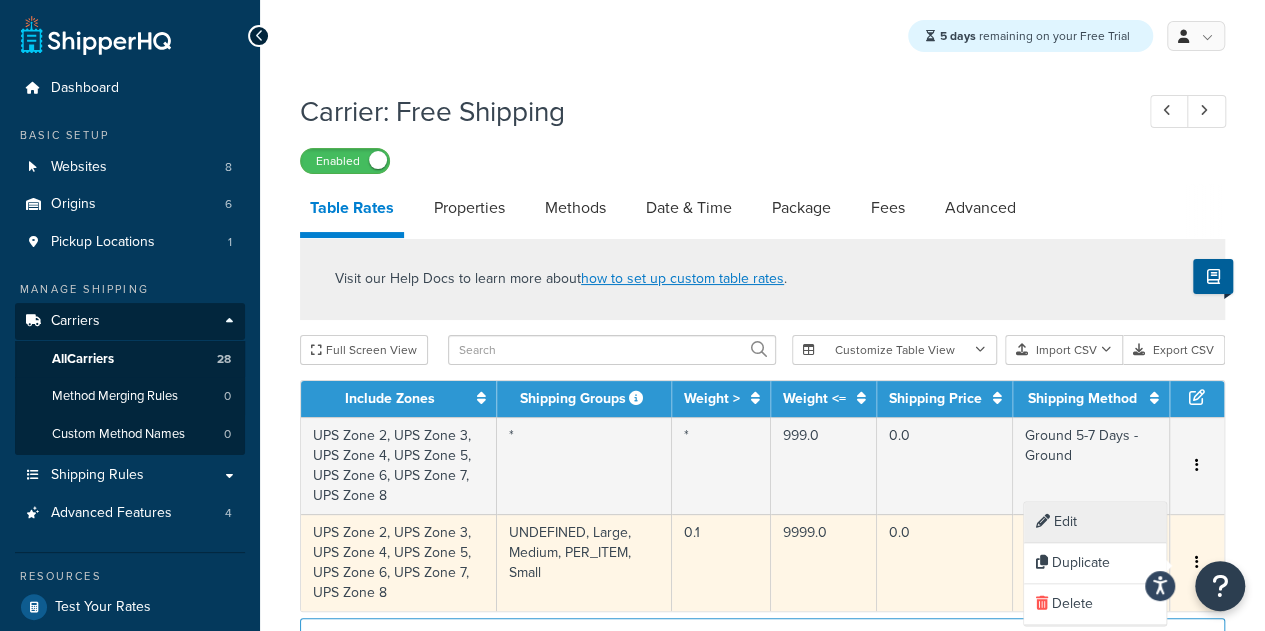 click on "Edit" at bounding box center [1095, 522] 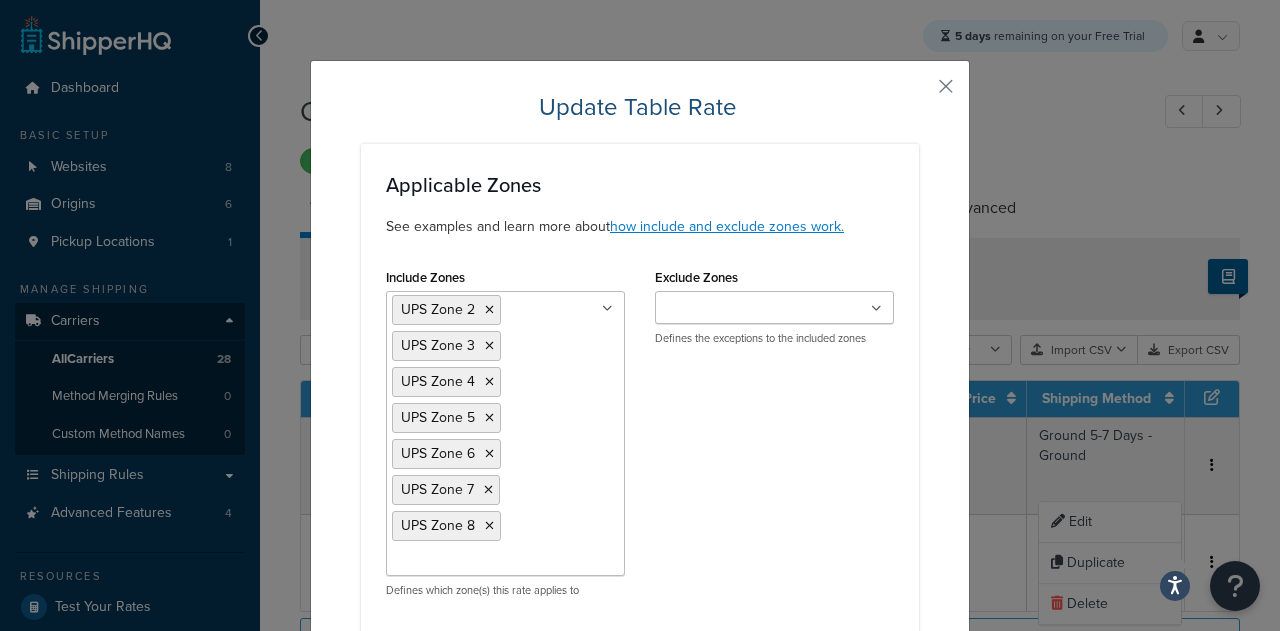 click on "Include Zones   UPS Zone 2   UPS Zone 3   UPS Zone 4   UPS Zone 5   UPS Zone 6   UPS Zone 7   UPS Zone 8   US 48 US APO US US All Other Destinations All Hawaii All Alaska All APO Cannot Ship TO EU Countries DHL Can Ship To 15% Surcharge Region Montenegro Countries FEDEX EU Can Ship TO Cyprus Launch Countries EU EU Yukon Extra Shipping Cost Reunion - EU Cyprus - EU Malta- EU Australia Fully Remote Australia Partially Remote Australia (S.A & Queensland) Canada Remote Canada Non Remote Canada Nunavut + NWT Canada Yukon Remote Canada Remote Yukon Zips Canada Median Remote Zone Canada Canada Extreme Remote Zones Germany US POBox Defines which zone(s) this rate applies to Exclude Zones   US 48 US APO US UPS Zone 2 UPS Zone 3 UPS Zone 4 UPS Zone 5 UPS Zone 6 UPS Zone 7 UPS Zone 8 US All Other Destinations All Hawaii All Alaska All APO Cannot Ship TO EU Countries DHL Can Ship To 15% Surcharge Region Montenegro Countries FEDEX EU Can Ship TO Cyprus Launch Countries EU EU Yukon Extra Shipping Cost Reunion - EU Canada" at bounding box center [640, 438] 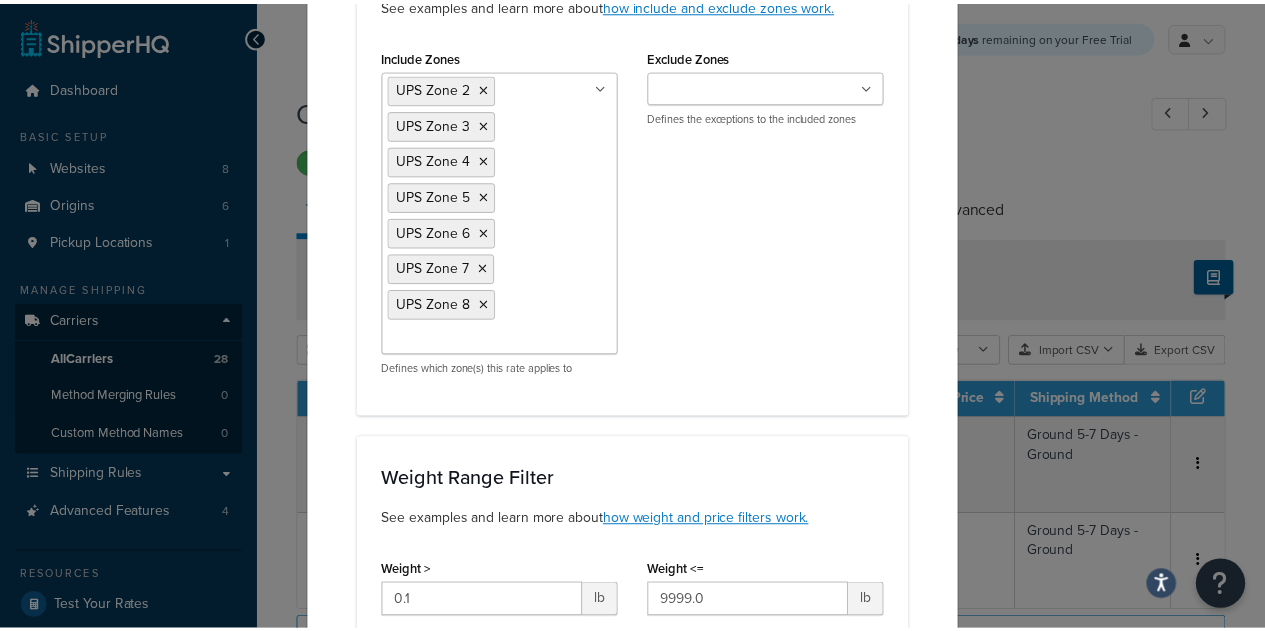 scroll, scrollTop: 0, scrollLeft: 0, axis: both 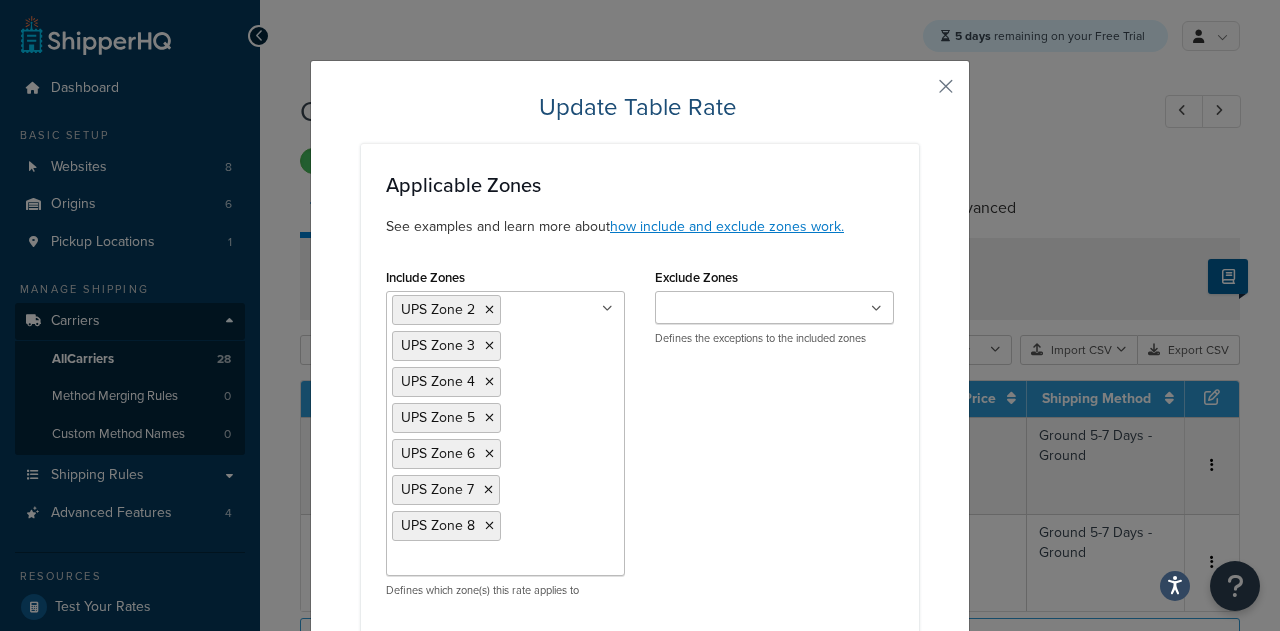 click on "Update Table Rate Applicable Zones See examples and learn more about  how include and exclude zones work. Include Zones   UPS Zone 2   UPS Zone 3   UPS Zone 4   UPS Zone 5   UPS Zone 6   UPS Zone 7   UPS Zone 8   US 48 US APO US US All Other Destinations All Hawaii All Alaska All APO Cannot Ship TO EU Countries DHL Can Ship To 15% Surcharge Region Montenegro Countries FEDEX EU Can Ship TO Cyprus Launch Countries EU EU Yukon Extra Shipping Cost Reunion - EU Cyprus - EU Malta- EU Australia Fully Remote Australia Partially Remote Australia (S.A & Queensland) Canada Remote Canada Non Remote Canada Nunavut + NWT Canada Yukon Remote Canada Remote Yukon Zips Canada Median Remote Zone Canada Canada Extreme Remote Zones Germany US POBox Defines which zone(s) this rate applies to Exclude Zones   US 48 US APO US UPS Zone 2 UPS Zone 3 UPS Zone 4 UPS Zone 5 UPS Zone 6 UPS Zone 7 UPS Zone 8 US All Other Destinations All Hawaii All Alaska All APO Cannot Ship TO EU Countries DHL Can Ship To 15% Surcharge Region Montenegro" at bounding box center [640, 1272] 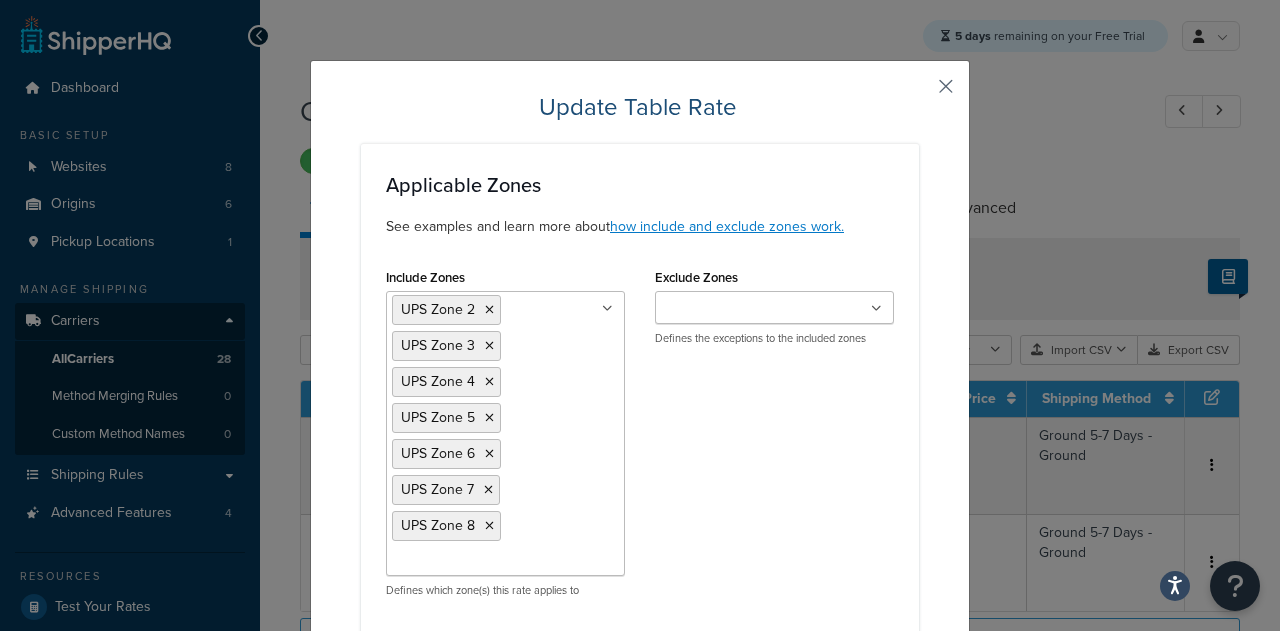 click at bounding box center (916, 93) 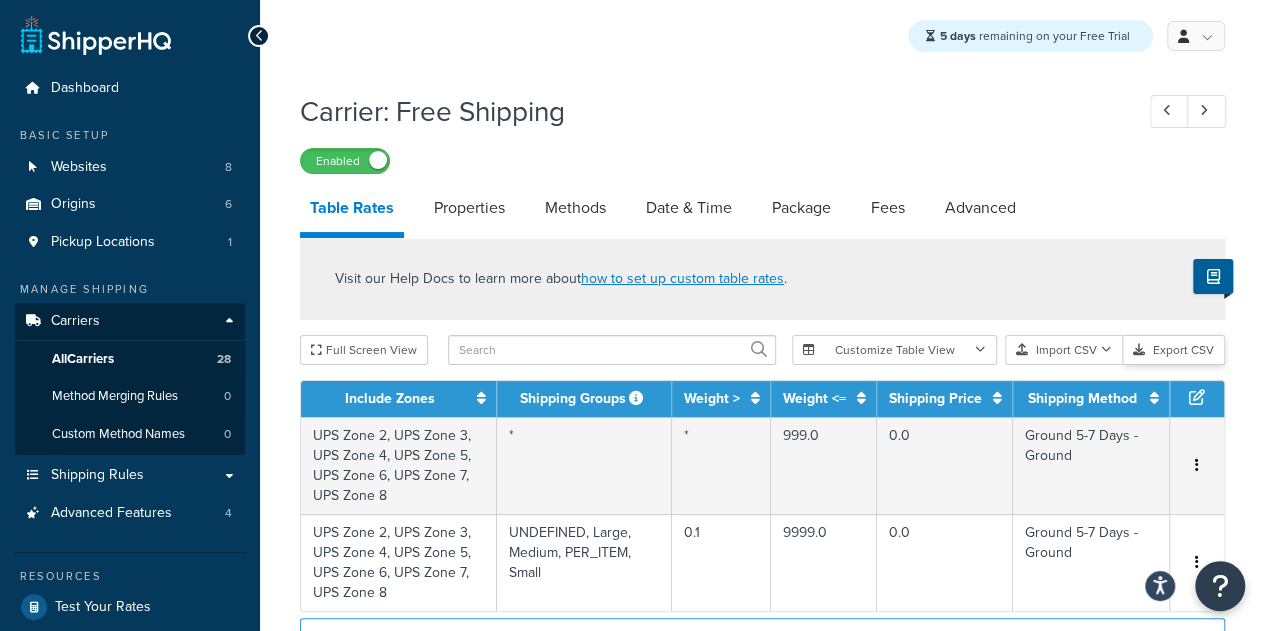 click on "Export CSV" at bounding box center [1174, 350] 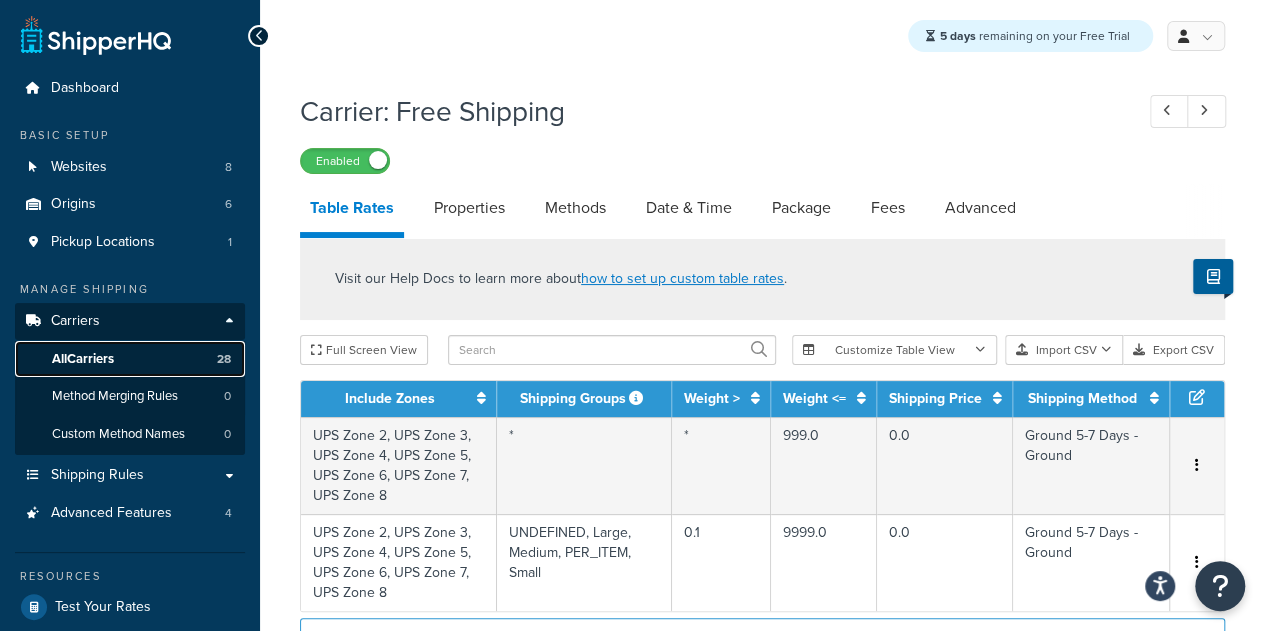 click on "All  Carriers 28" at bounding box center (130, 359) 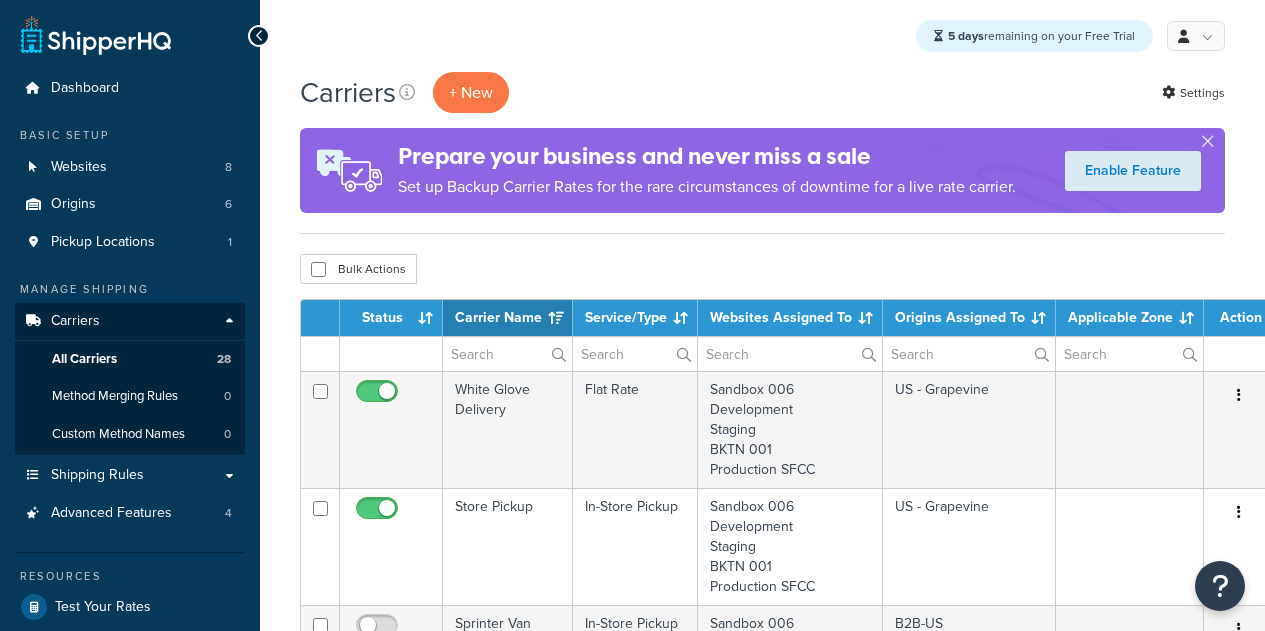 select on "15" 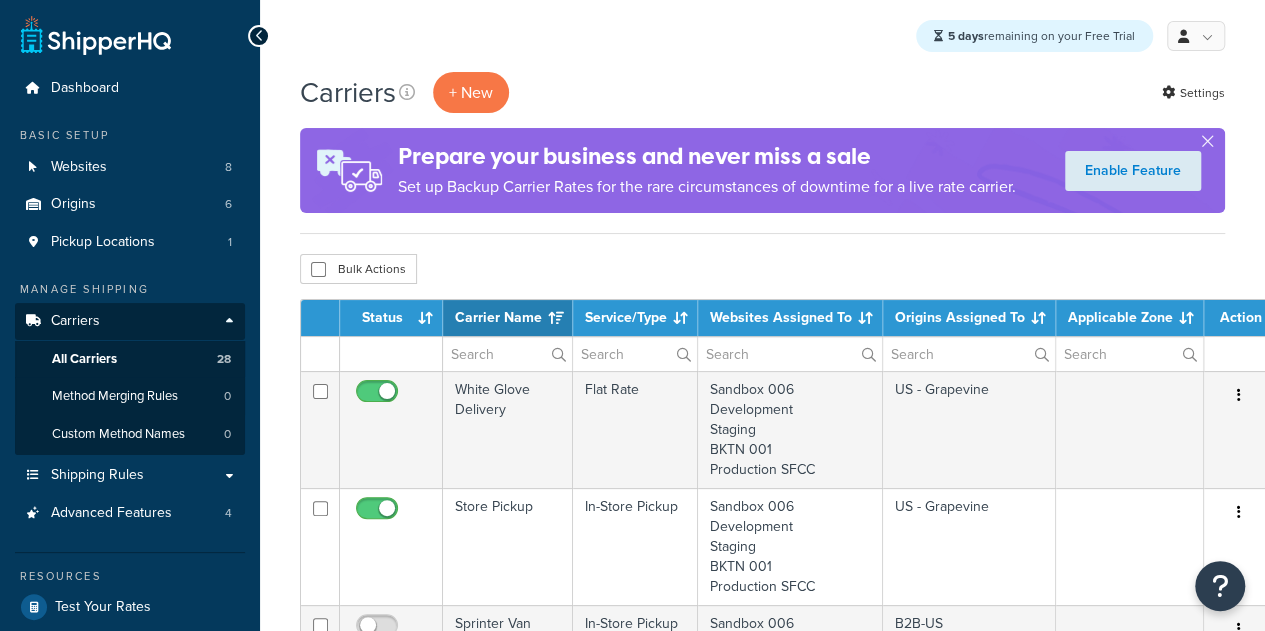 scroll, scrollTop: 0, scrollLeft: 0, axis: both 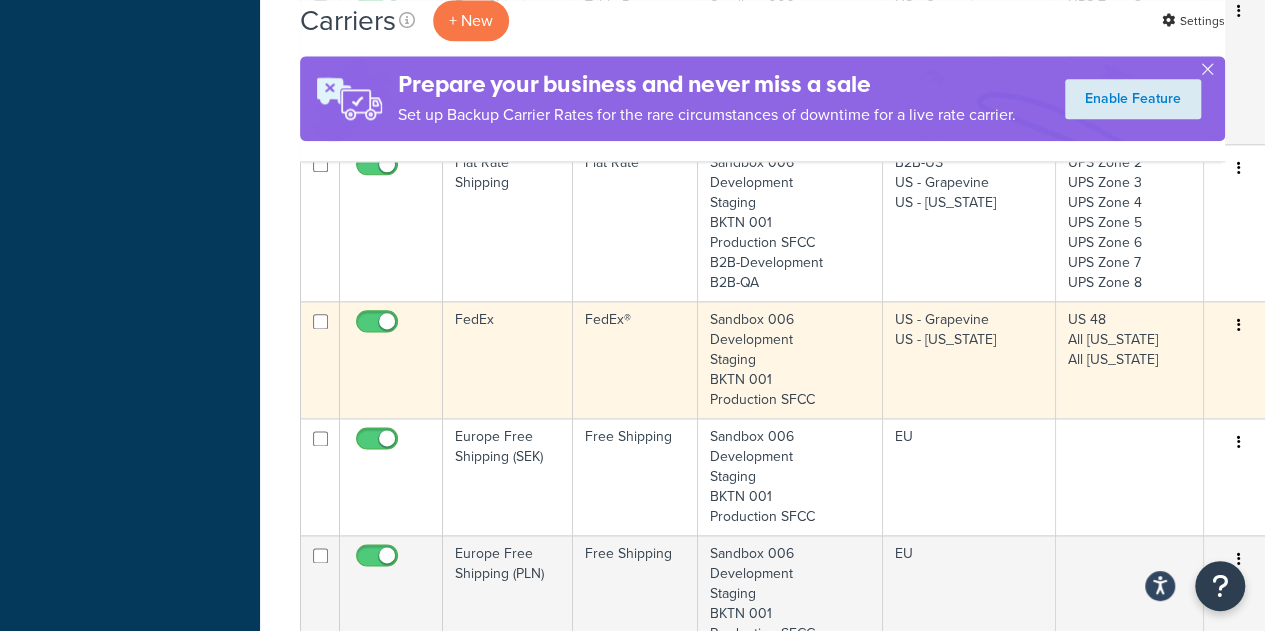 click on "FedEx" at bounding box center [508, 359] 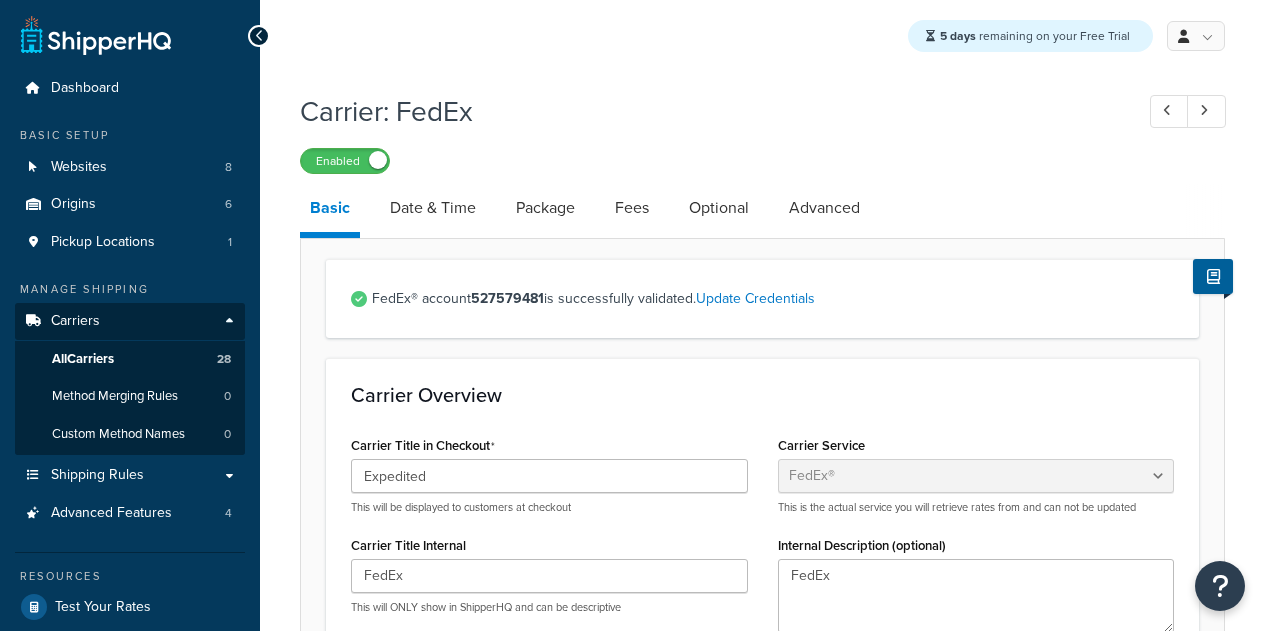 select on "fedEx" 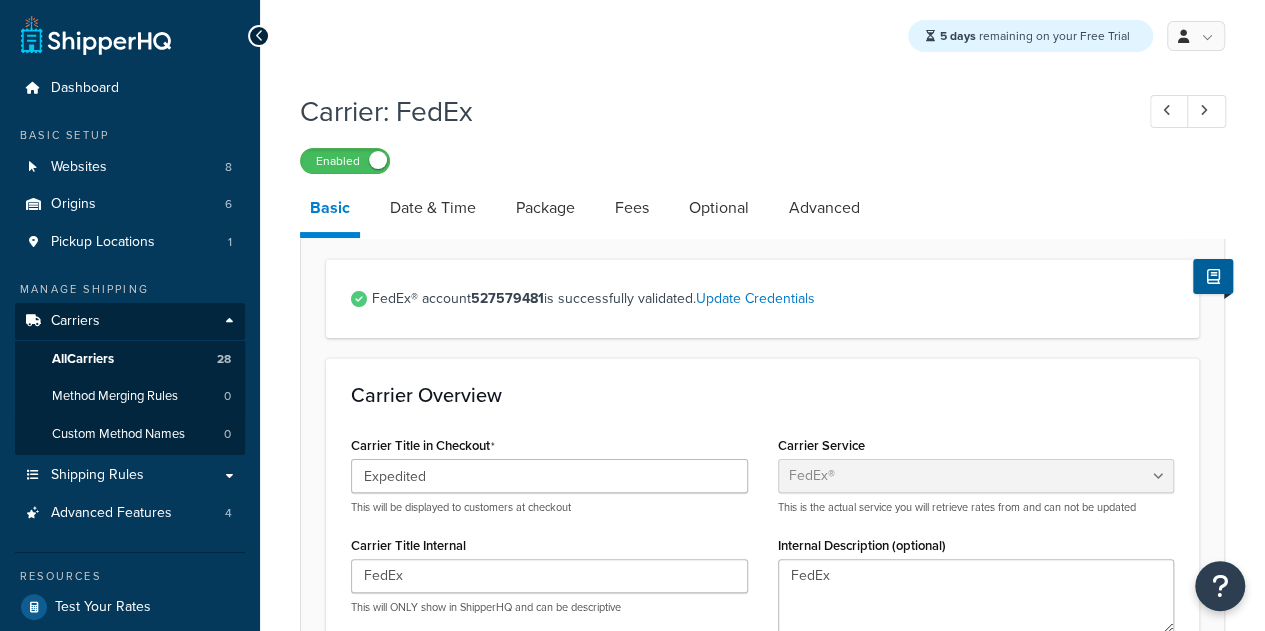 scroll, scrollTop: 0, scrollLeft: 0, axis: both 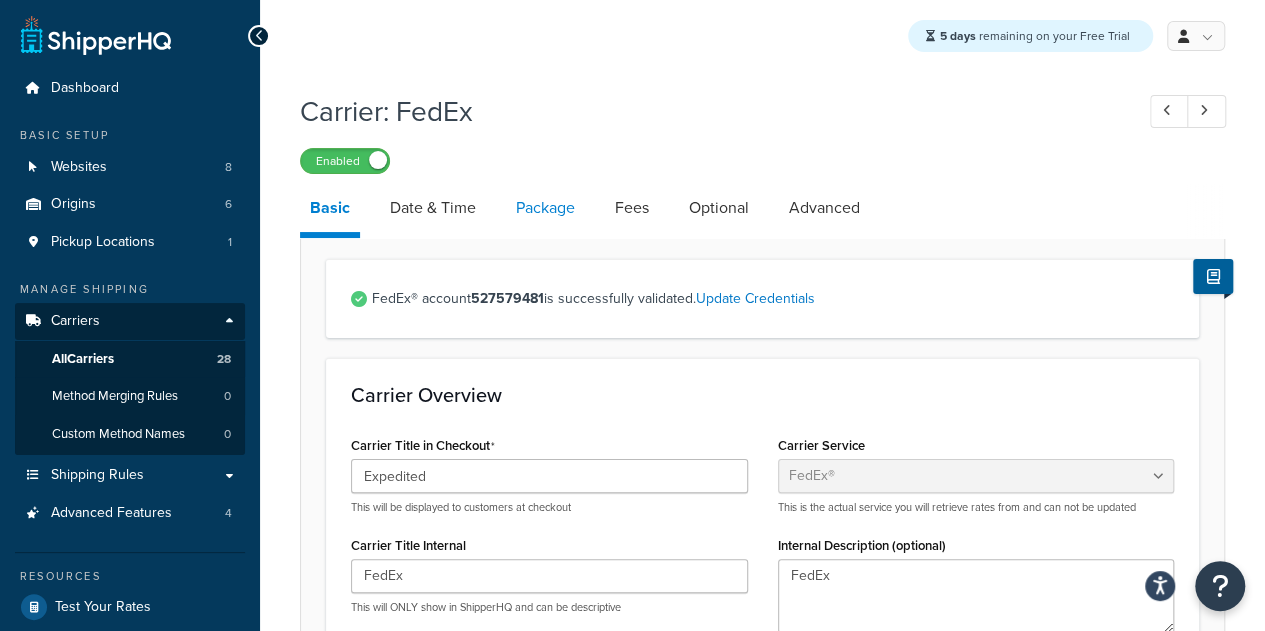 click on "Package" at bounding box center (545, 208) 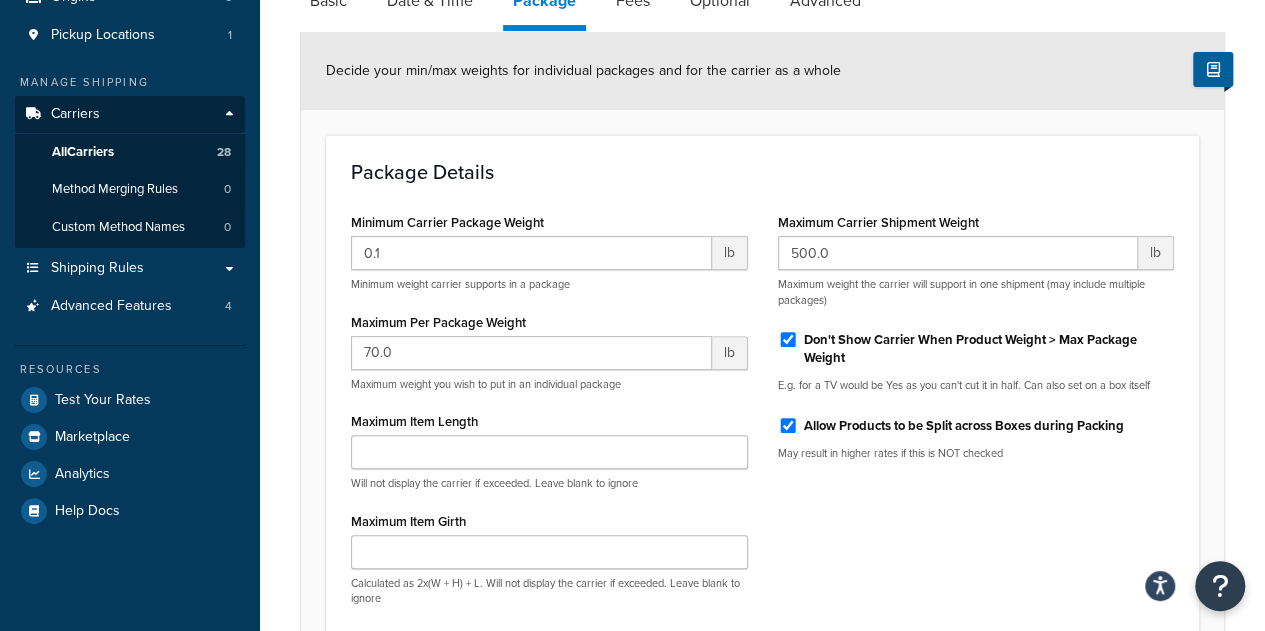 scroll, scrollTop: 208, scrollLeft: 0, axis: vertical 